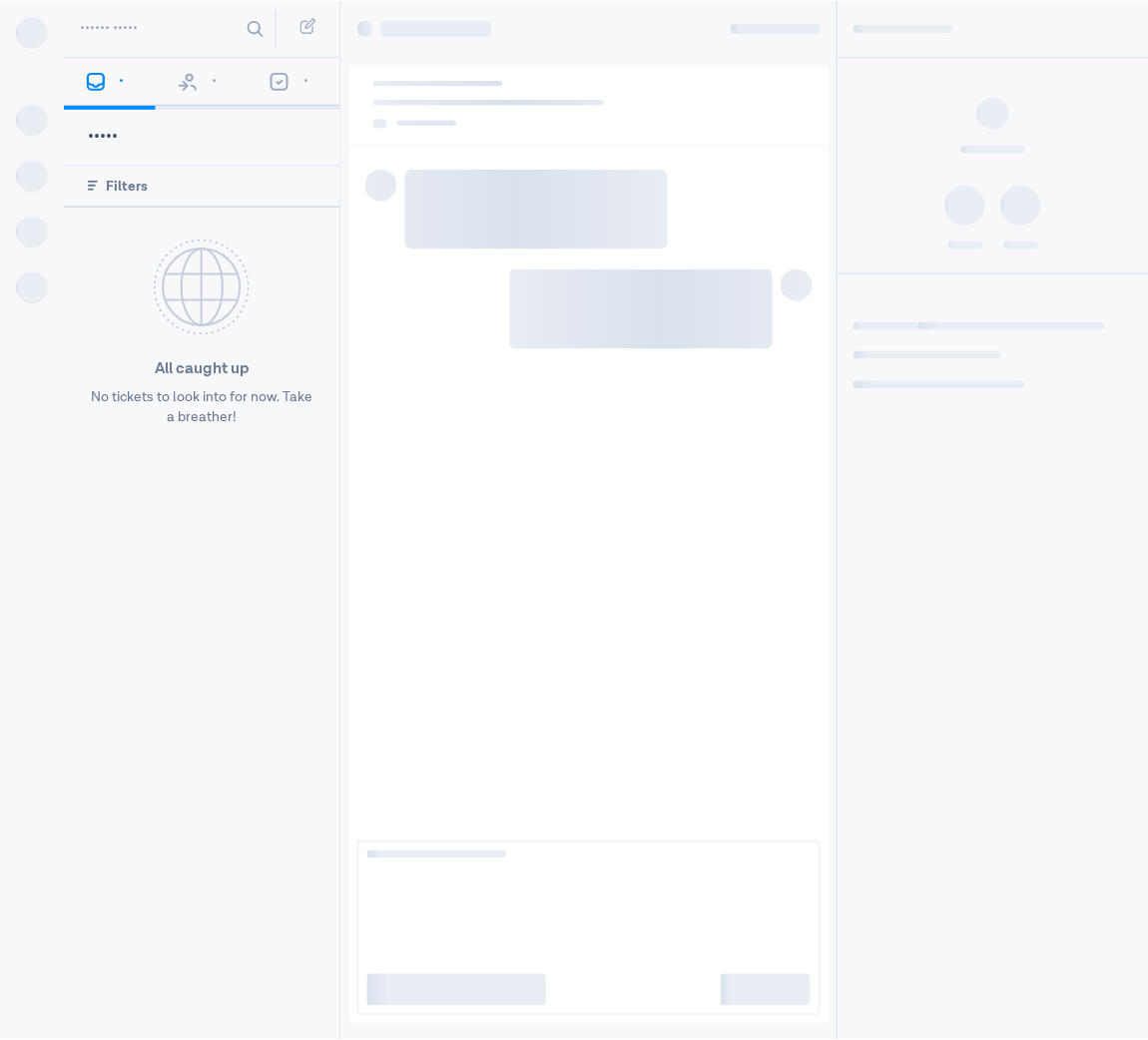 scroll, scrollTop: 0, scrollLeft: 0, axis: both 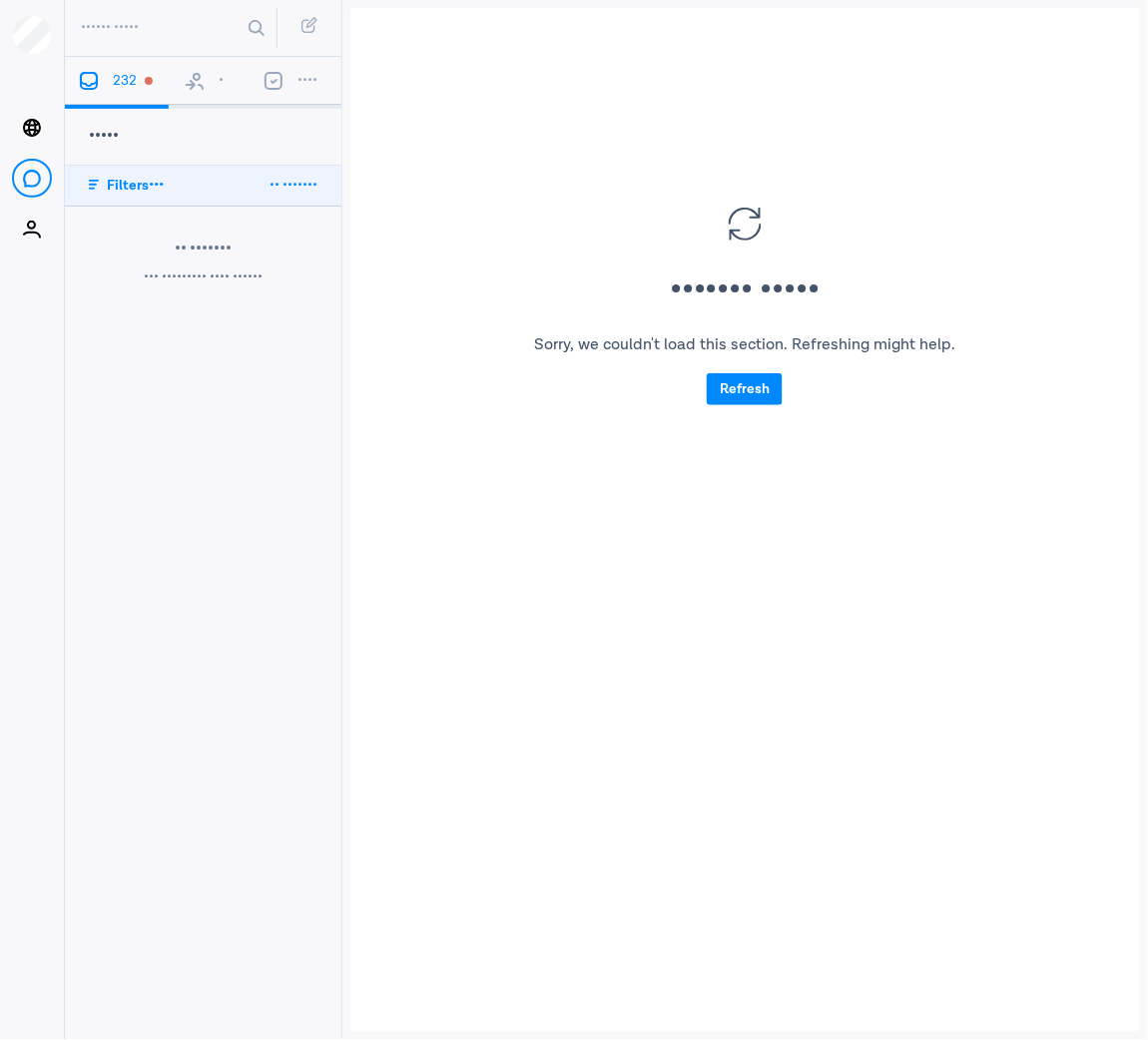 click on "•" at bounding box center [209, 83] 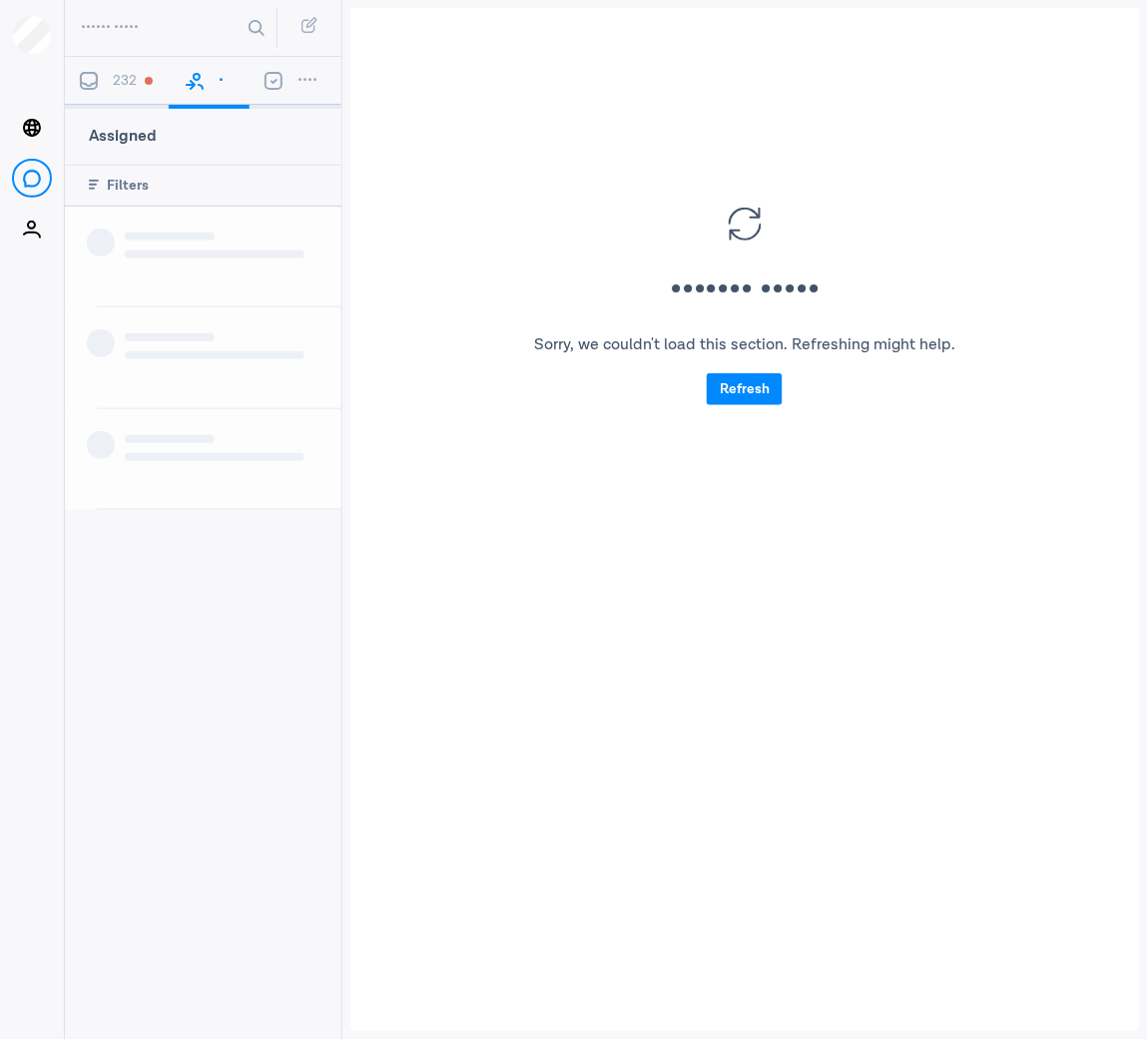click on "232" at bounding box center (125, 81) 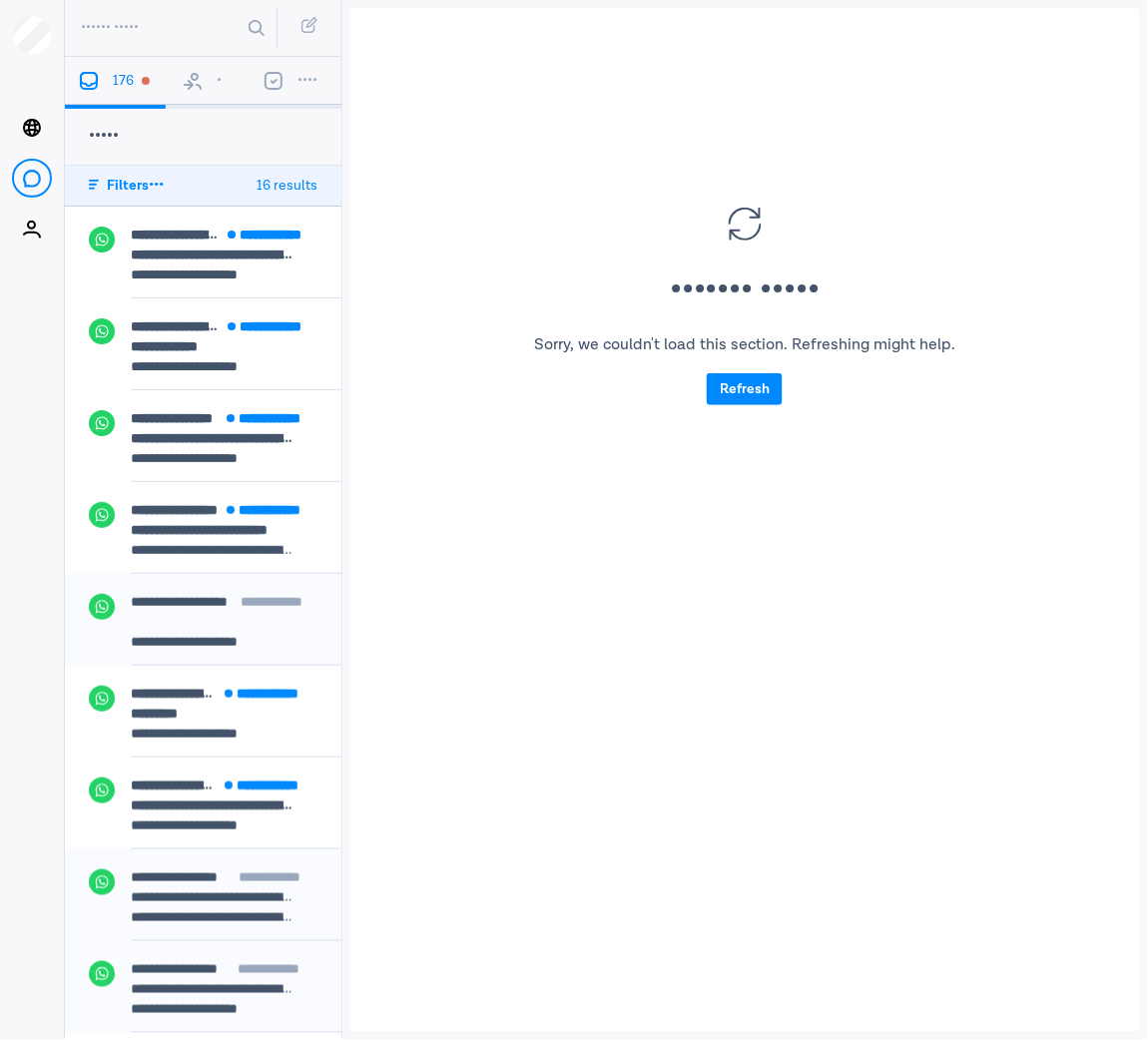 click on "•" at bounding box center [208, 83] 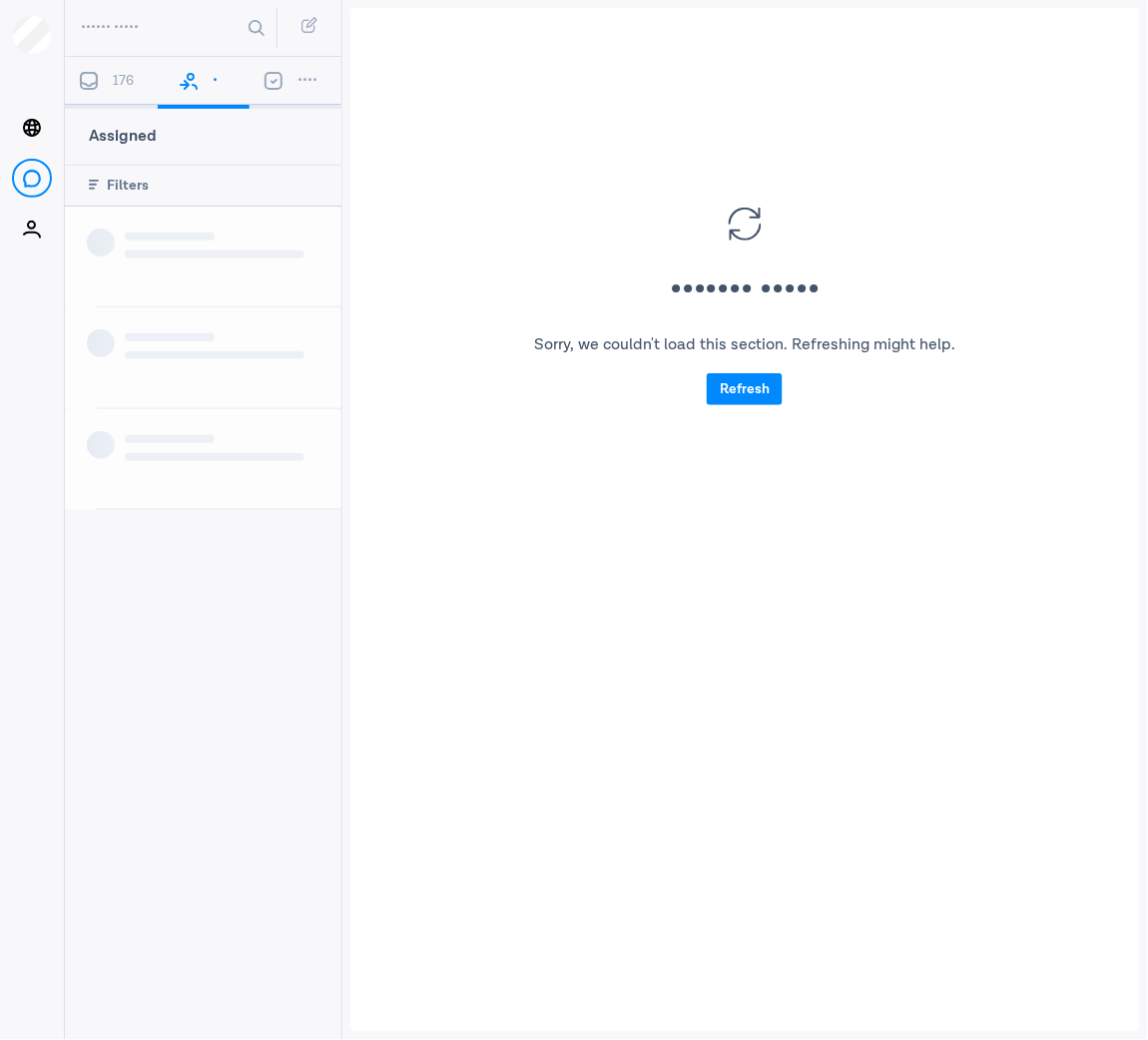 click on "176" at bounding box center (123, 81) 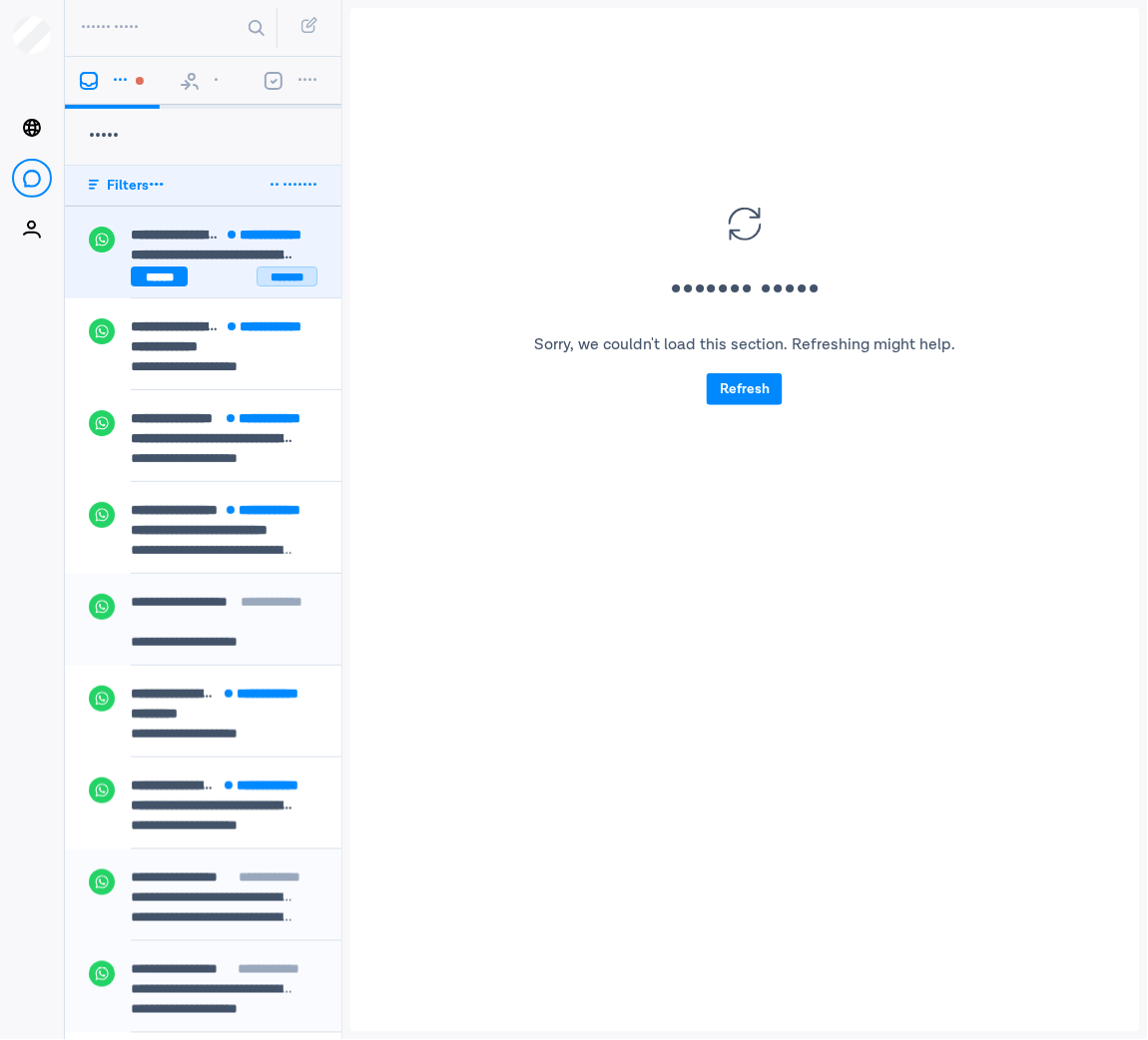 click on "*******" at bounding box center (287, 276) 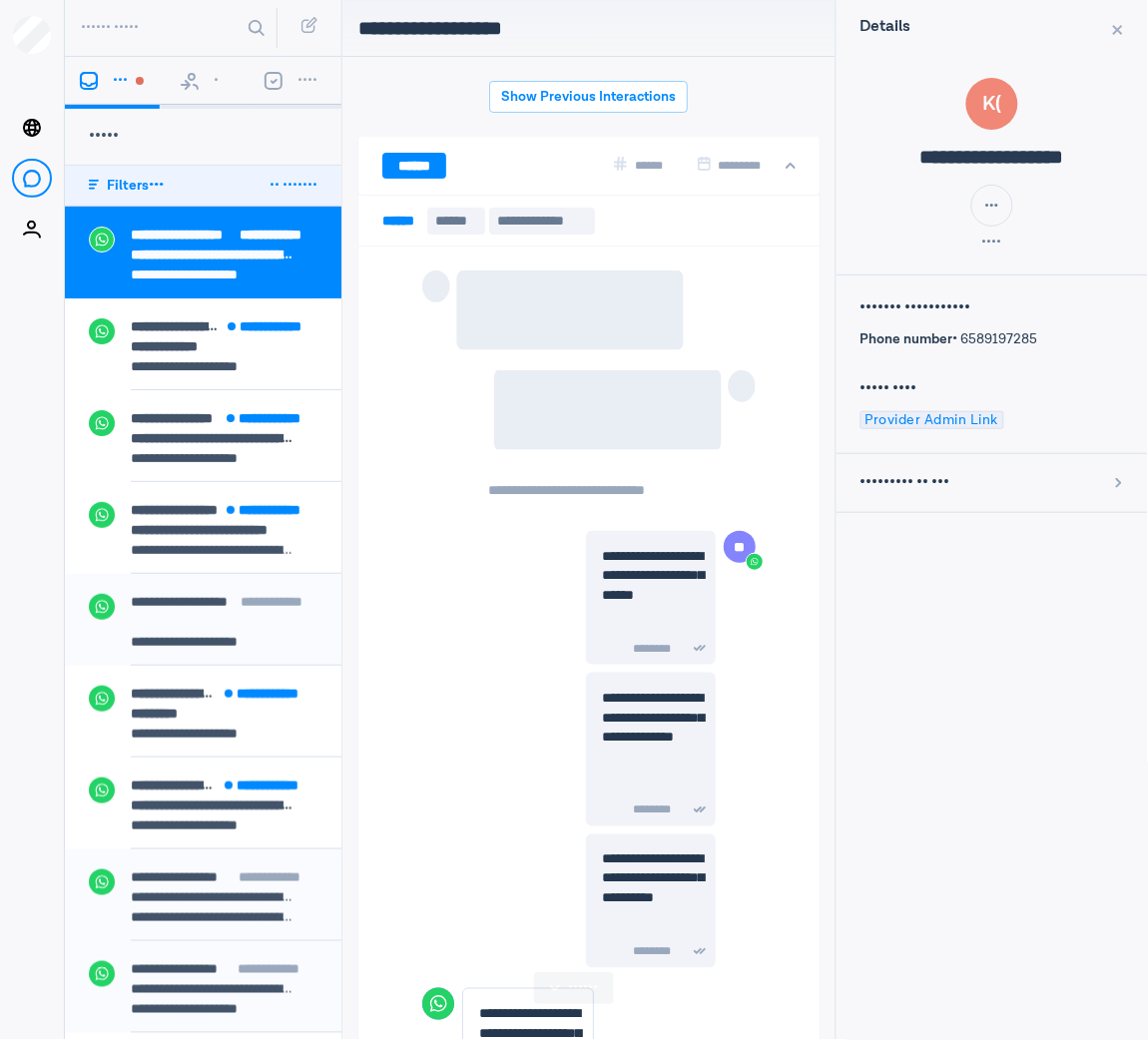 scroll, scrollTop: 80, scrollLeft: 0, axis: vertical 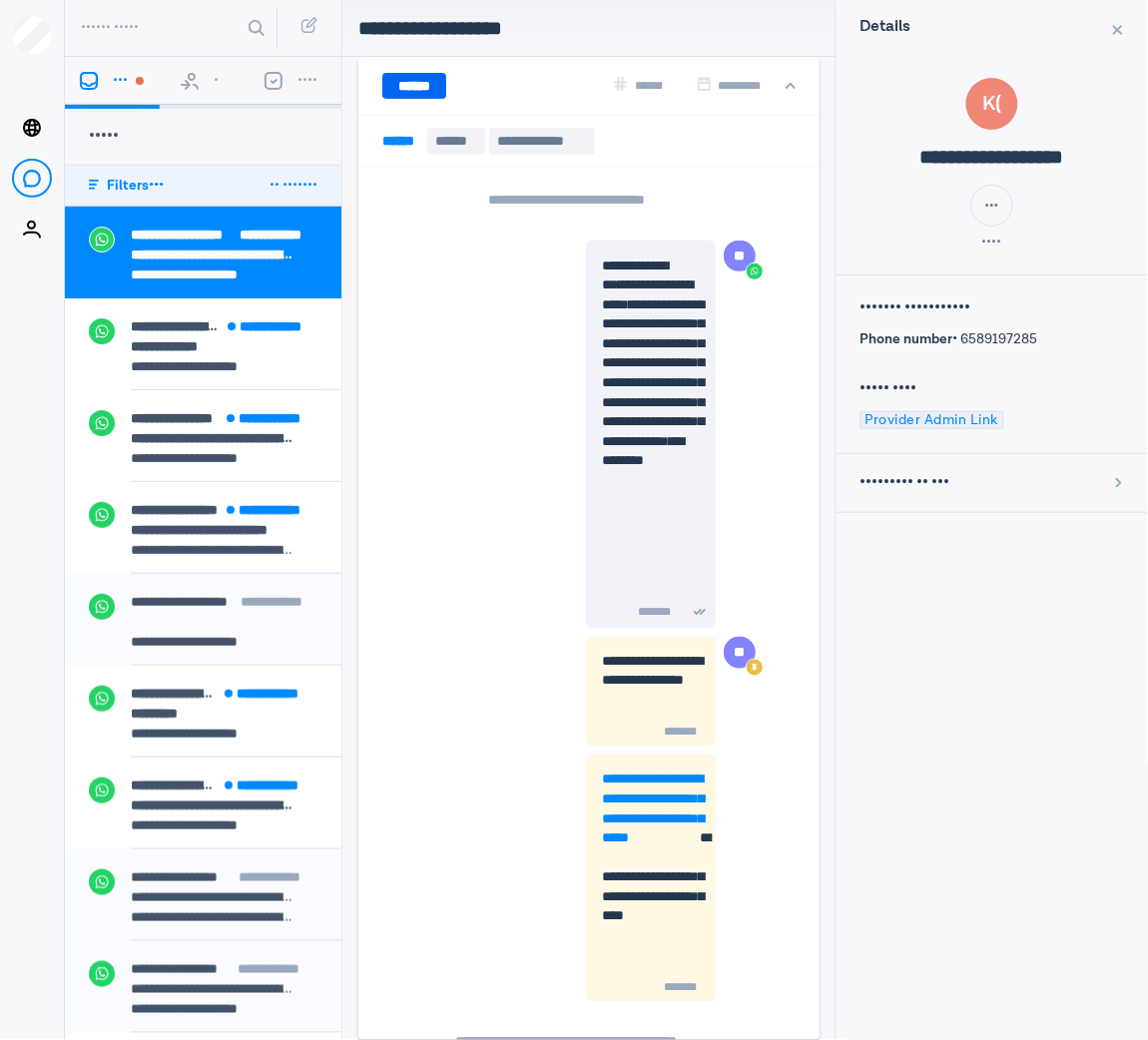 click on "******" at bounding box center [414, 86] 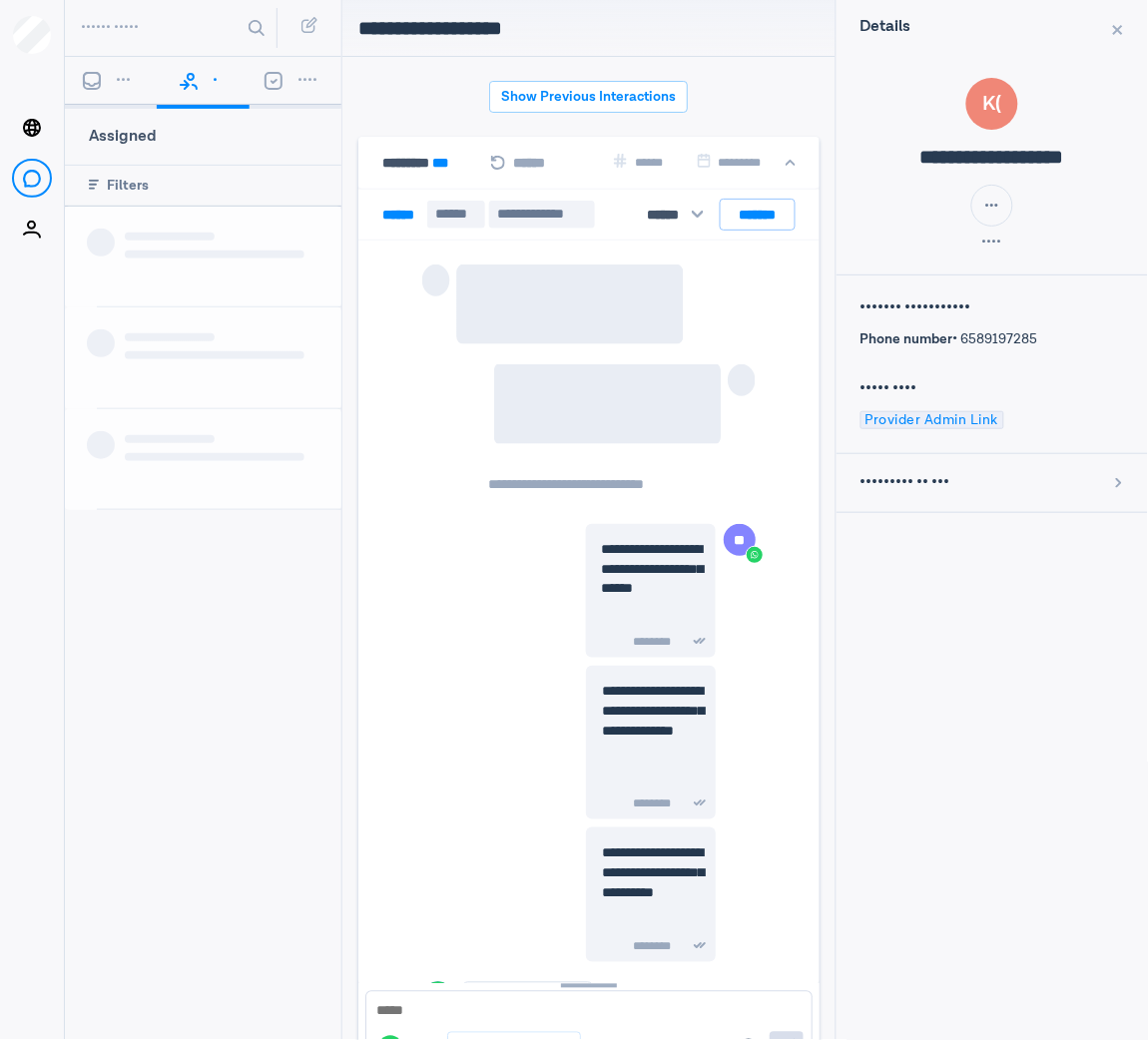 scroll, scrollTop: 3239, scrollLeft: 0, axis: vertical 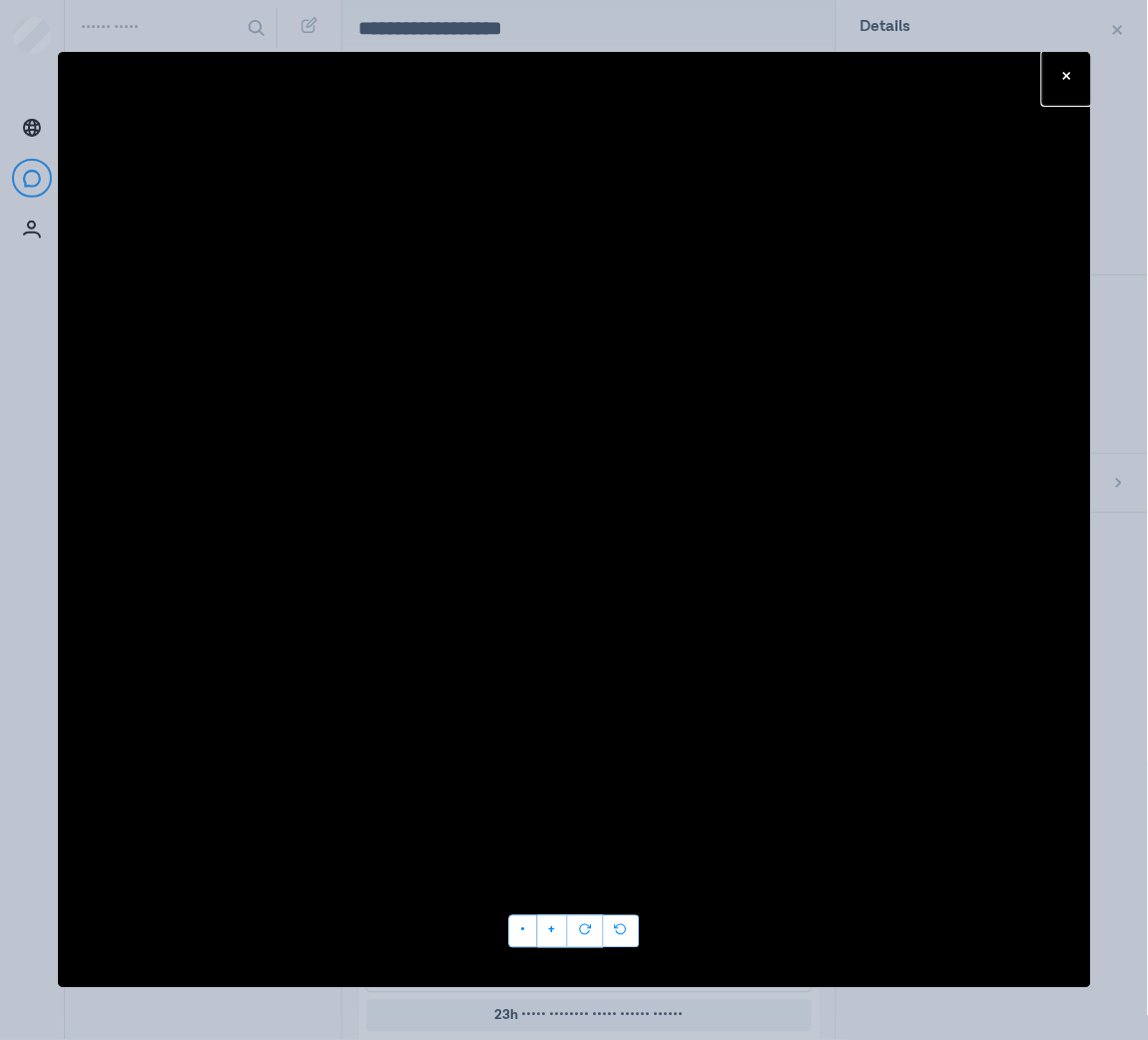 click on "- +" at bounding box center [574, 520] 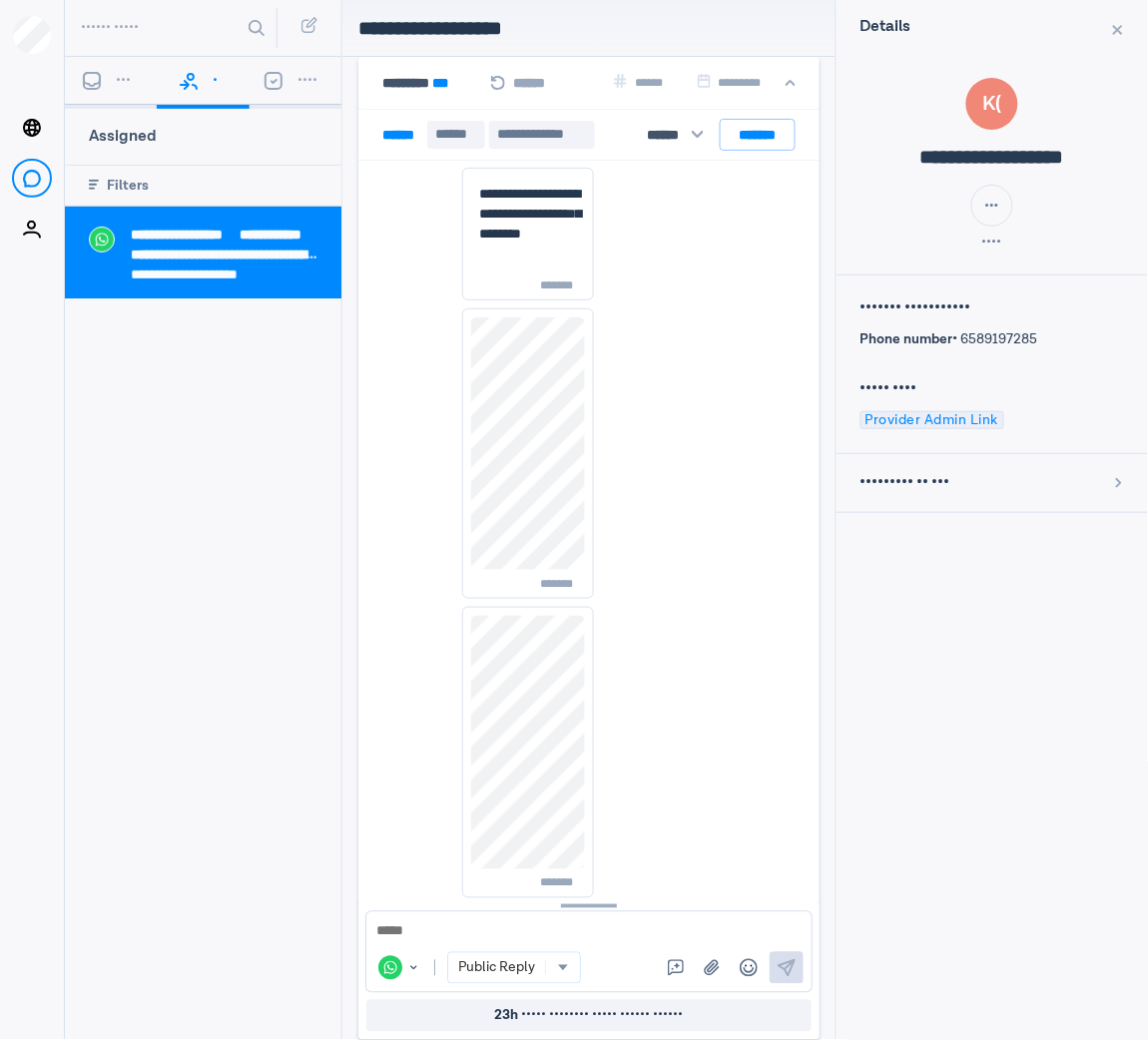 scroll, scrollTop: 3239, scrollLeft: 0, axis: vertical 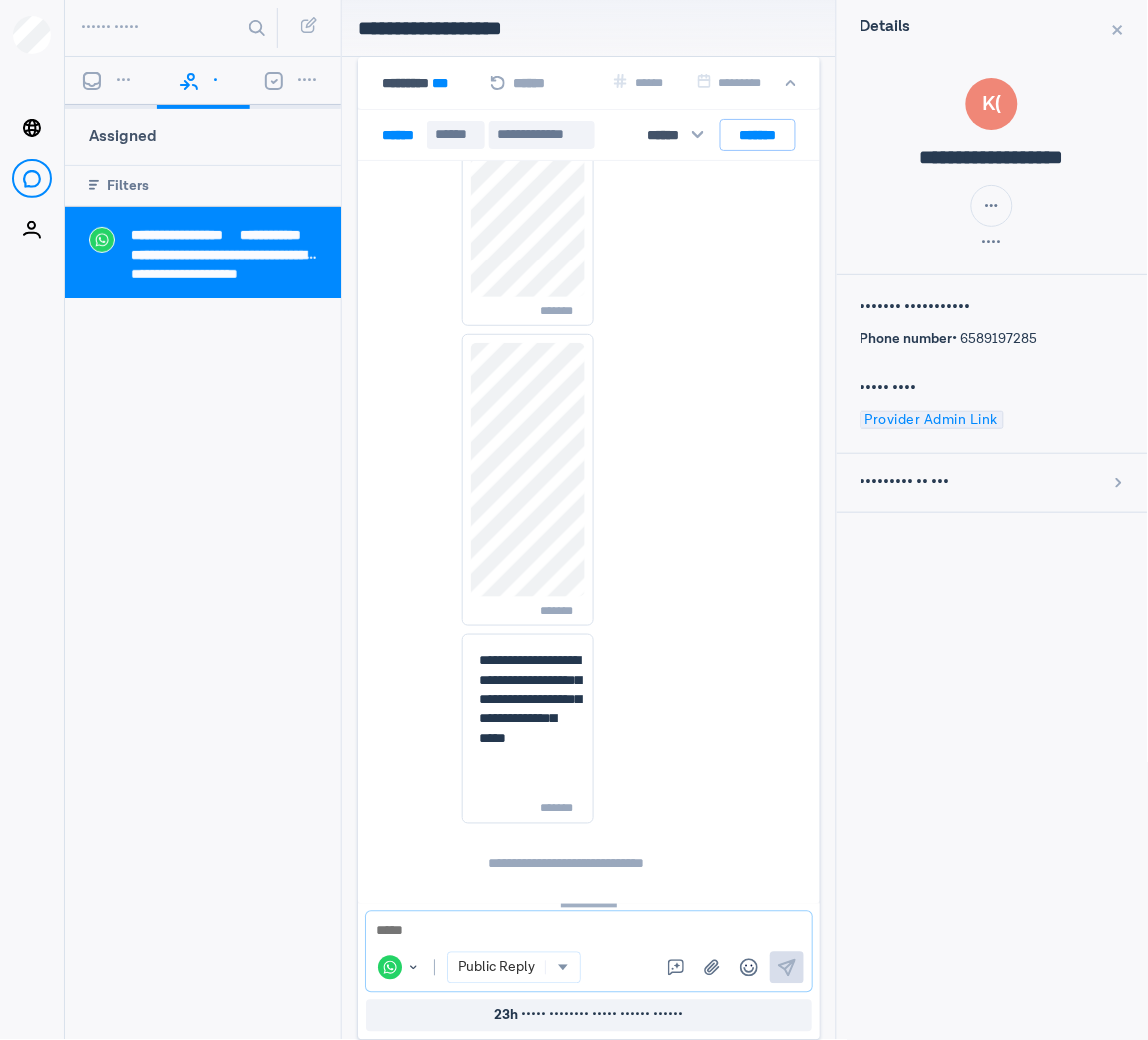 click at bounding box center (589, 932) 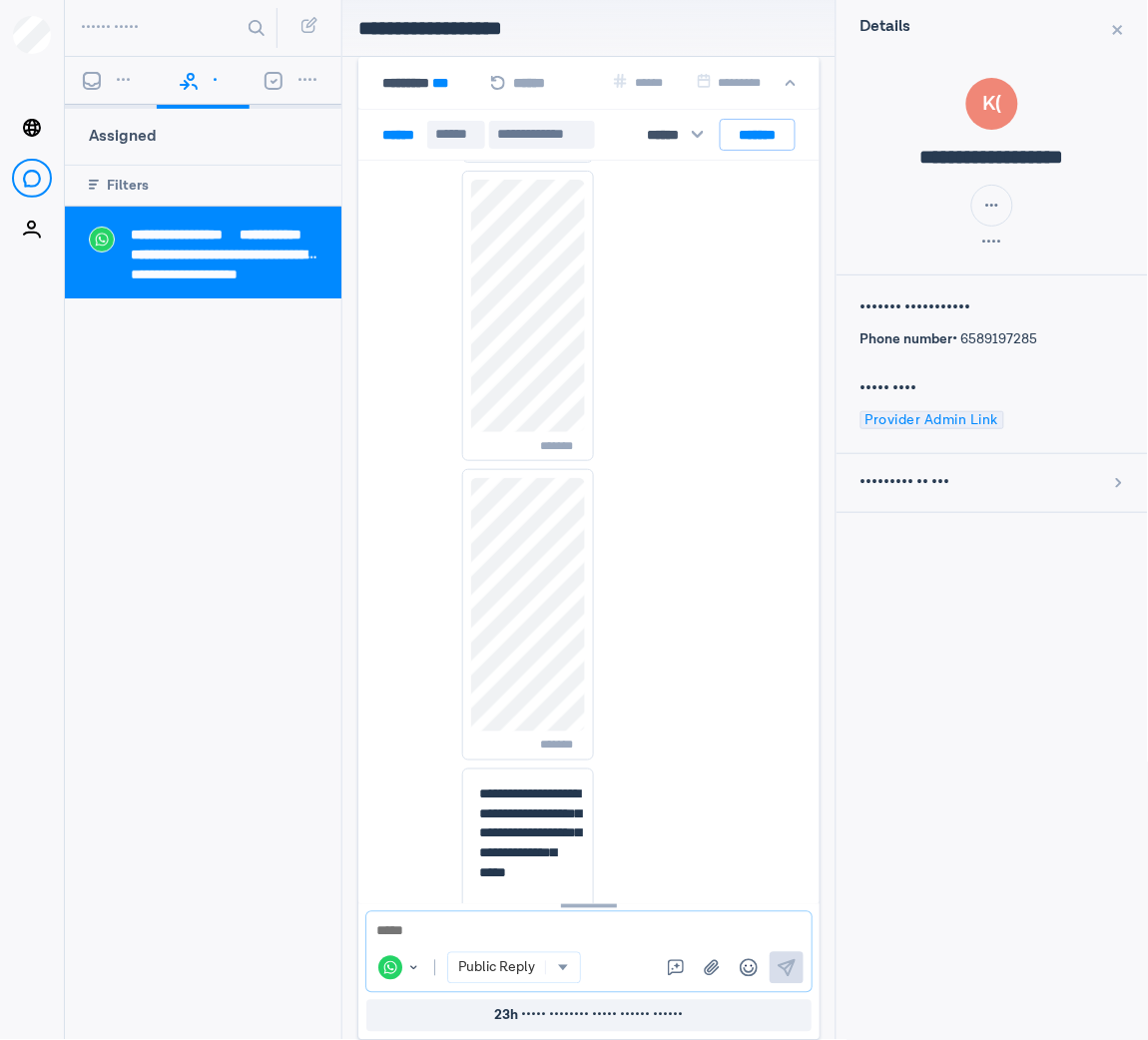 scroll, scrollTop: 3239, scrollLeft: 0, axis: vertical 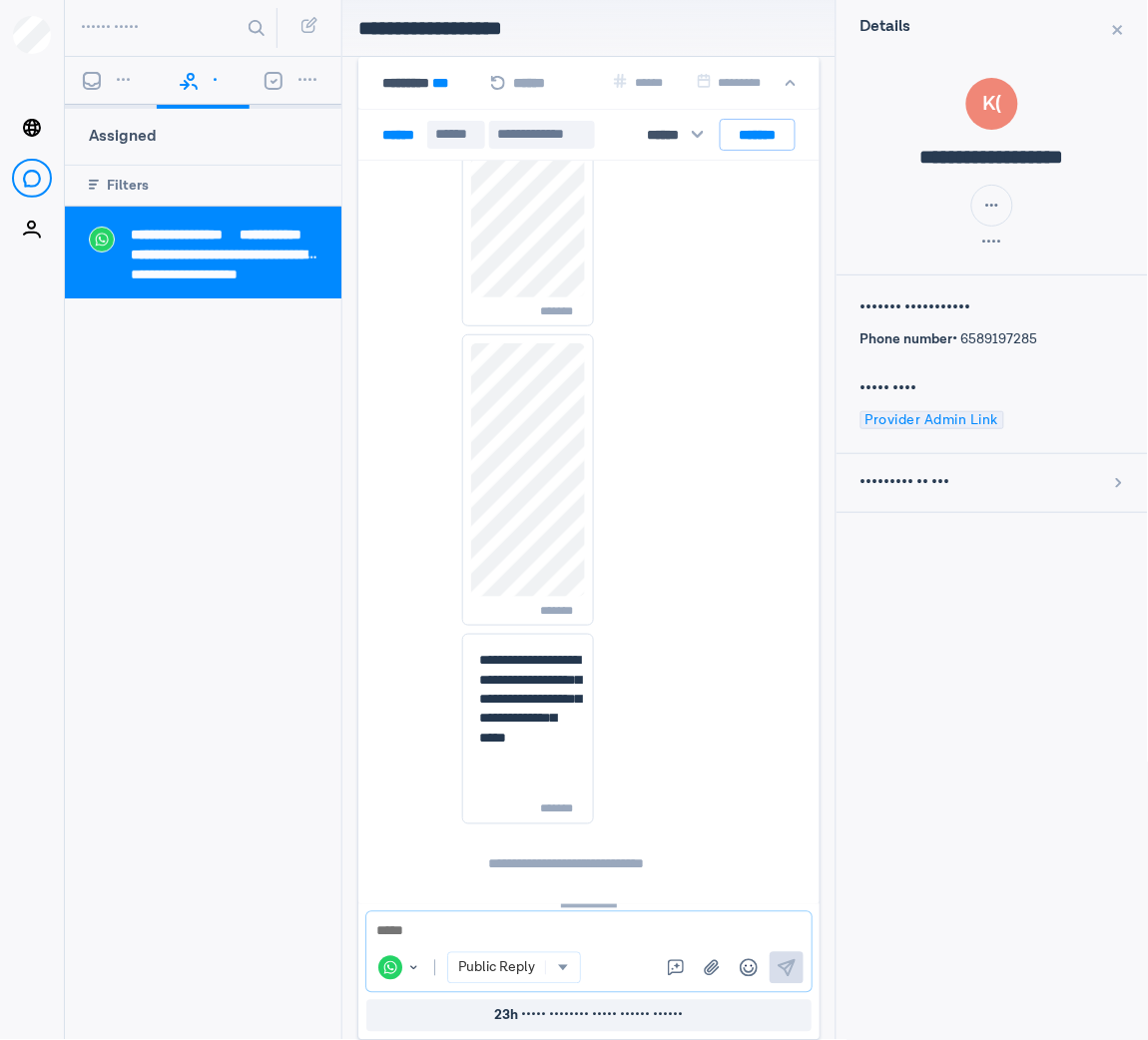 click at bounding box center [589, 932] 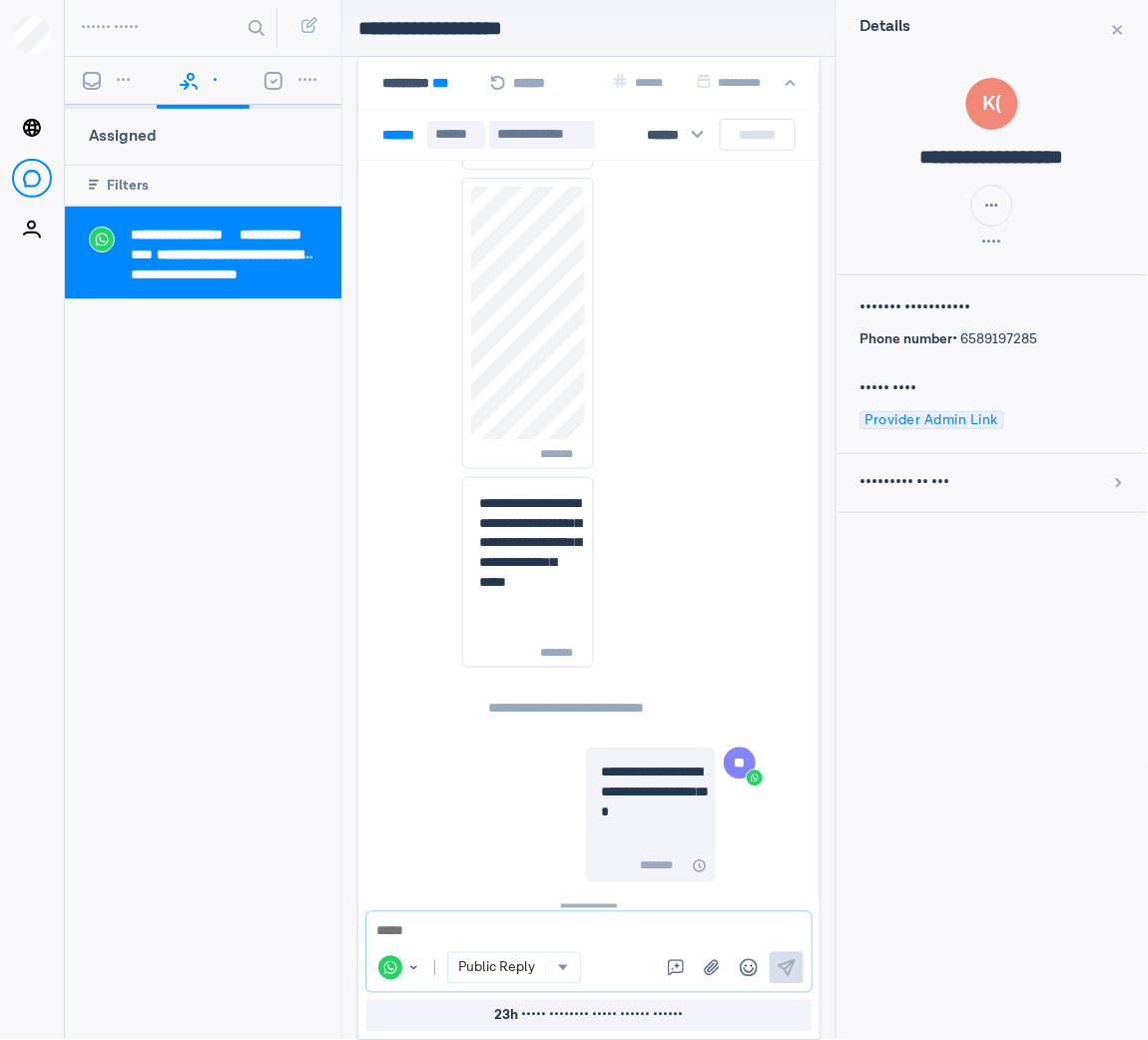scroll, scrollTop: 3397, scrollLeft: 0, axis: vertical 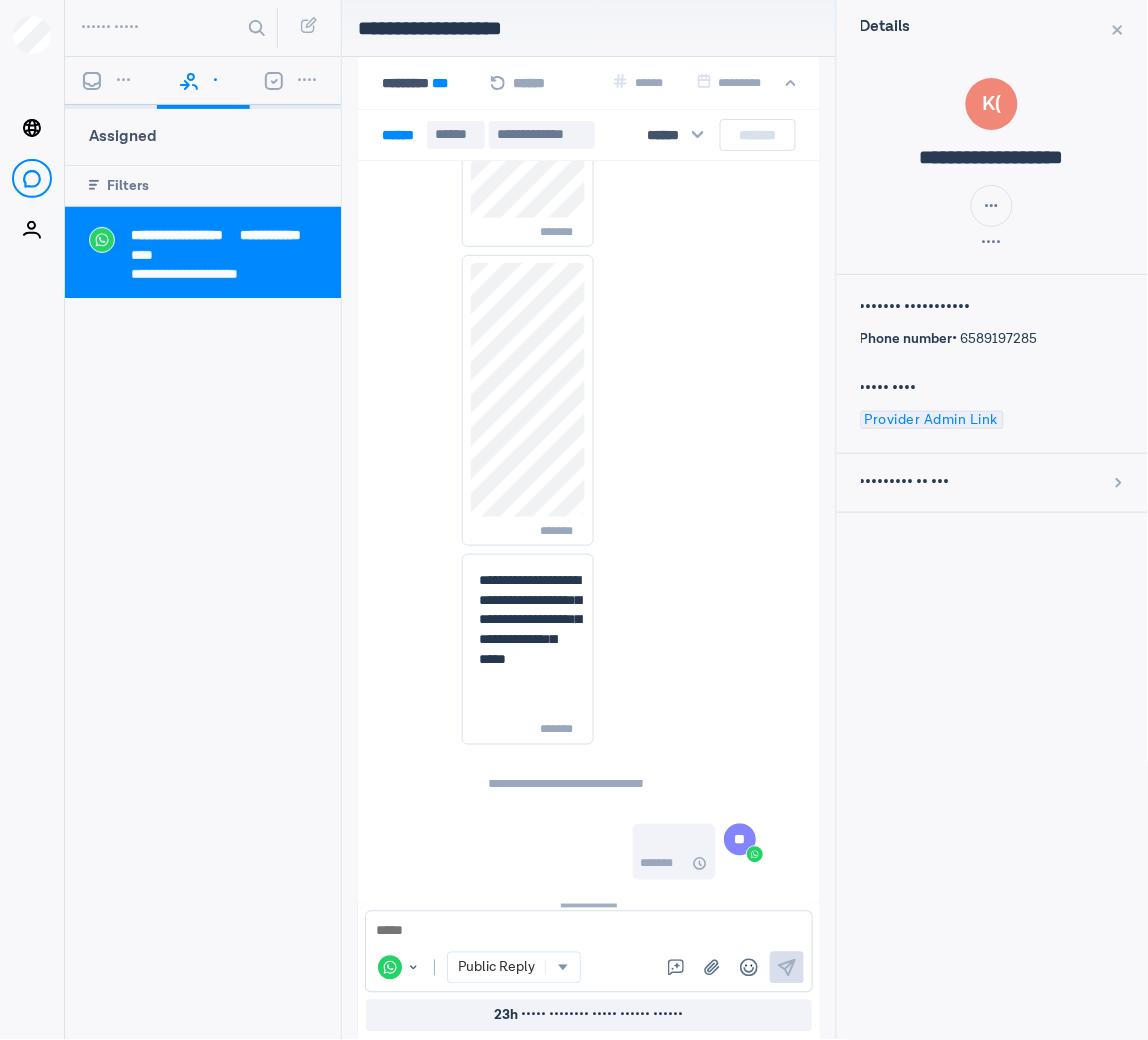 click on "•••" at bounding box center [111, 83] 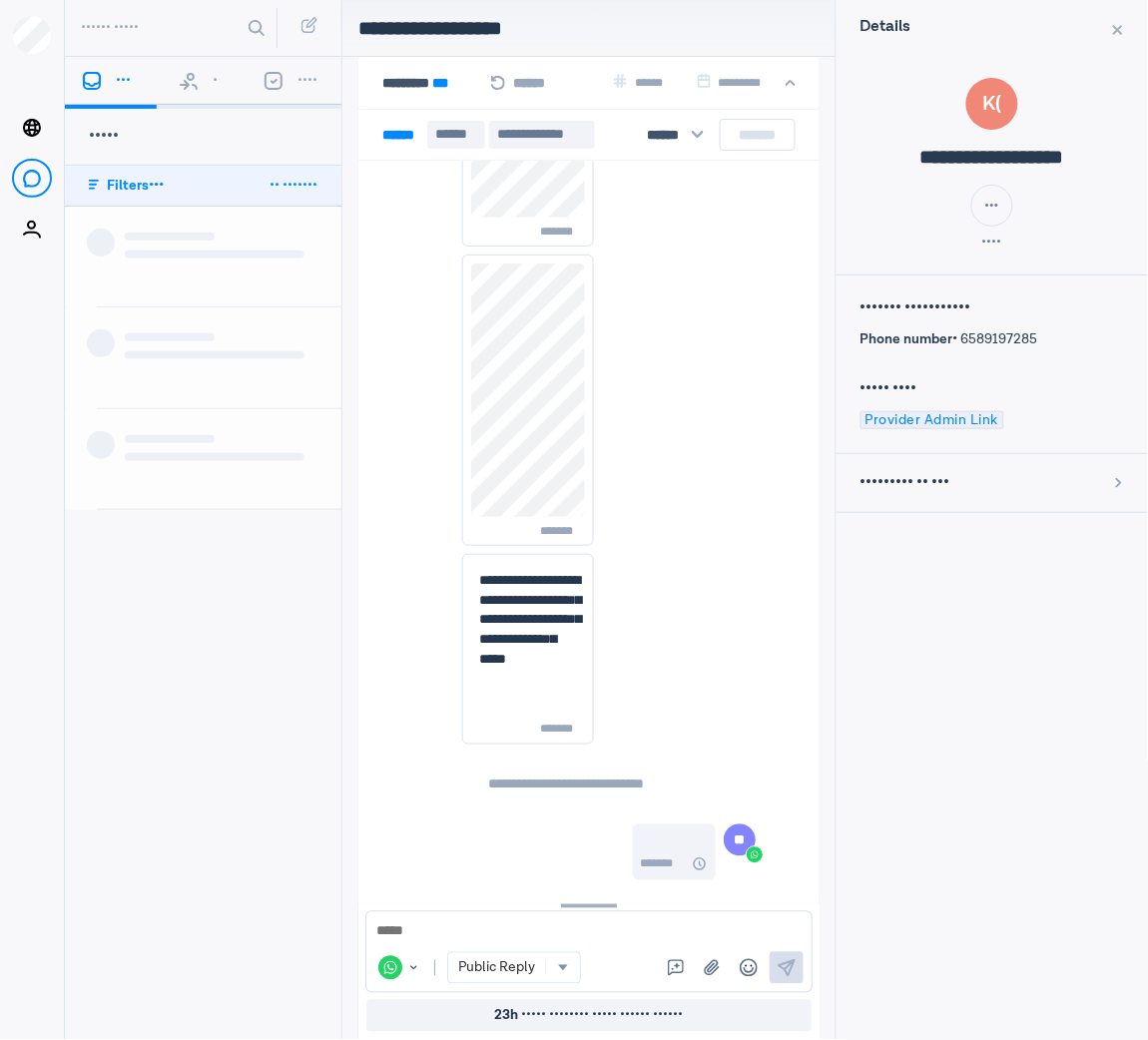 scroll, scrollTop: 3397, scrollLeft: 0, axis: vertical 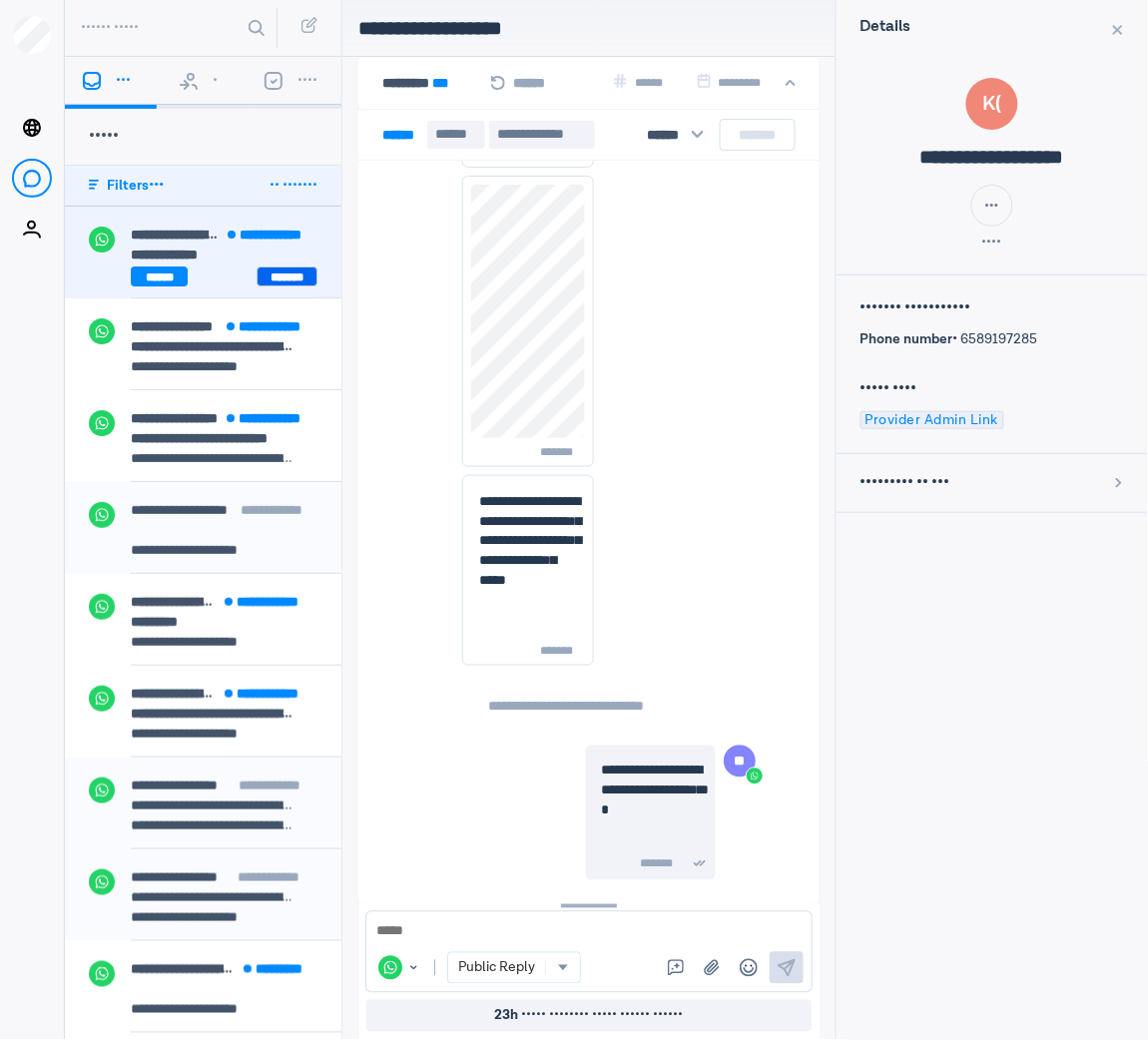 drag, startPoint x: 273, startPoint y: 277, endPoint x: 298, endPoint y: 289, distance: 27.730849 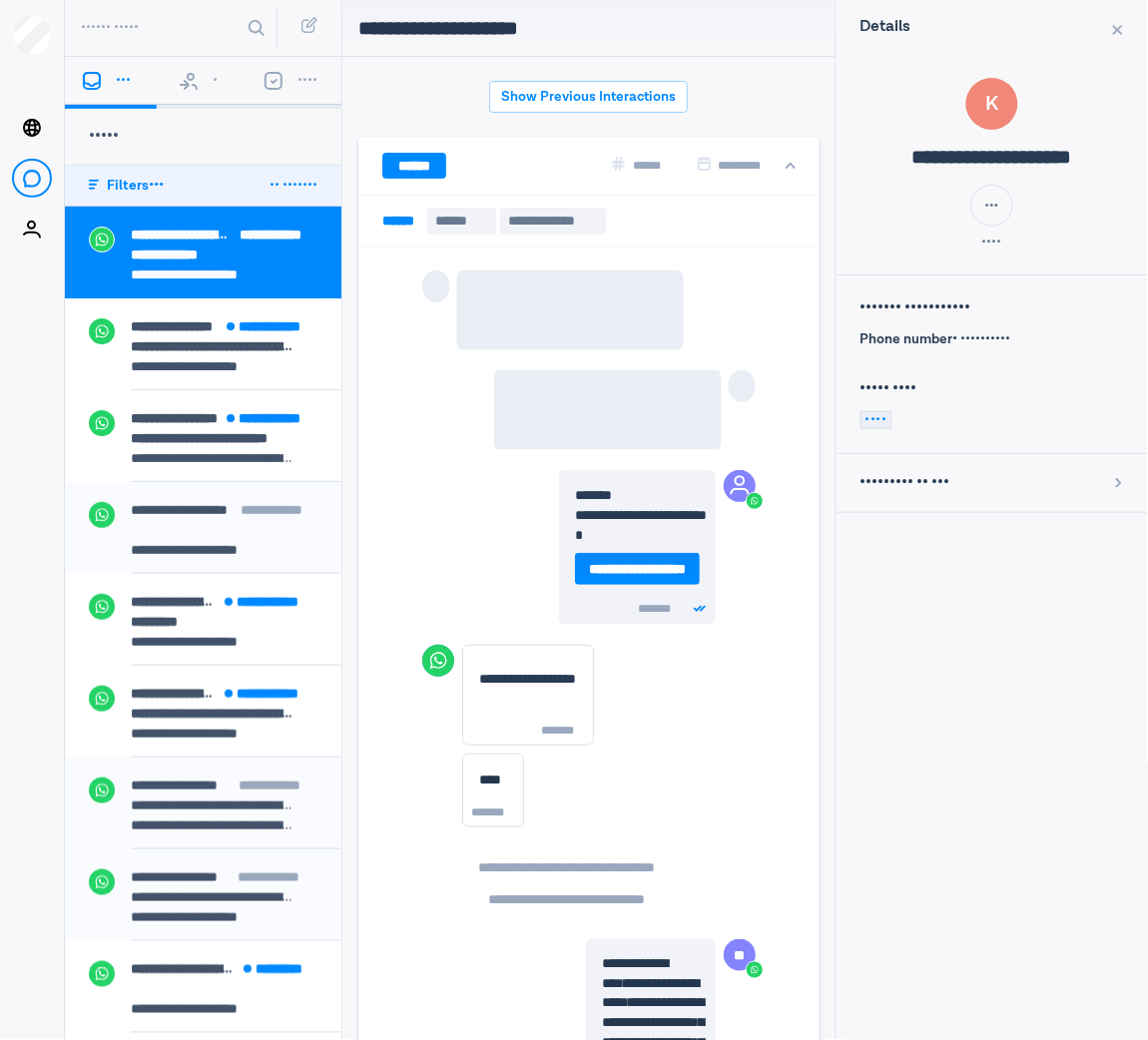 scroll, scrollTop: 80, scrollLeft: 0, axis: vertical 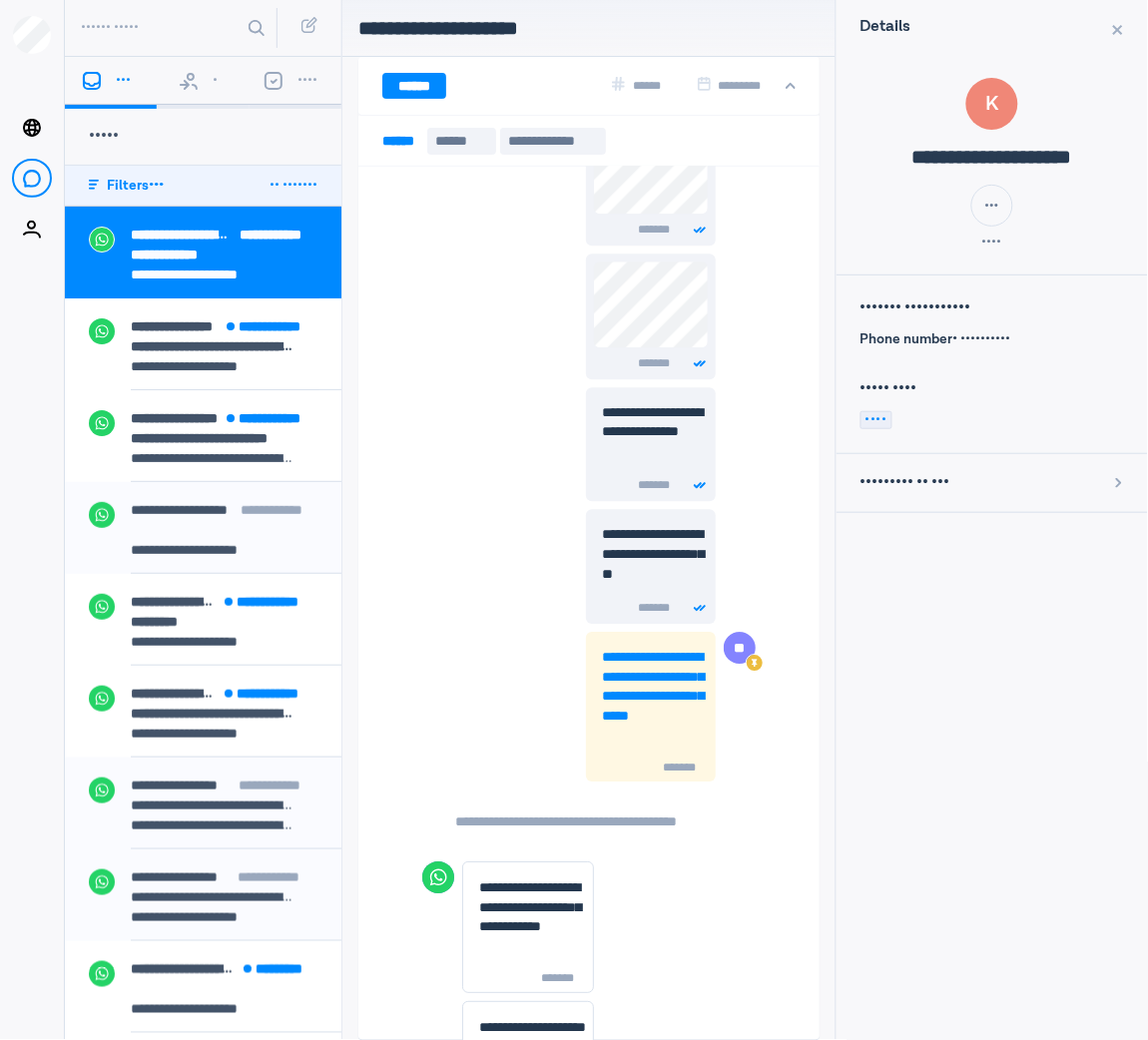 click on "**********" at bounding box center (279, 235) 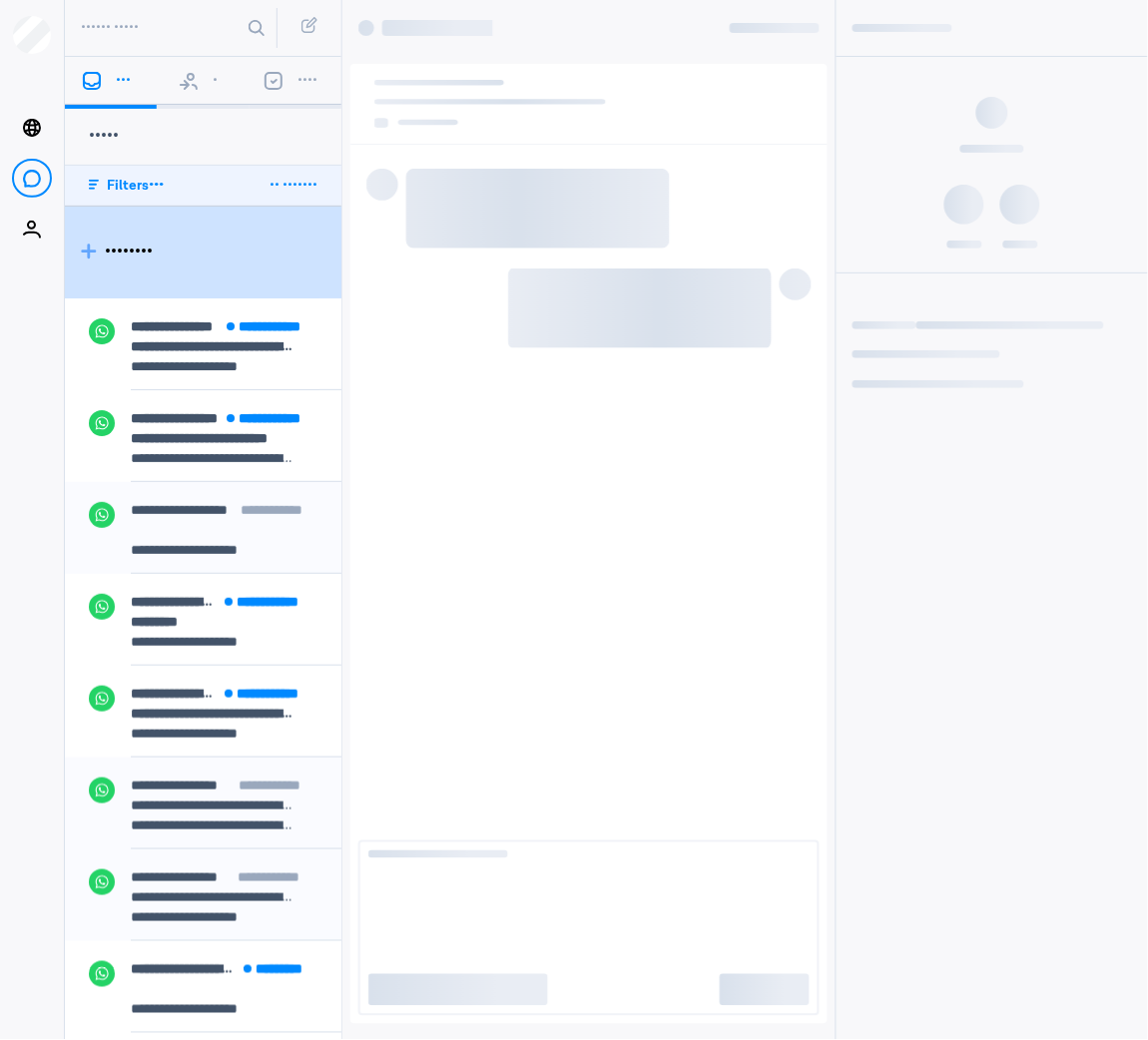 click on "•••" at bounding box center (123, 81) 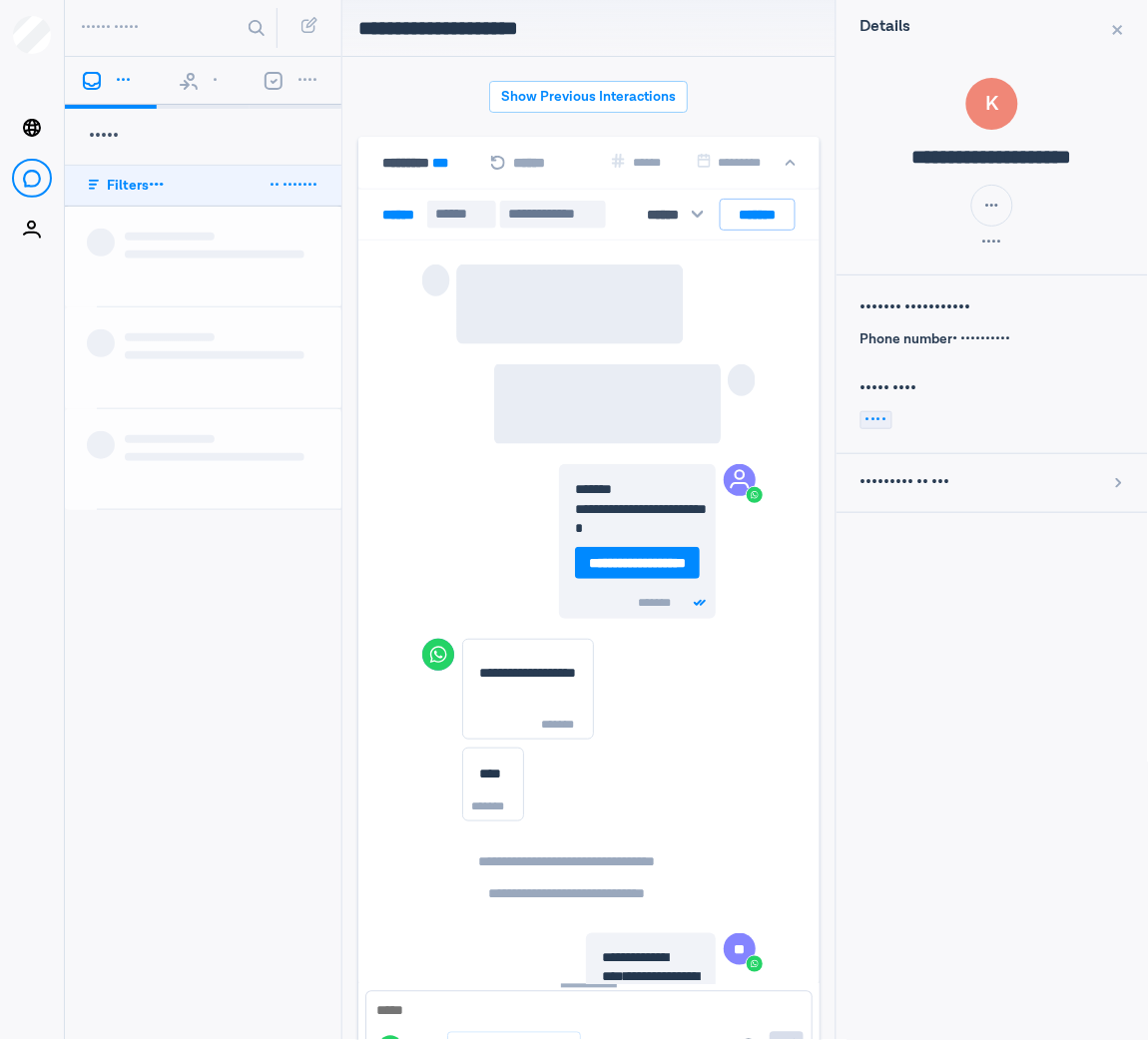 scroll, scrollTop: 80, scrollLeft: 0, axis: vertical 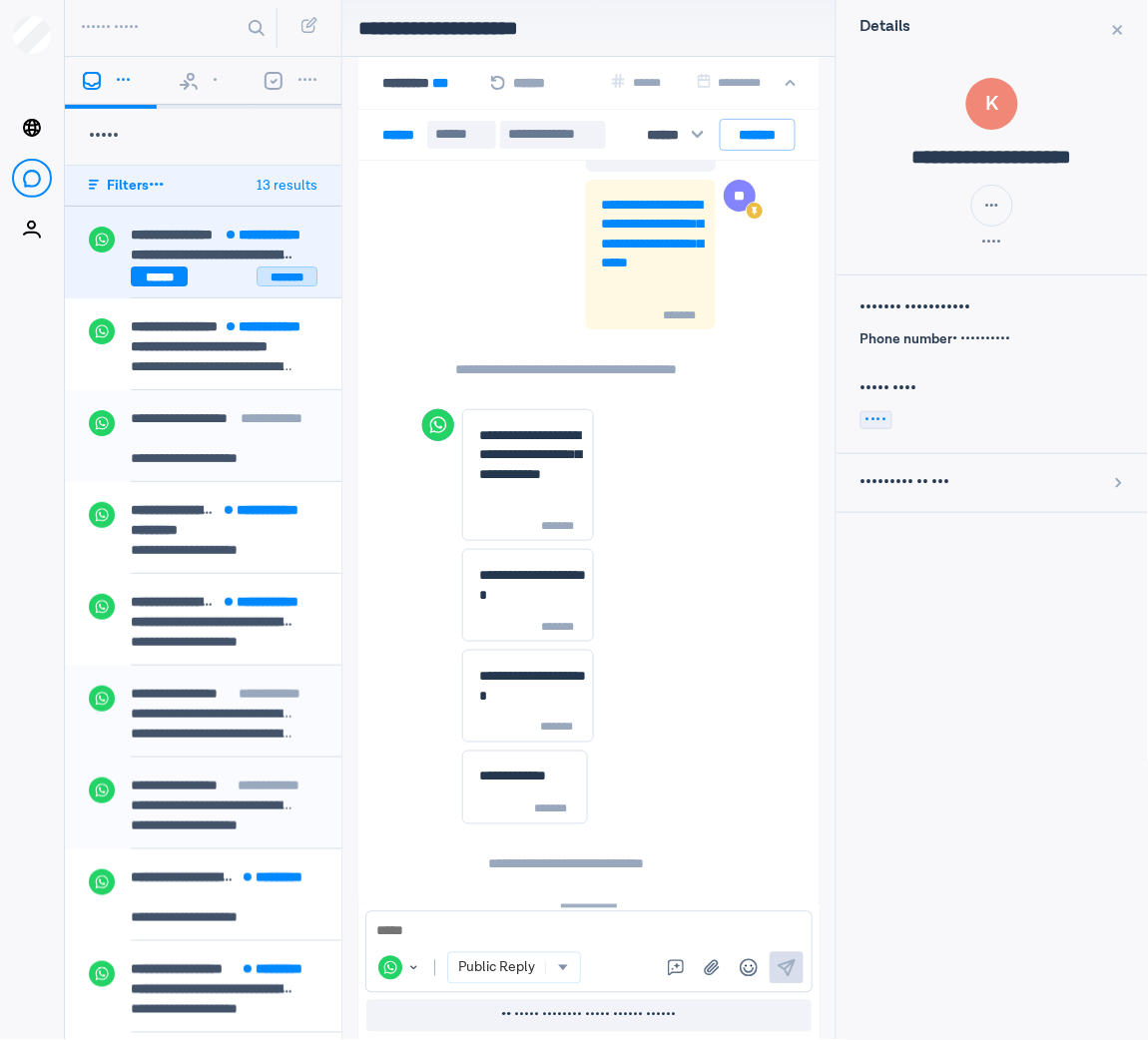 click on "*******" at bounding box center (287, 276) 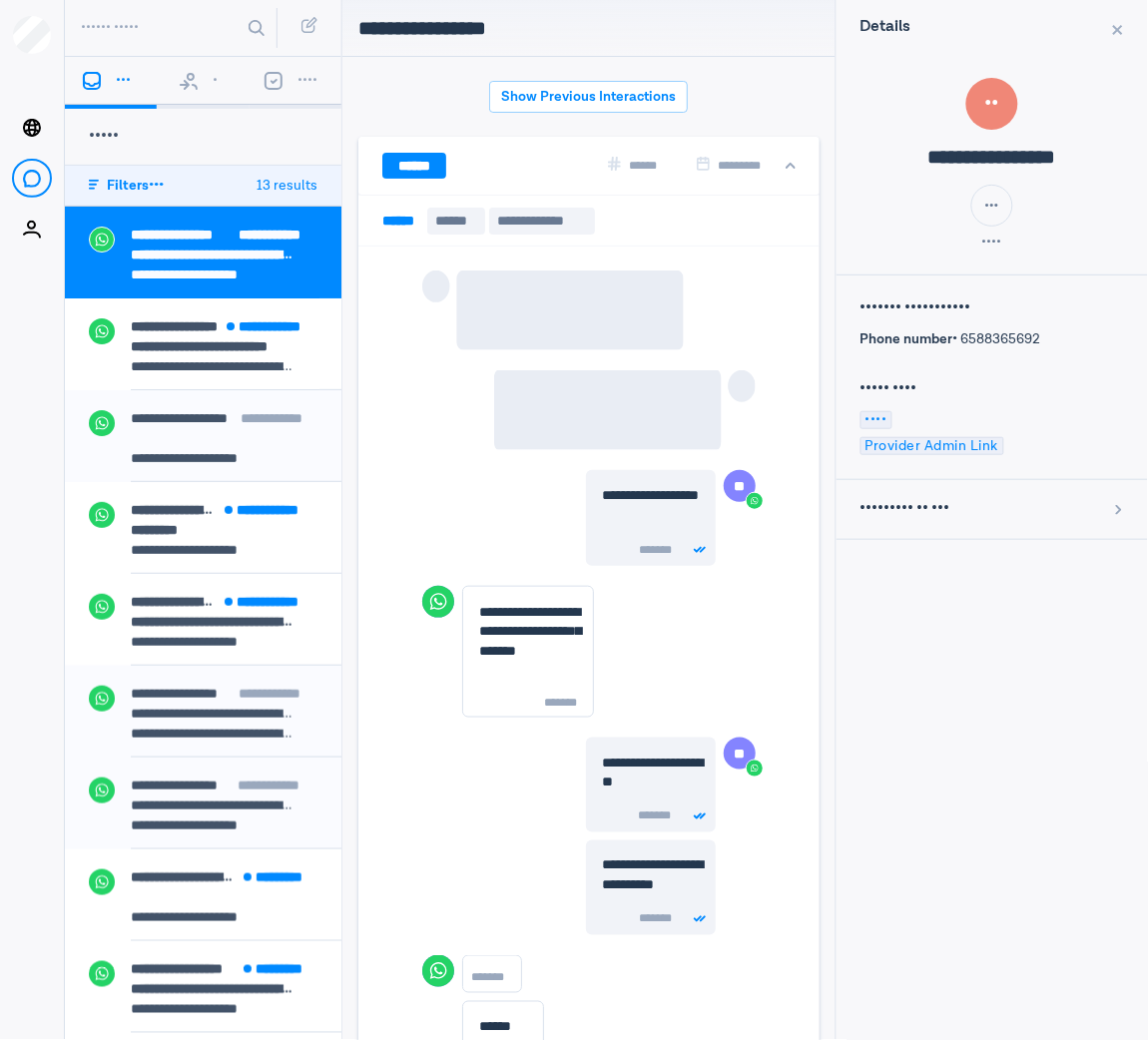 scroll, scrollTop: 80, scrollLeft: 0, axis: vertical 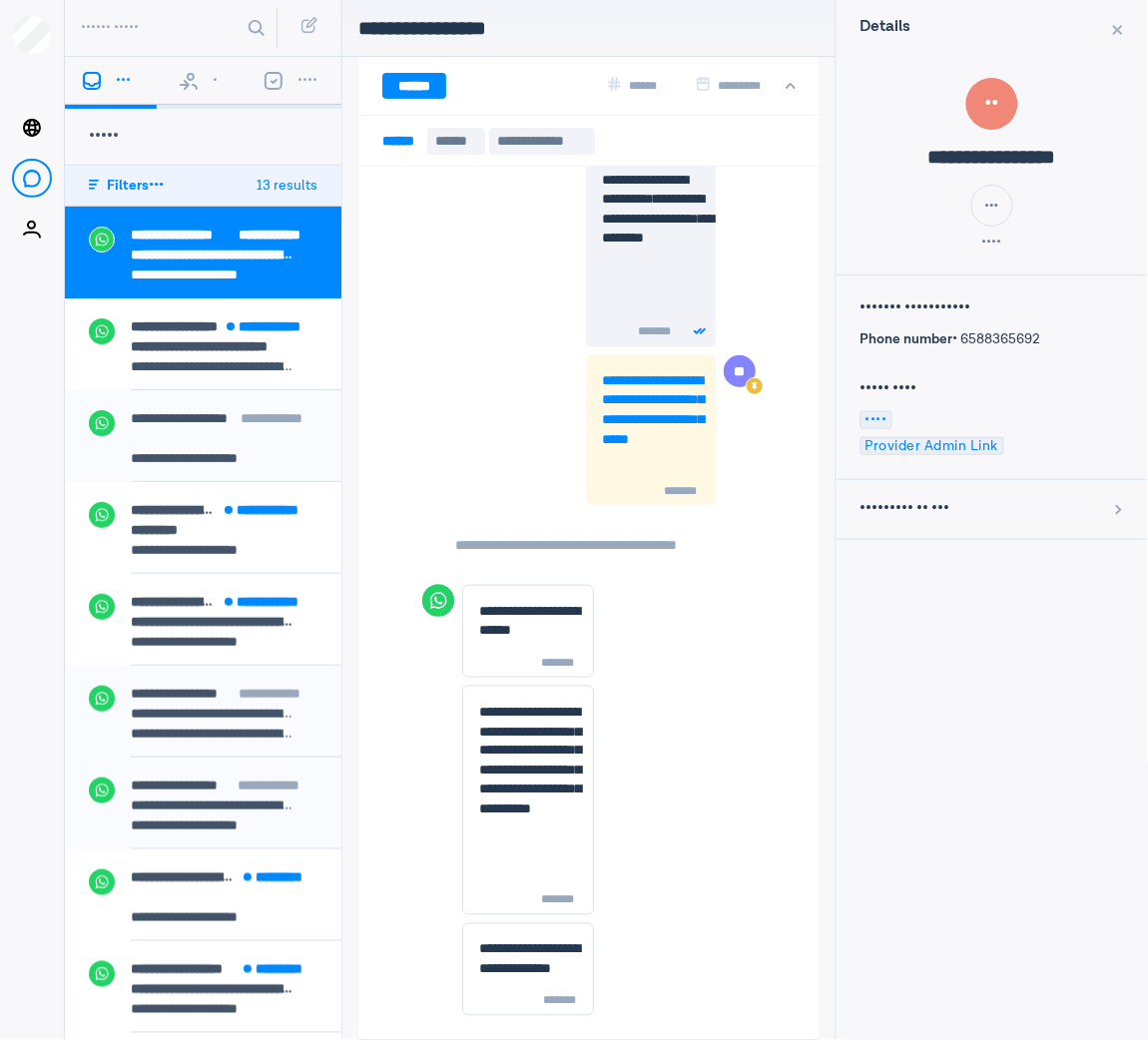 click on "**********" at bounding box center [200, 274] 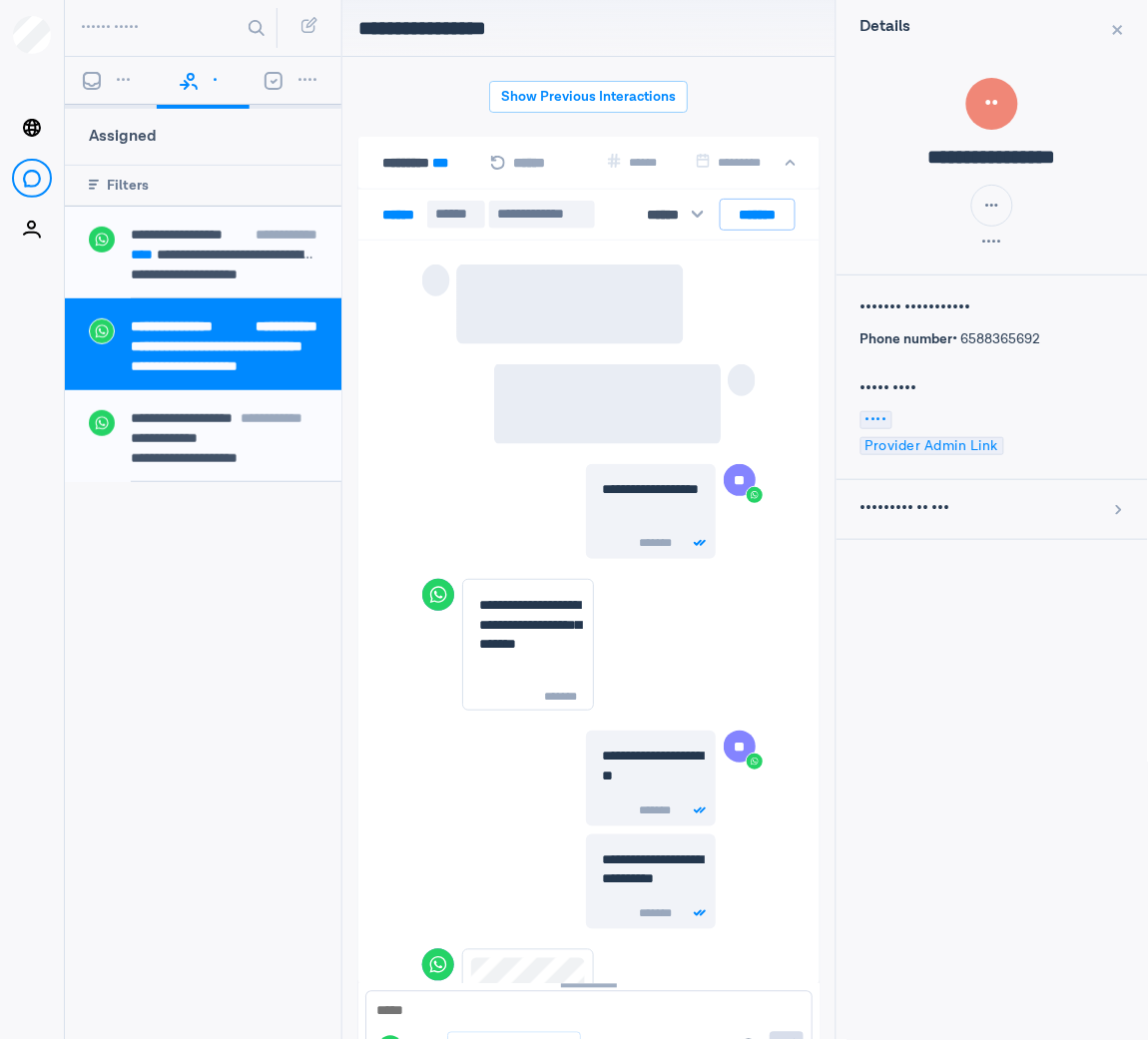 scroll, scrollTop: 80, scrollLeft: 0, axis: vertical 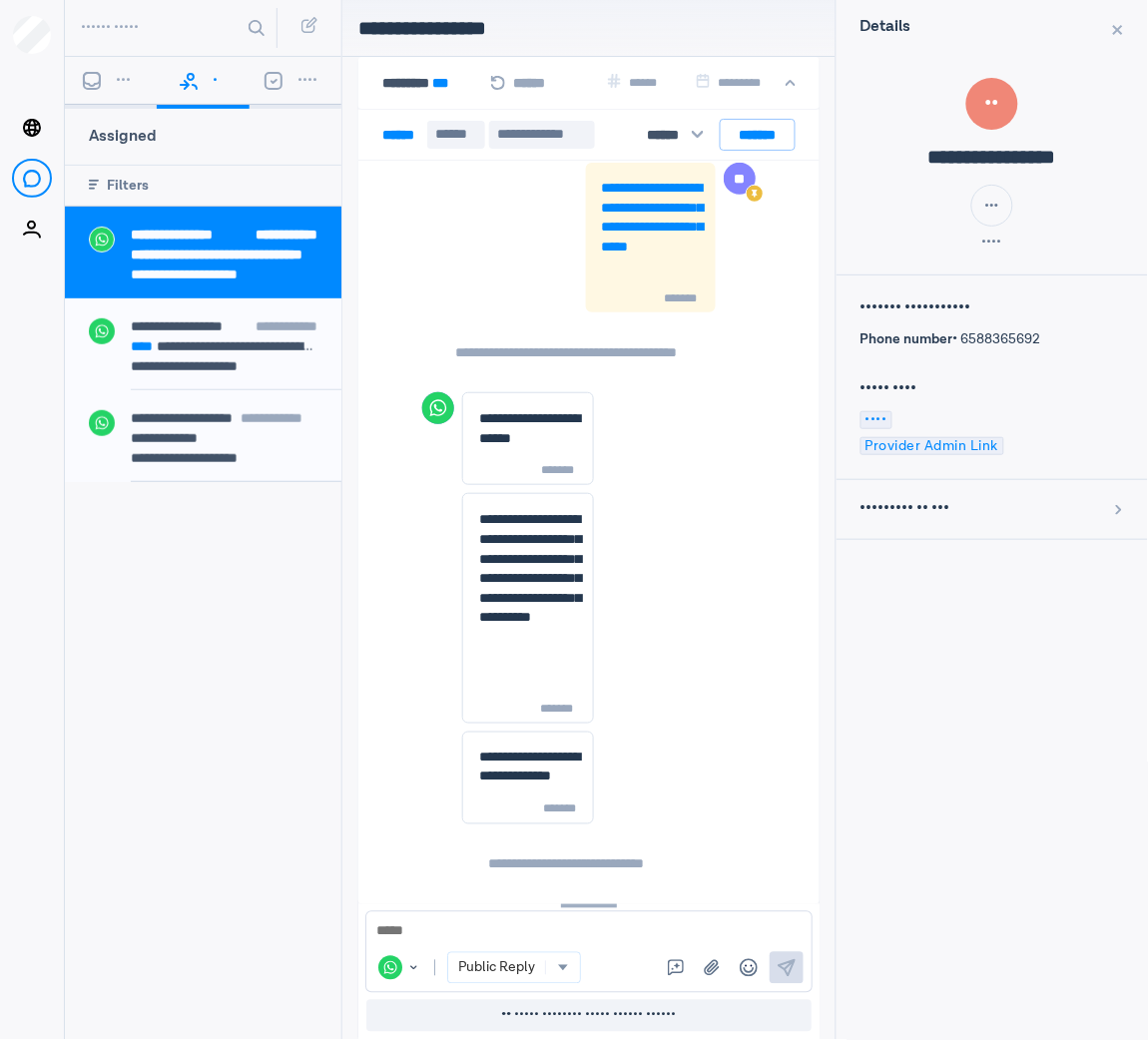 click on "•••" at bounding box center [111, 83] 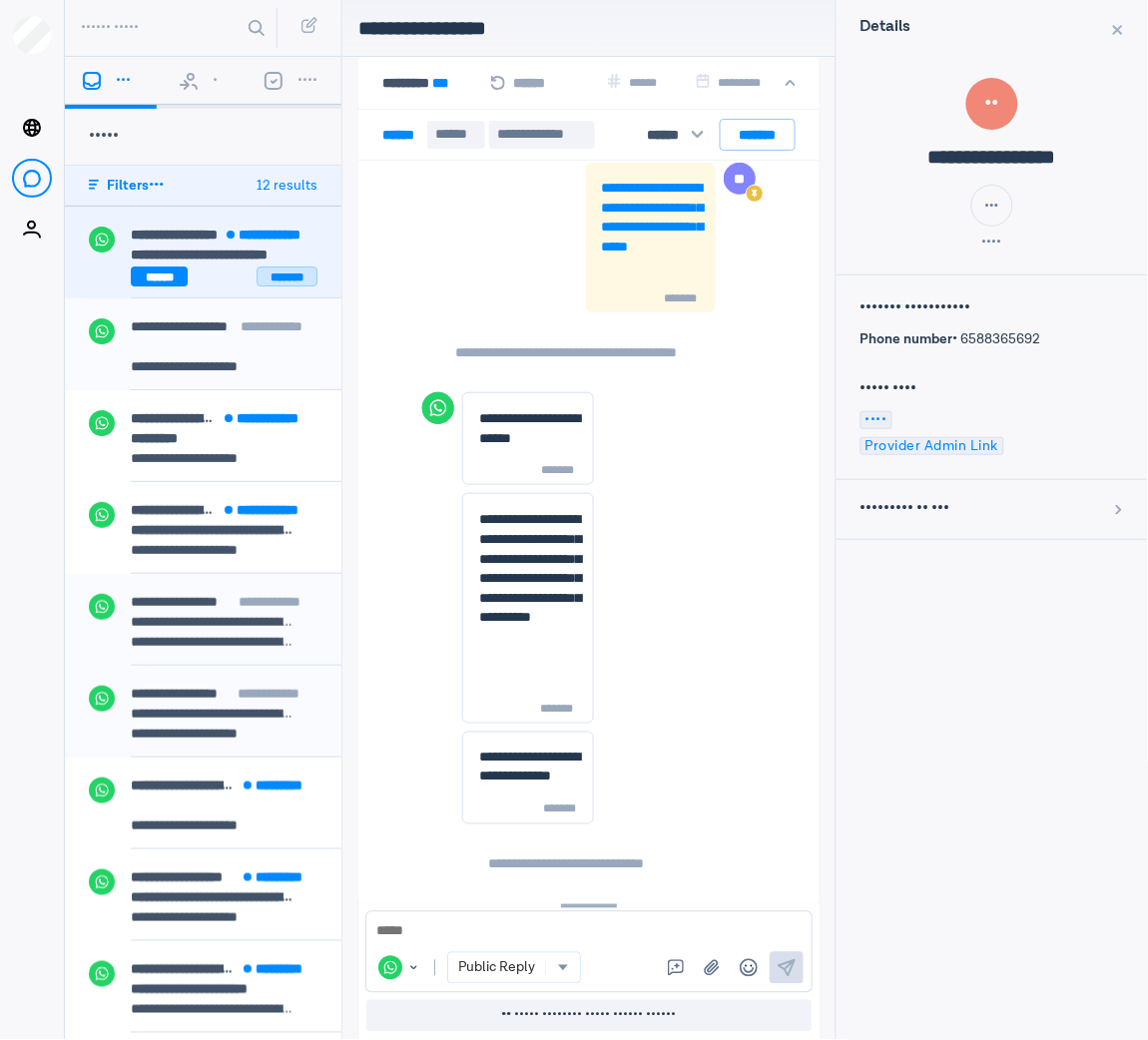 click on "*******" at bounding box center (287, 276) 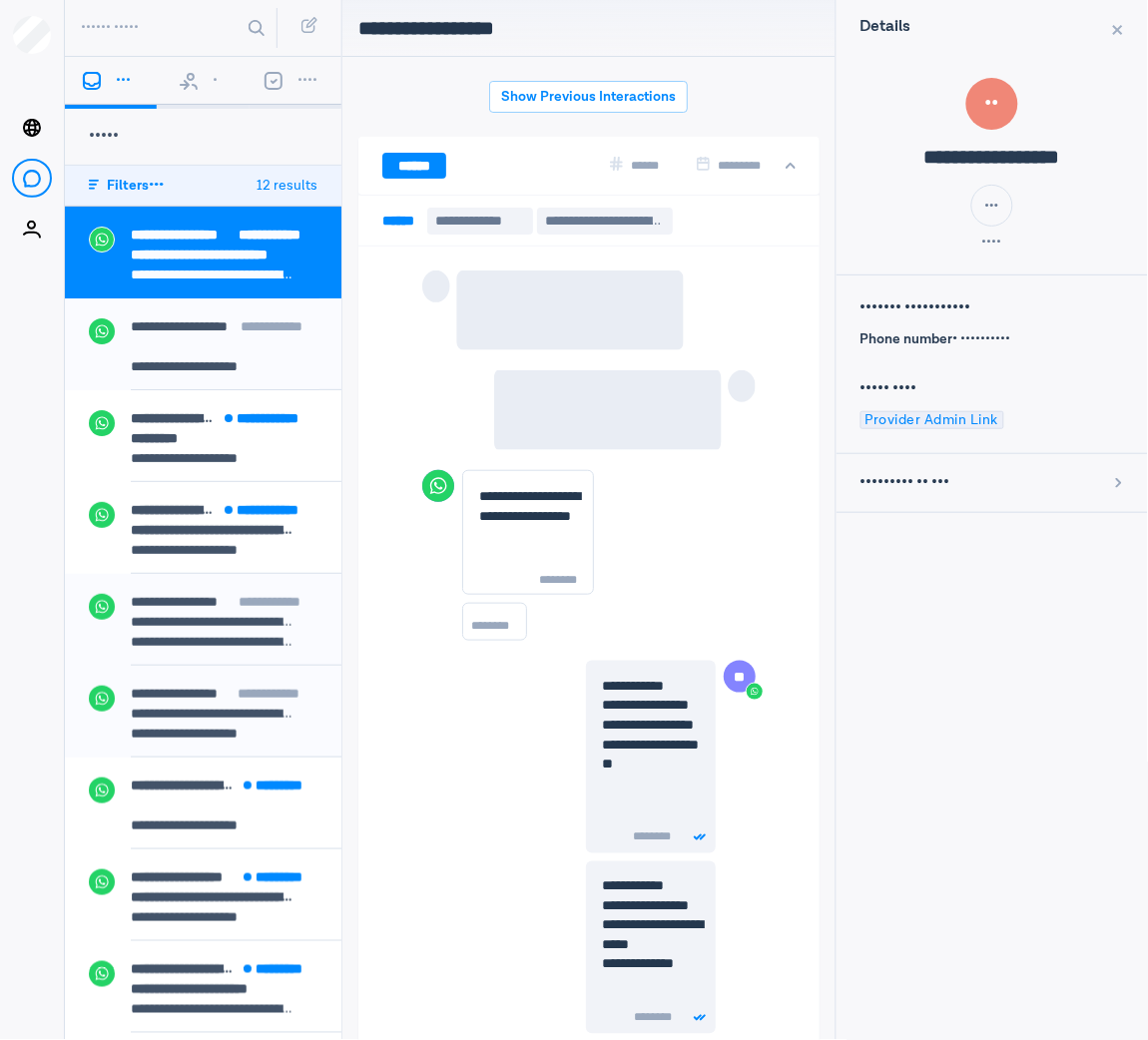 scroll, scrollTop: 80, scrollLeft: 0, axis: vertical 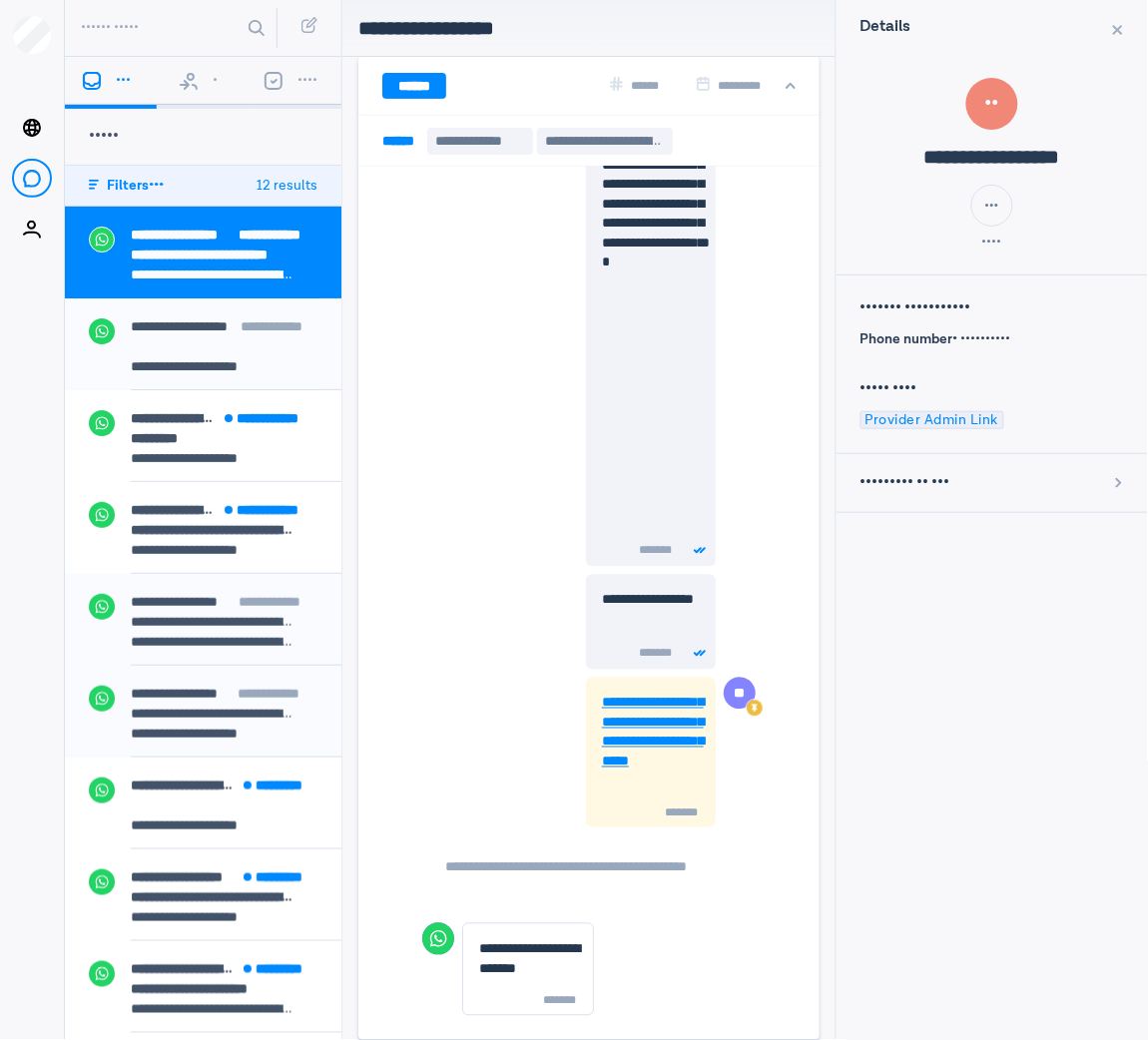 click on "**********" at bounding box center (651, 743) 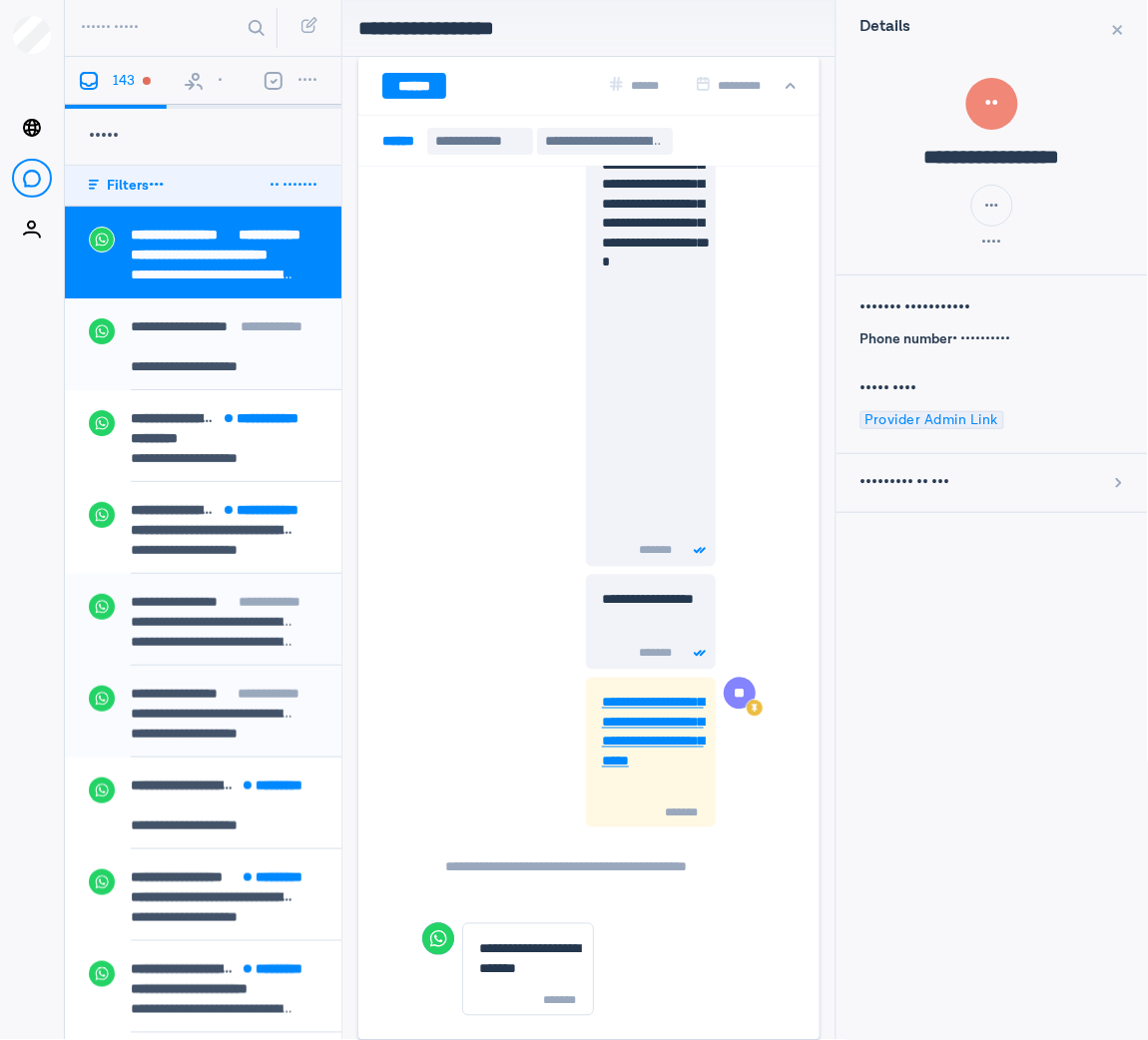 click on "**********" at bounding box center [651, 743] 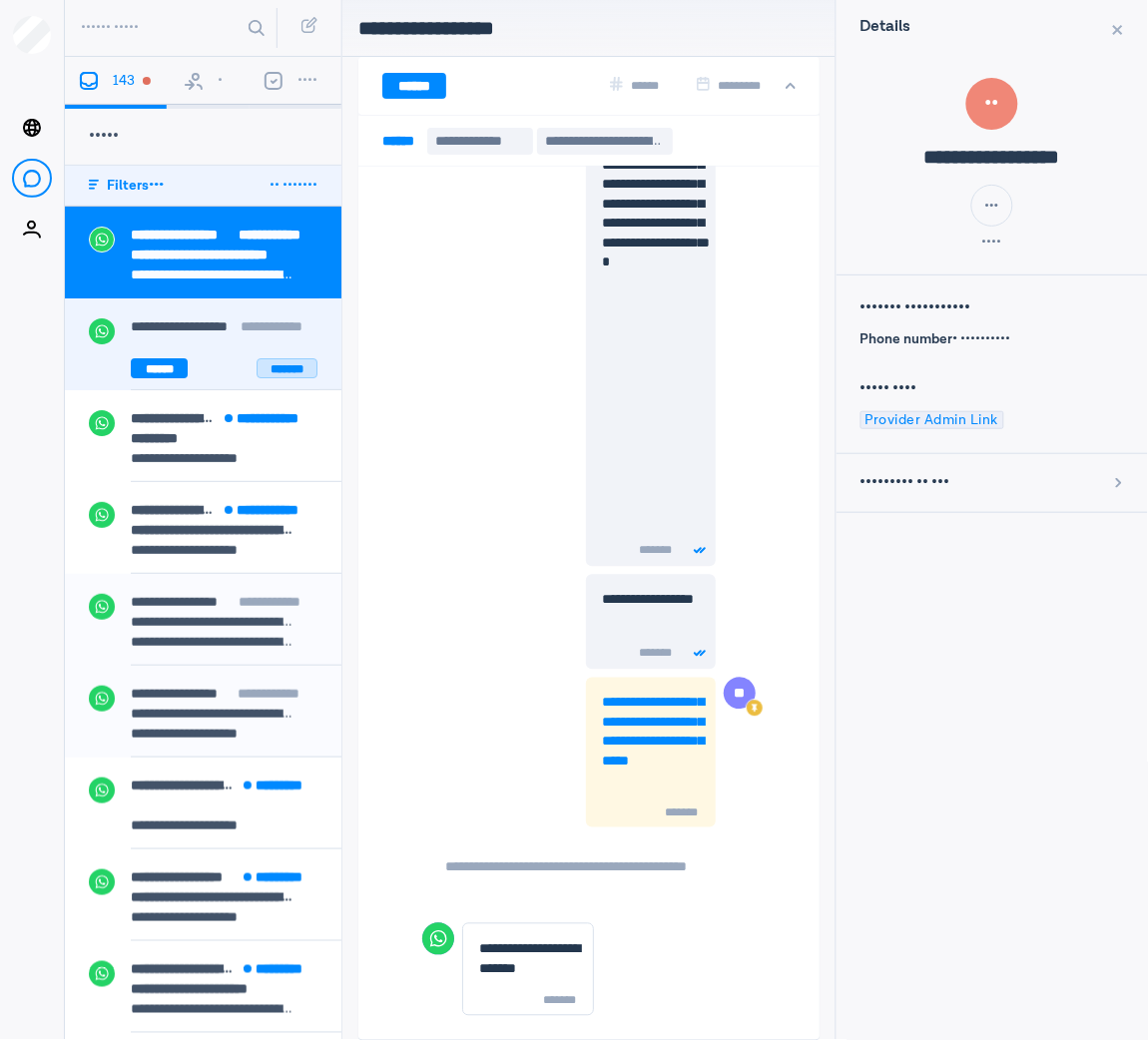 click on "*******" at bounding box center [287, 368] 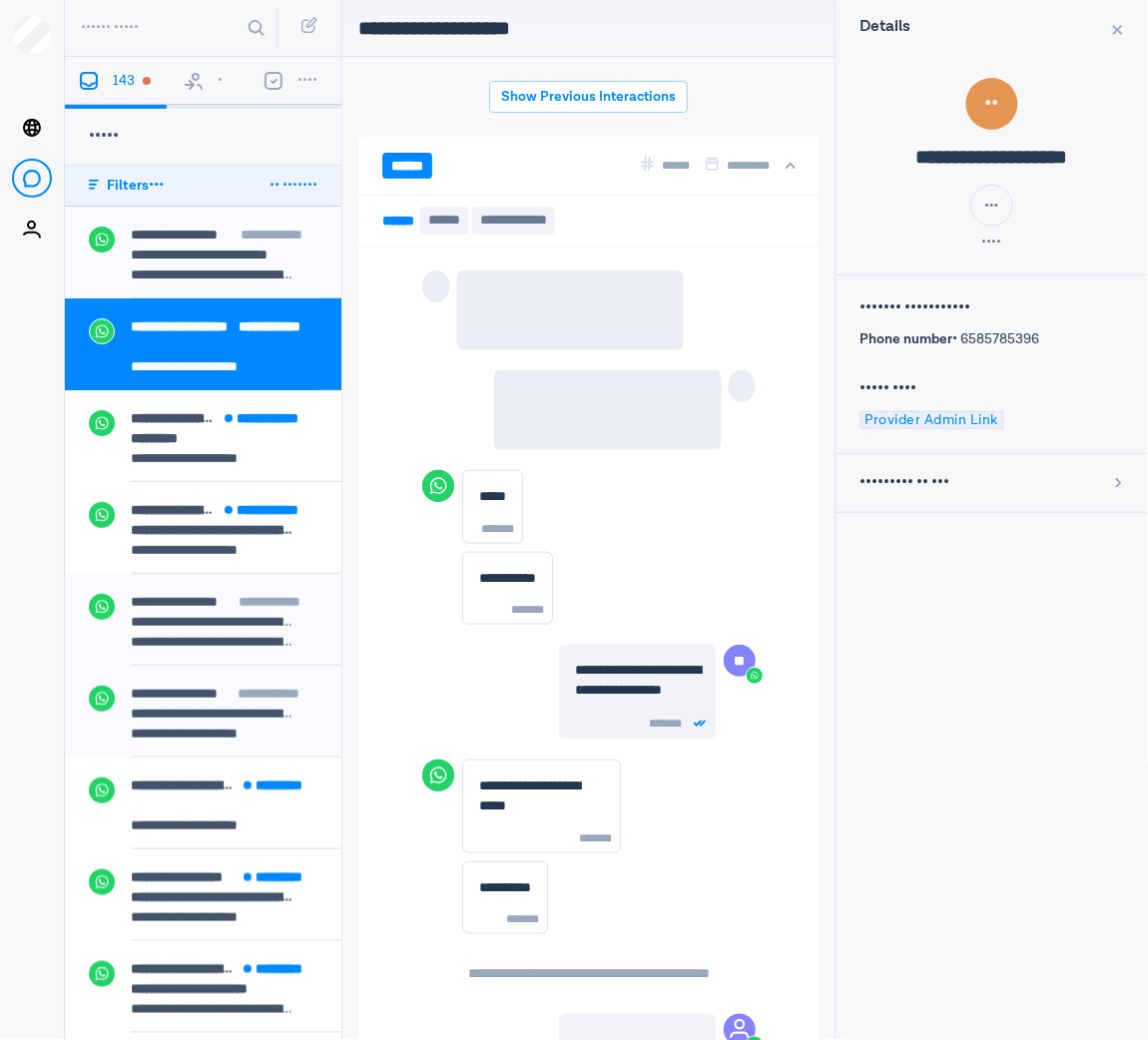 scroll, scrollTop: 38, scrollLeft: 0, axis: vertical 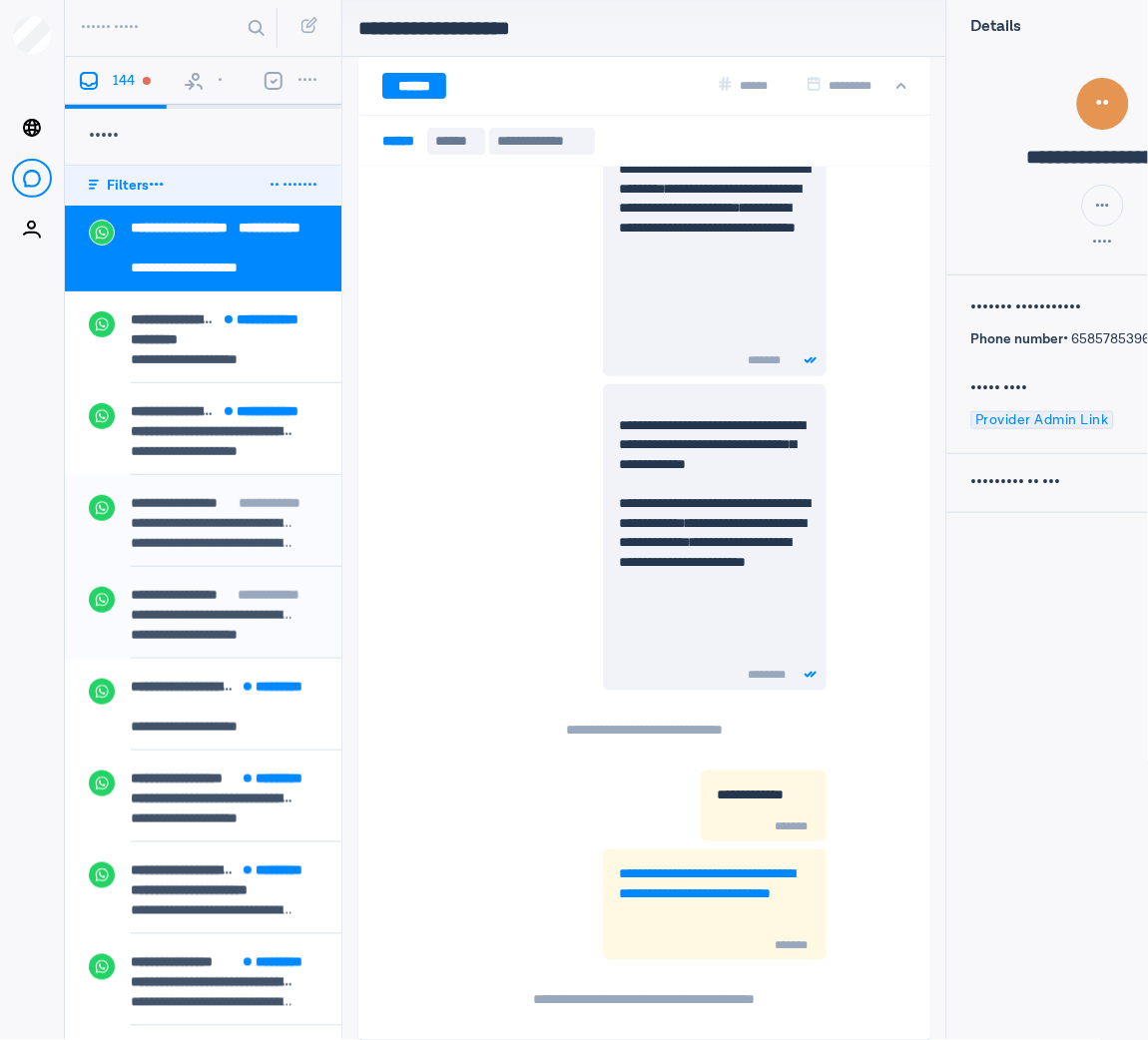 click on "**********" at bounding box center [236, 232] 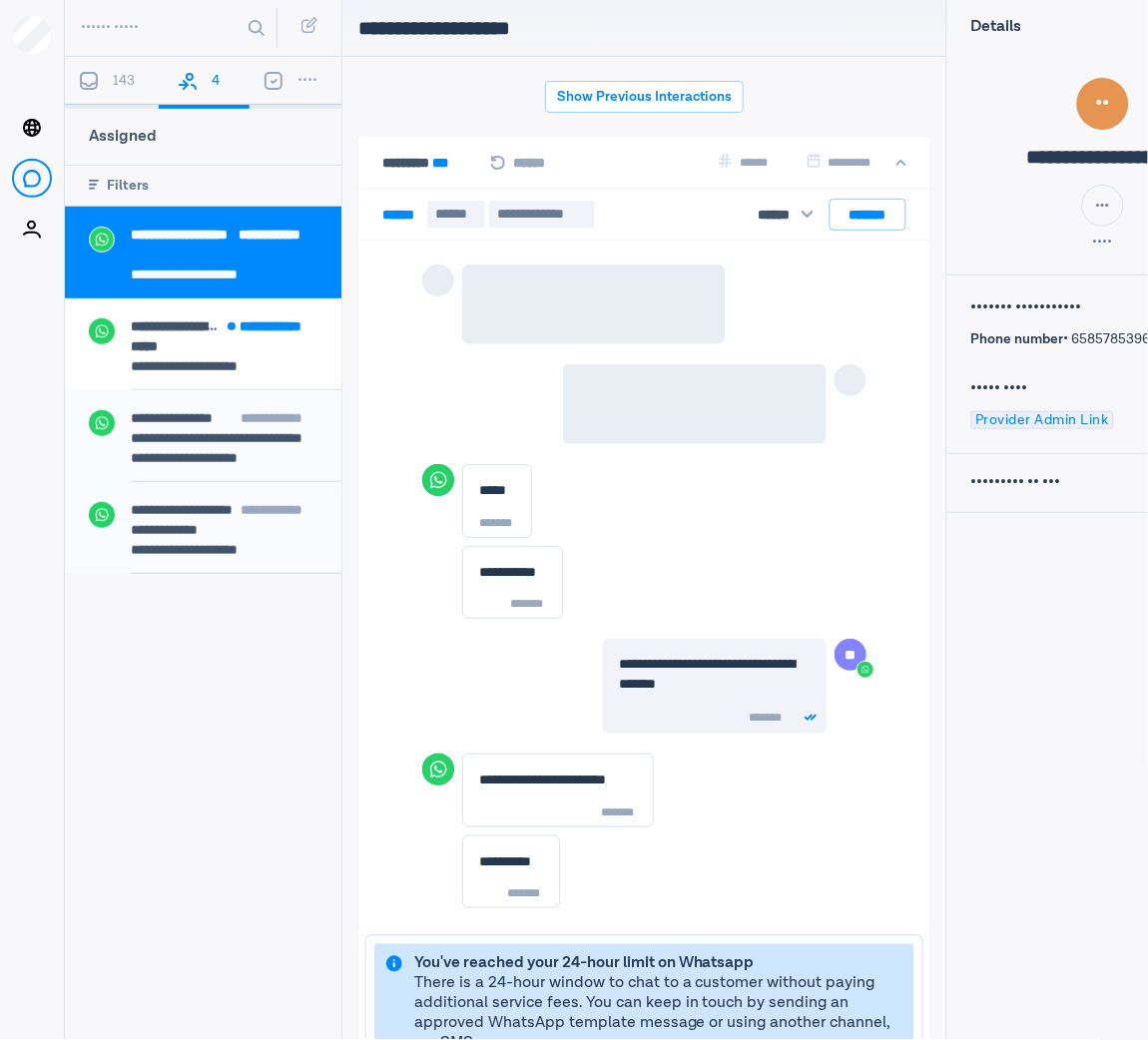 scroll, scrollTop: 80, scrollLeft: 0, axis: vertical 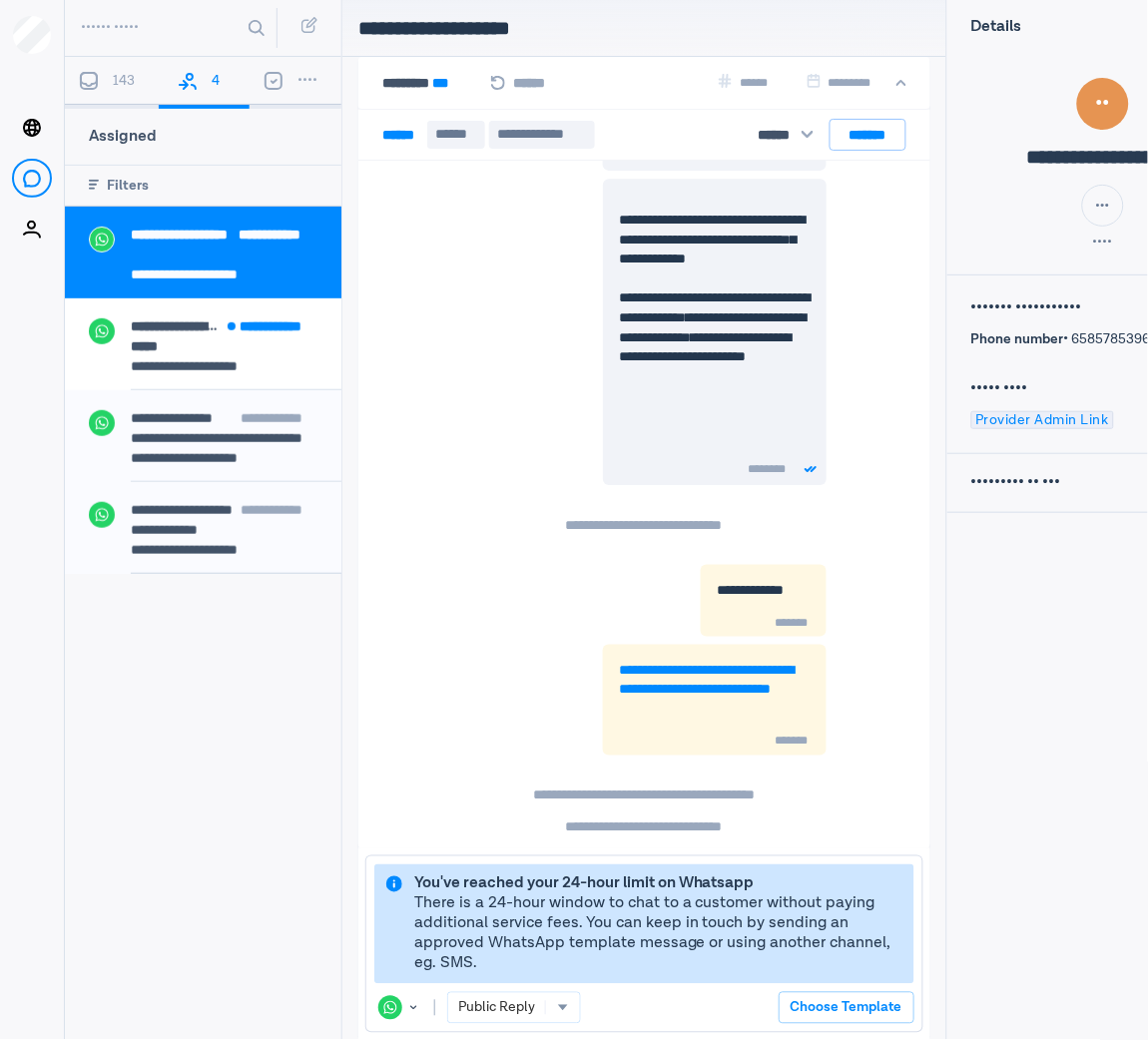 click on "143" at bounding box center [112, 83] 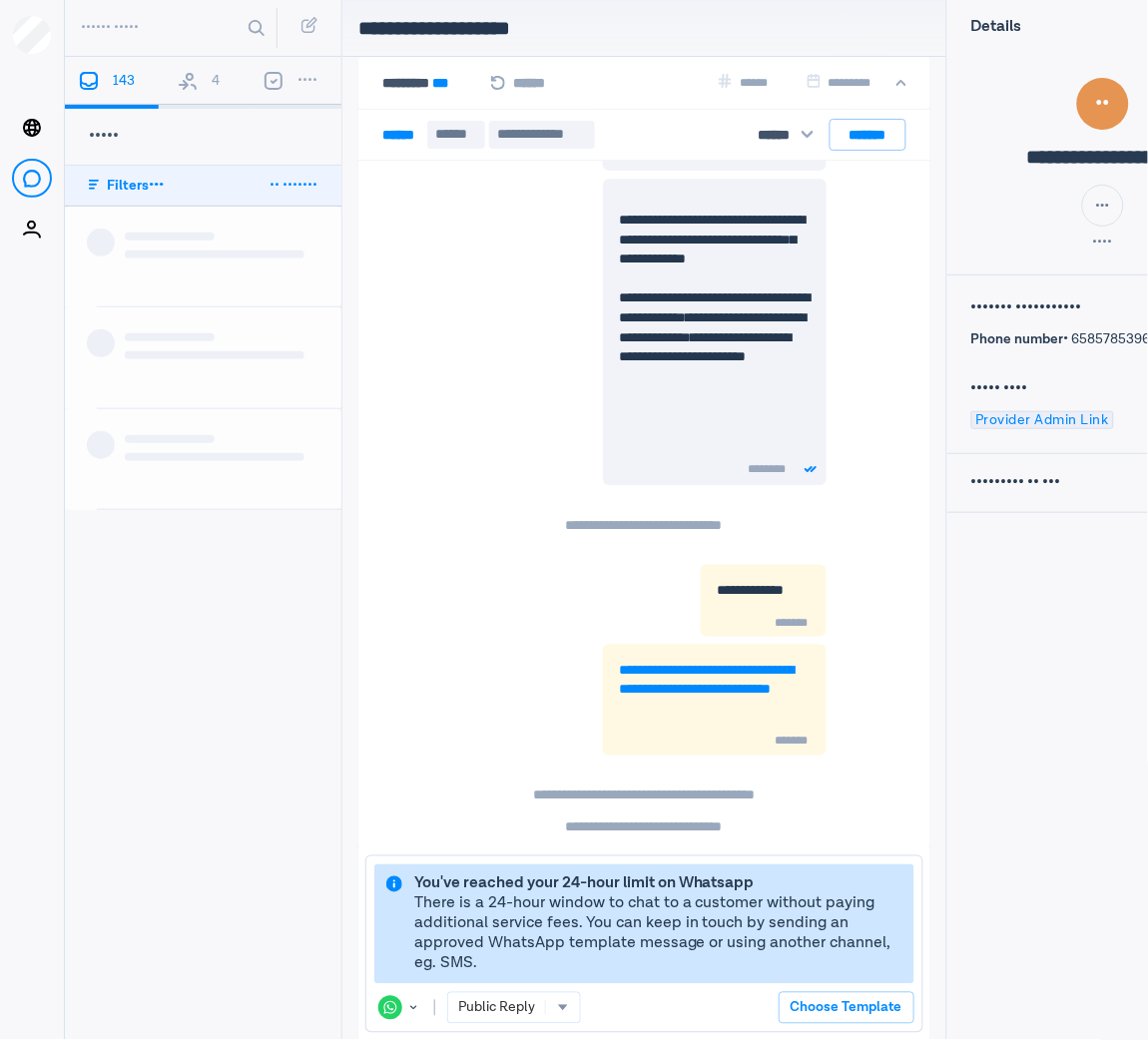 scroll, scrollTop: 2872, scrollLeft: 0, axis: vertical 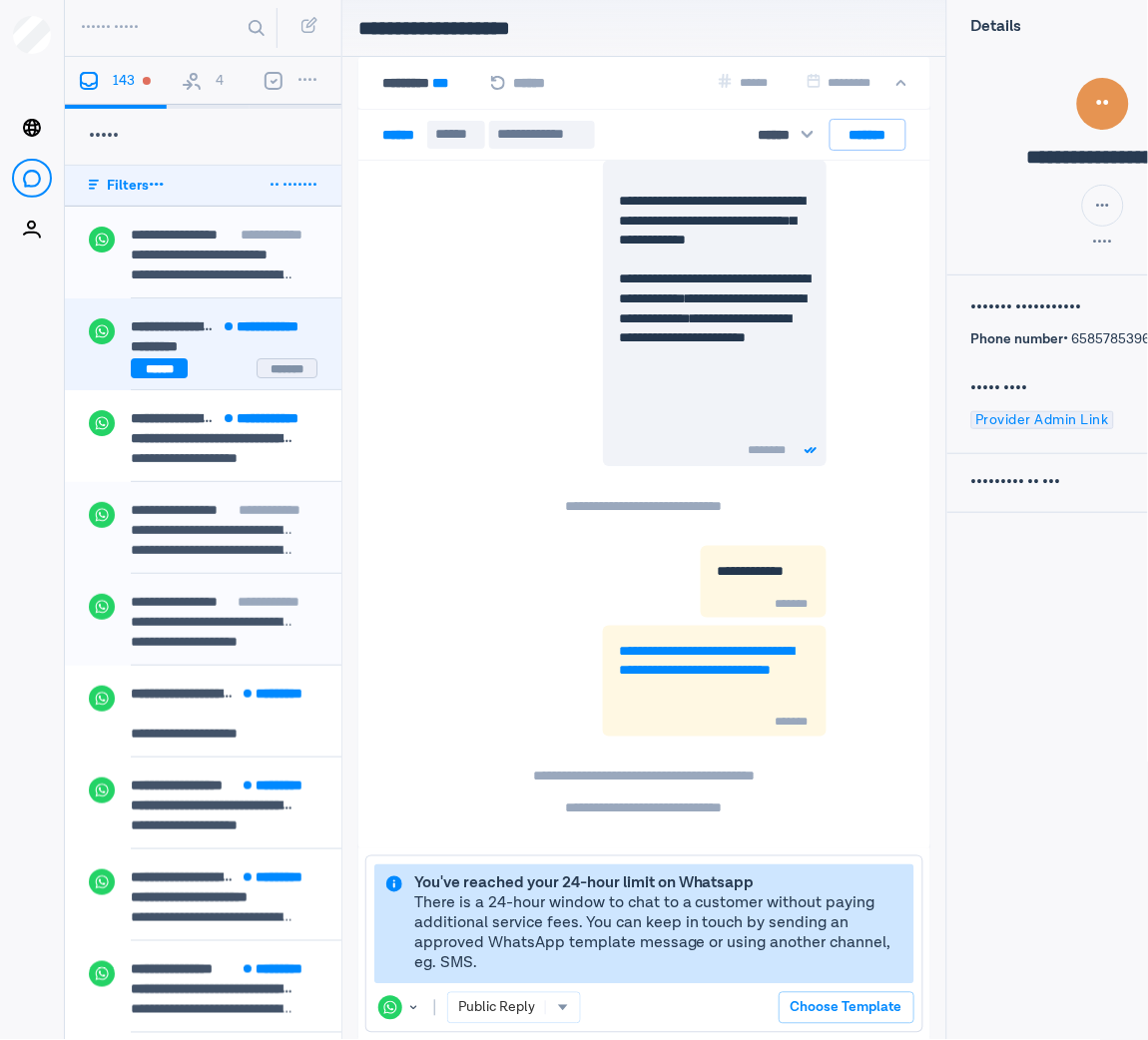 click on "•••••••••" at bounding box center (213, 346) 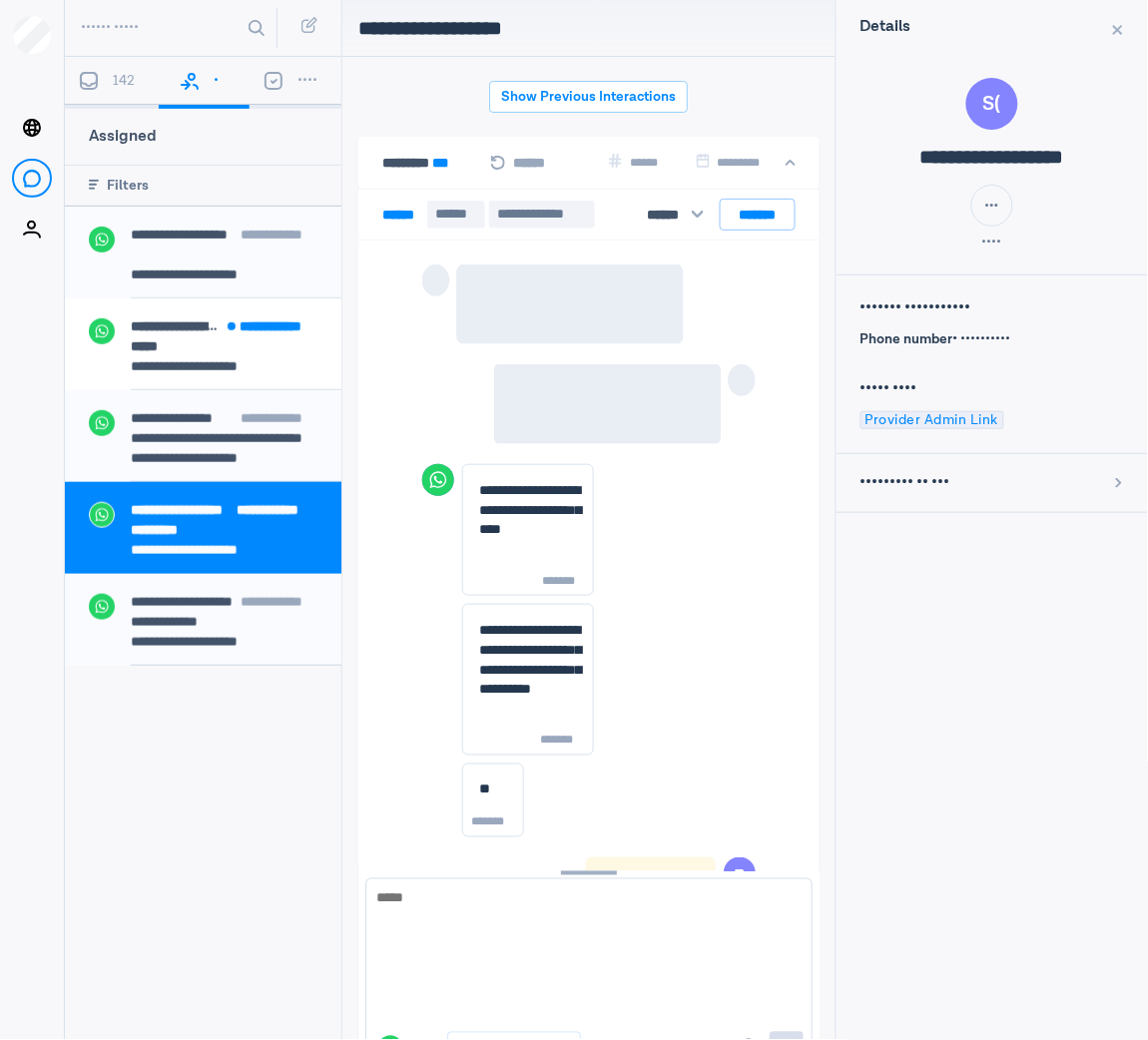 scroll, scrollTop: 80, scrollLeft: 0, axis: vertical 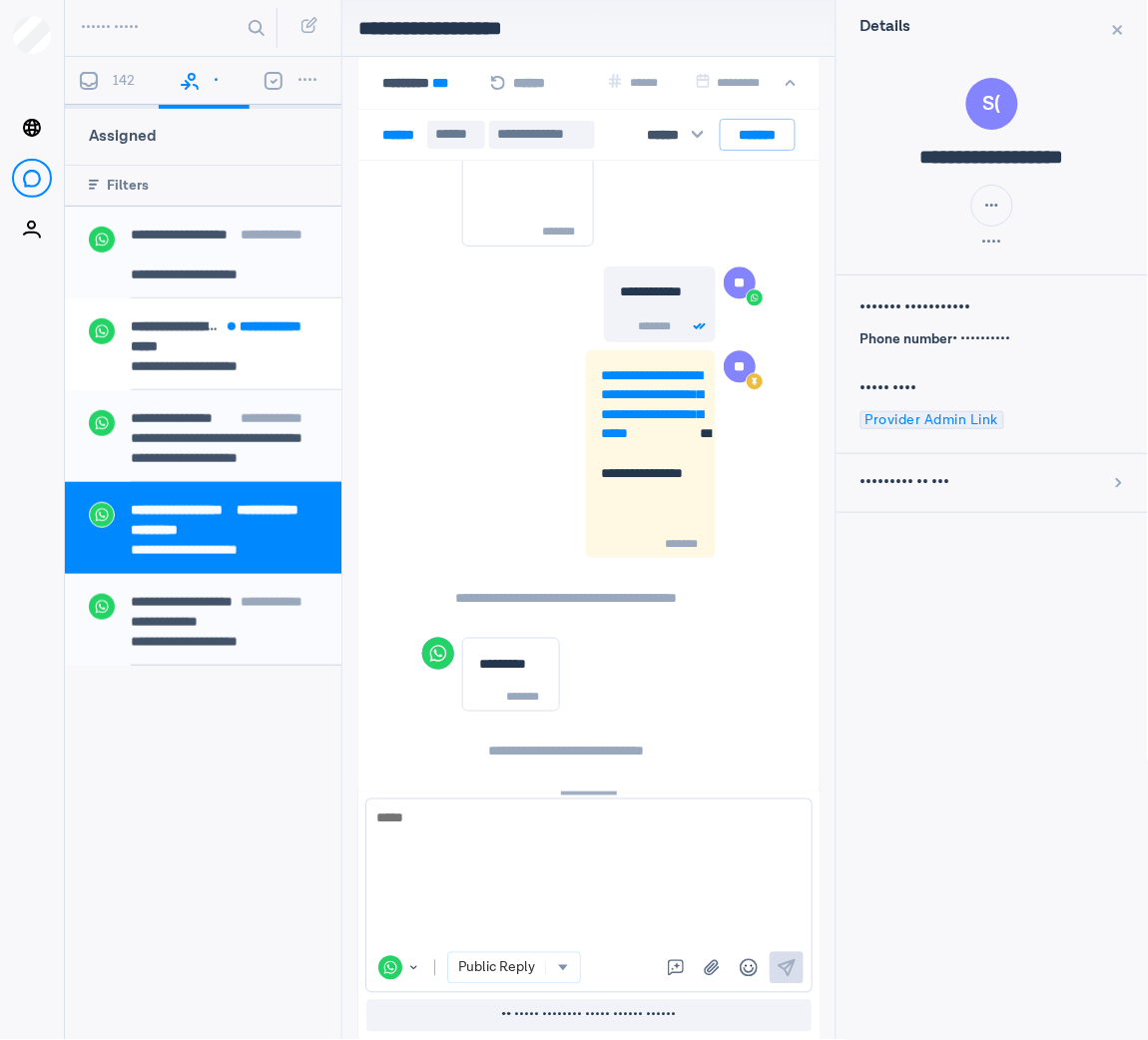 click on "142" at bounding box center [112, 83] 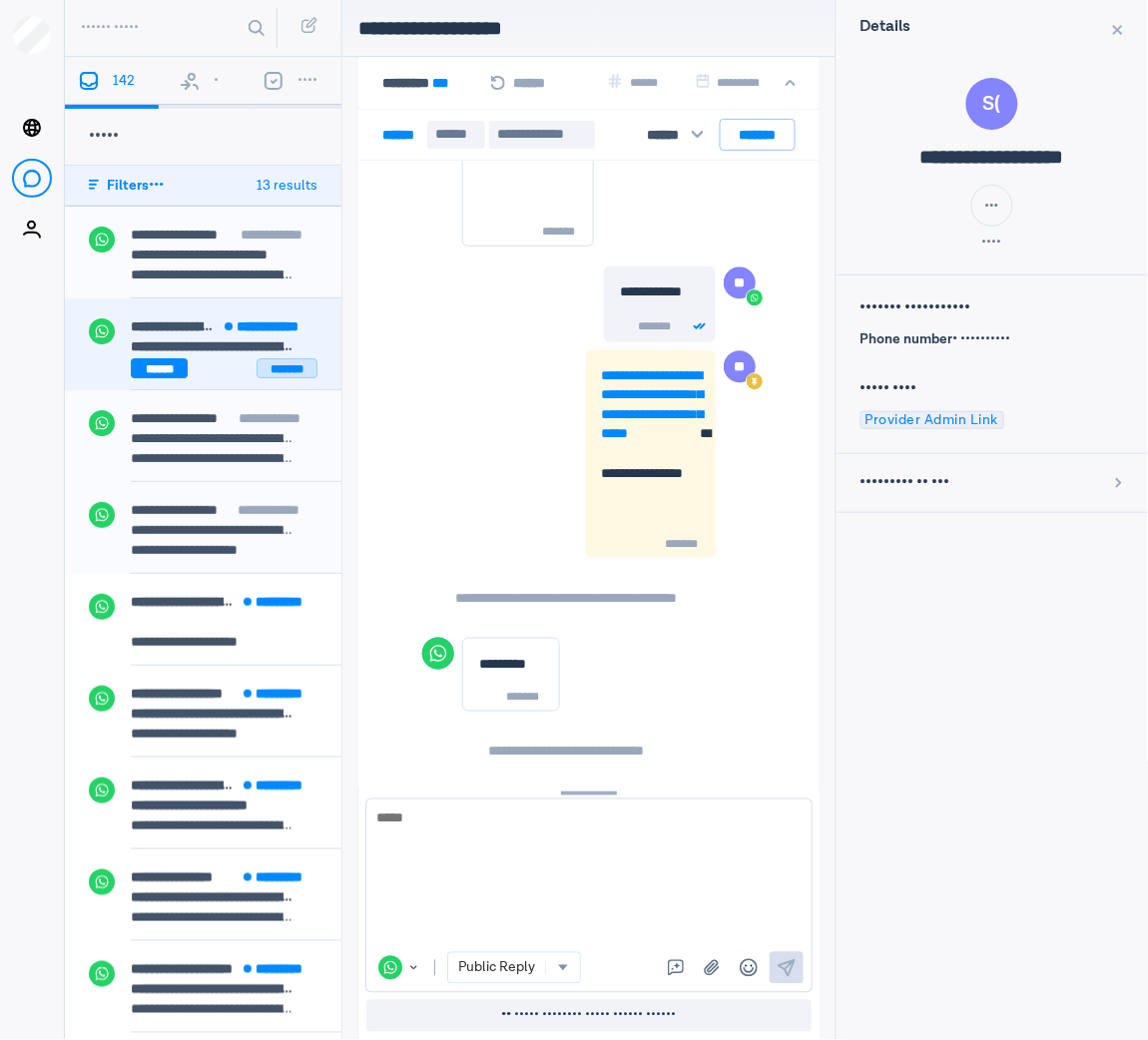 click on "*******" at bounding box center [287, 368] 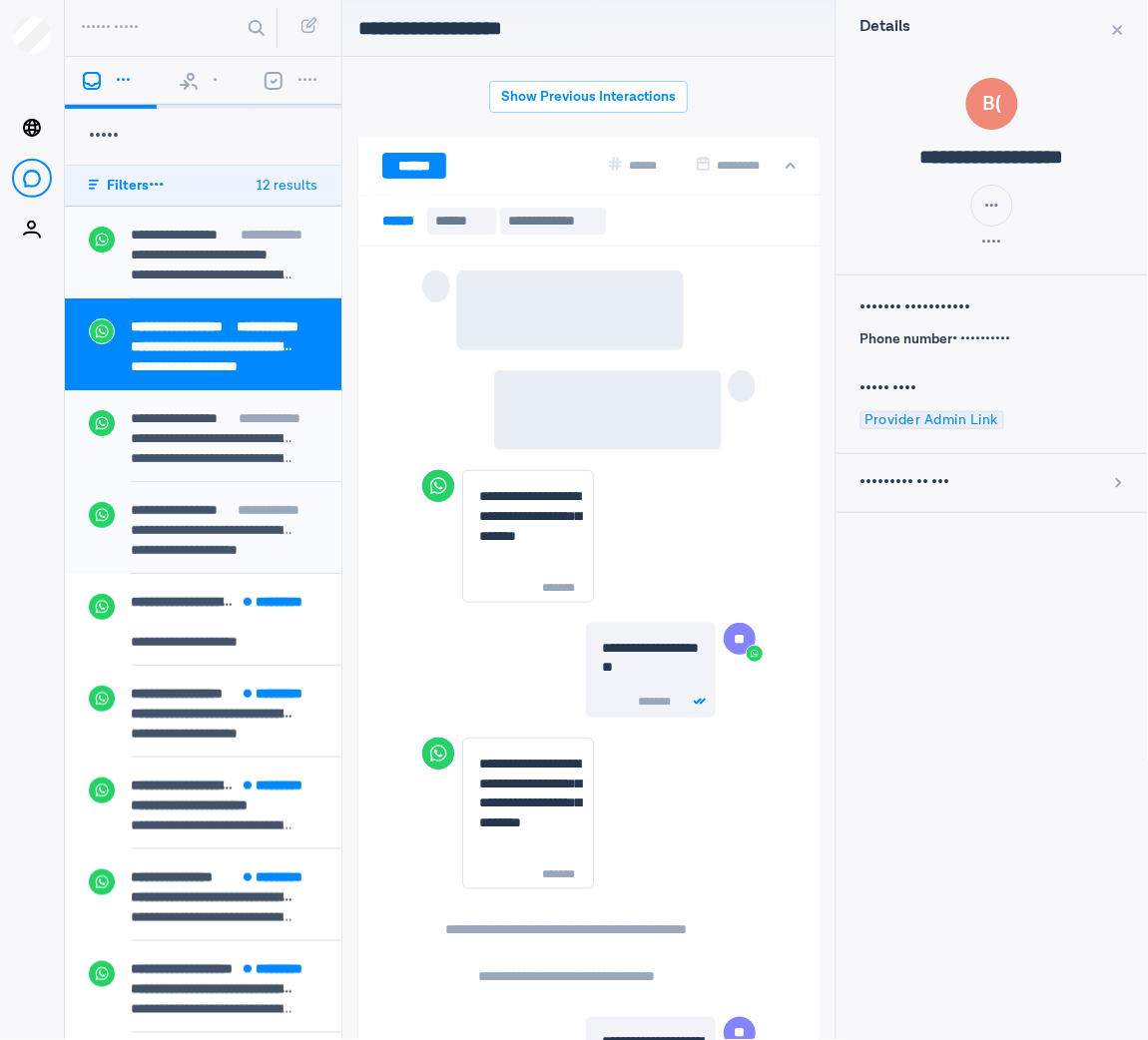 scroll, scrollTop: 80, scrollLeft: 0, axis: vertical 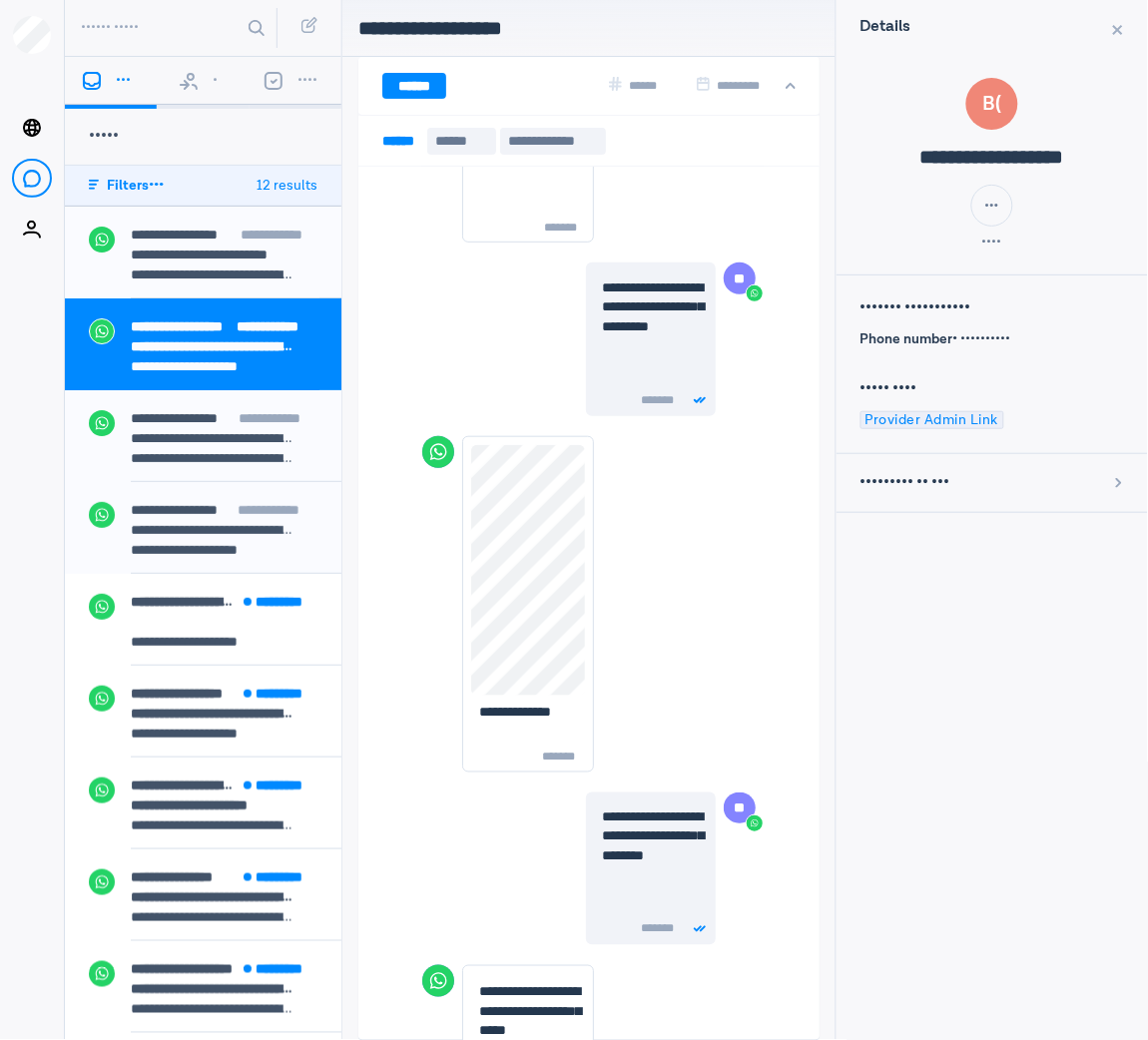 click on "•••••••• •••••••••••••••••• •••••••••••• ••••••••••••••••••••••••••••••••••••••••••••• •••••• ••••••• •••••••••••••••••••••" at bounding box center [203, 344] 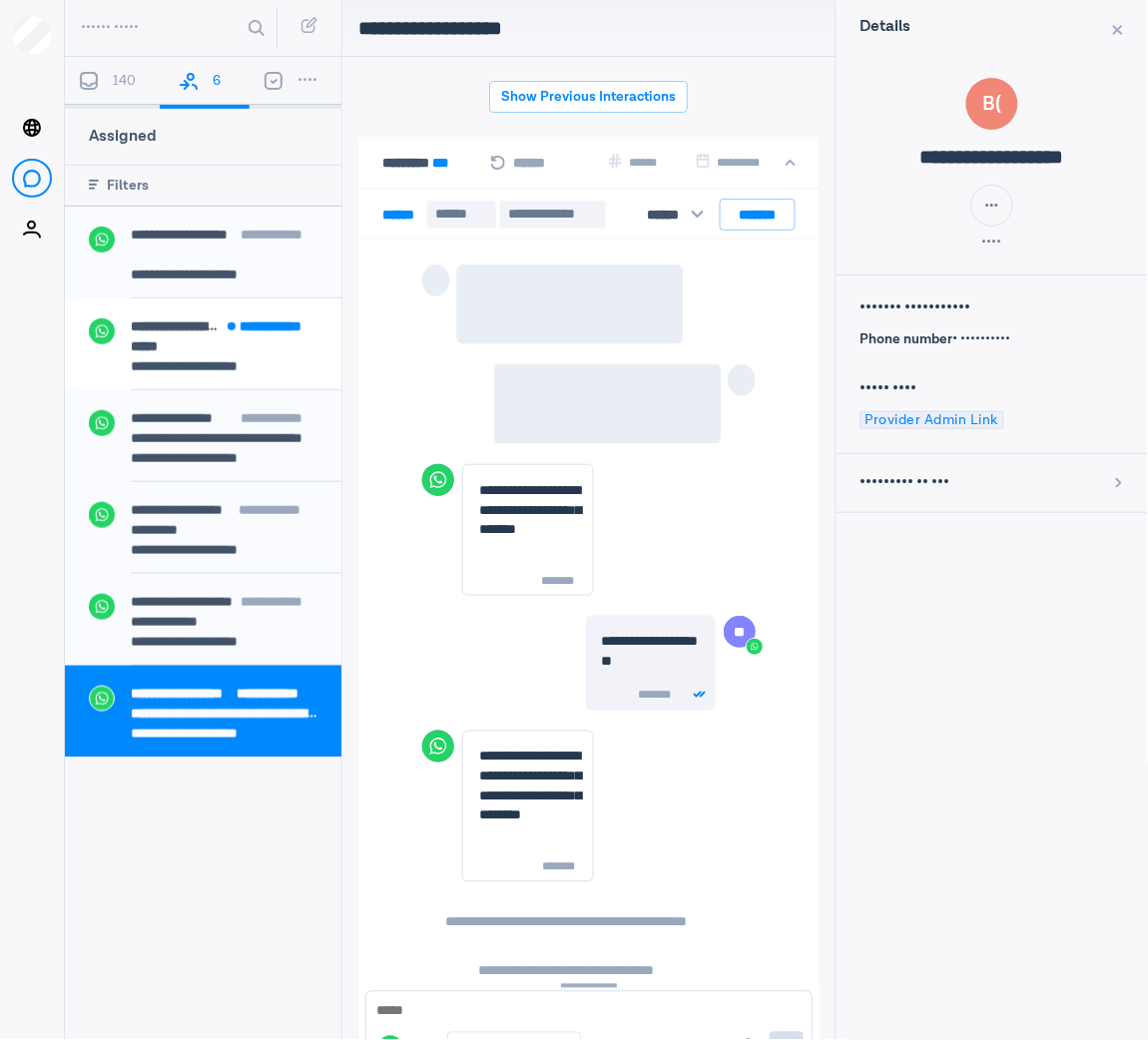 scroll, scrollTop: 3143, scrollLeft: 0, axis: vertical 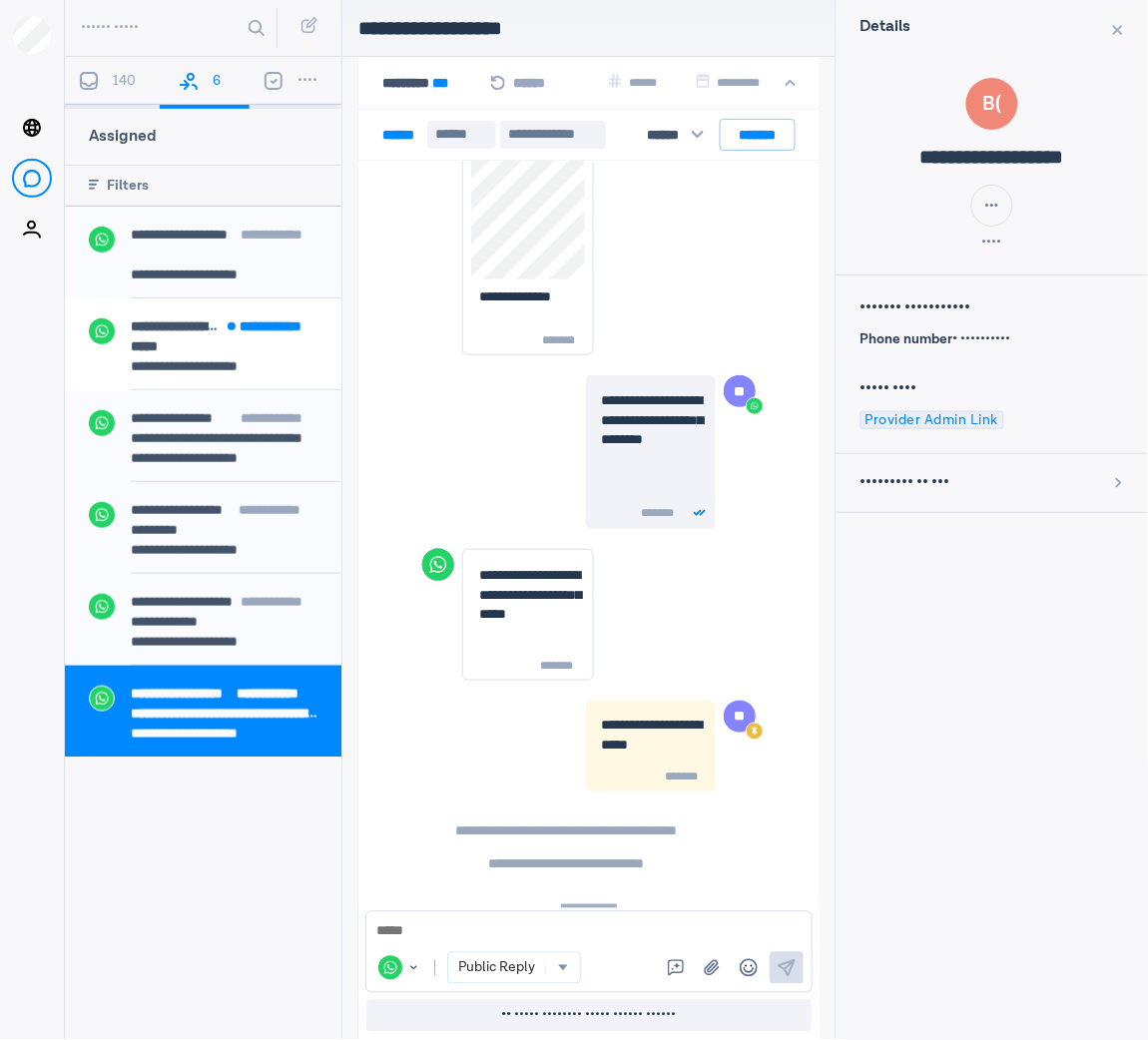 click at bounding box center [89, 81] 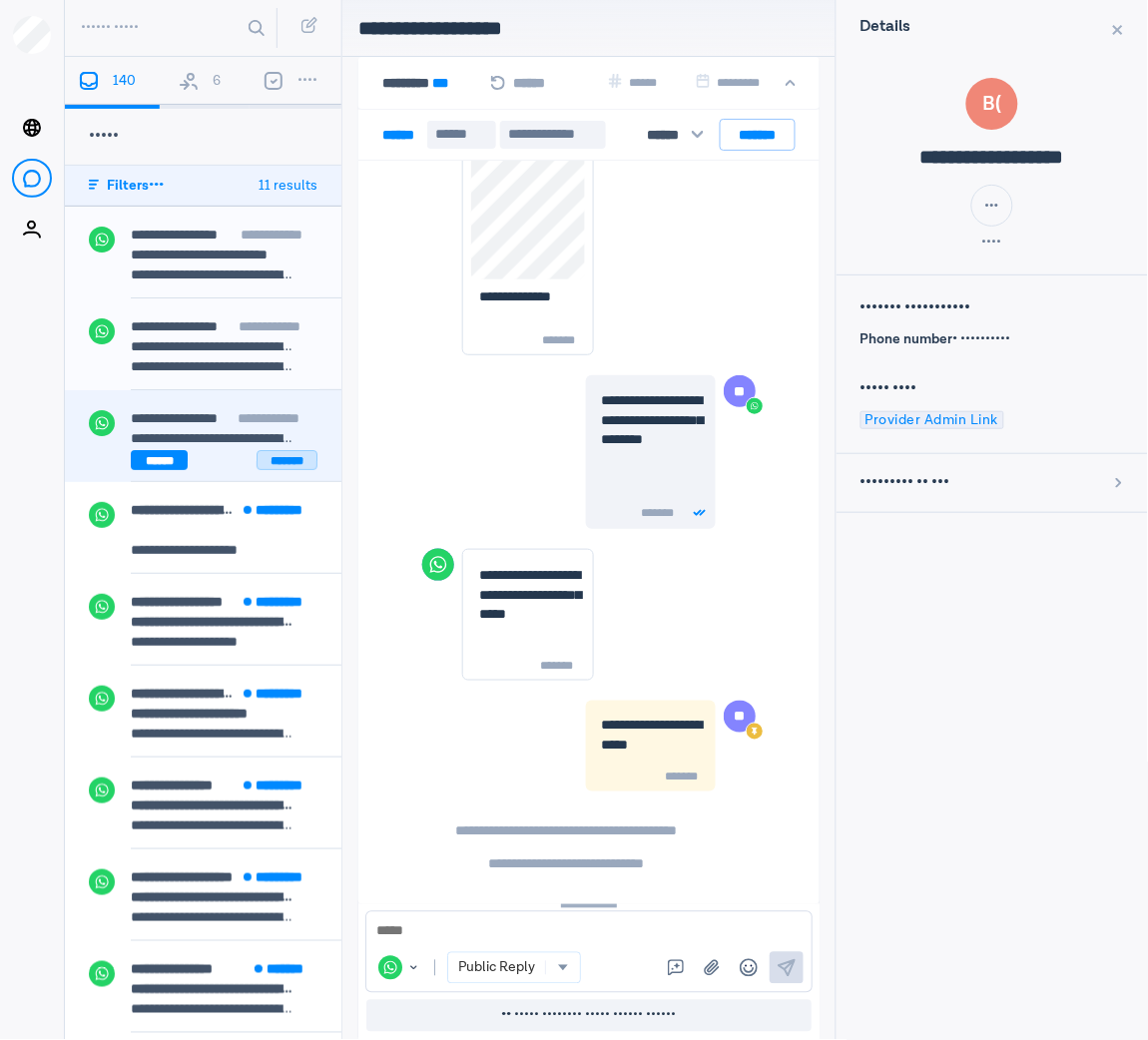 click on "*******" at bounding box center (287, 460) 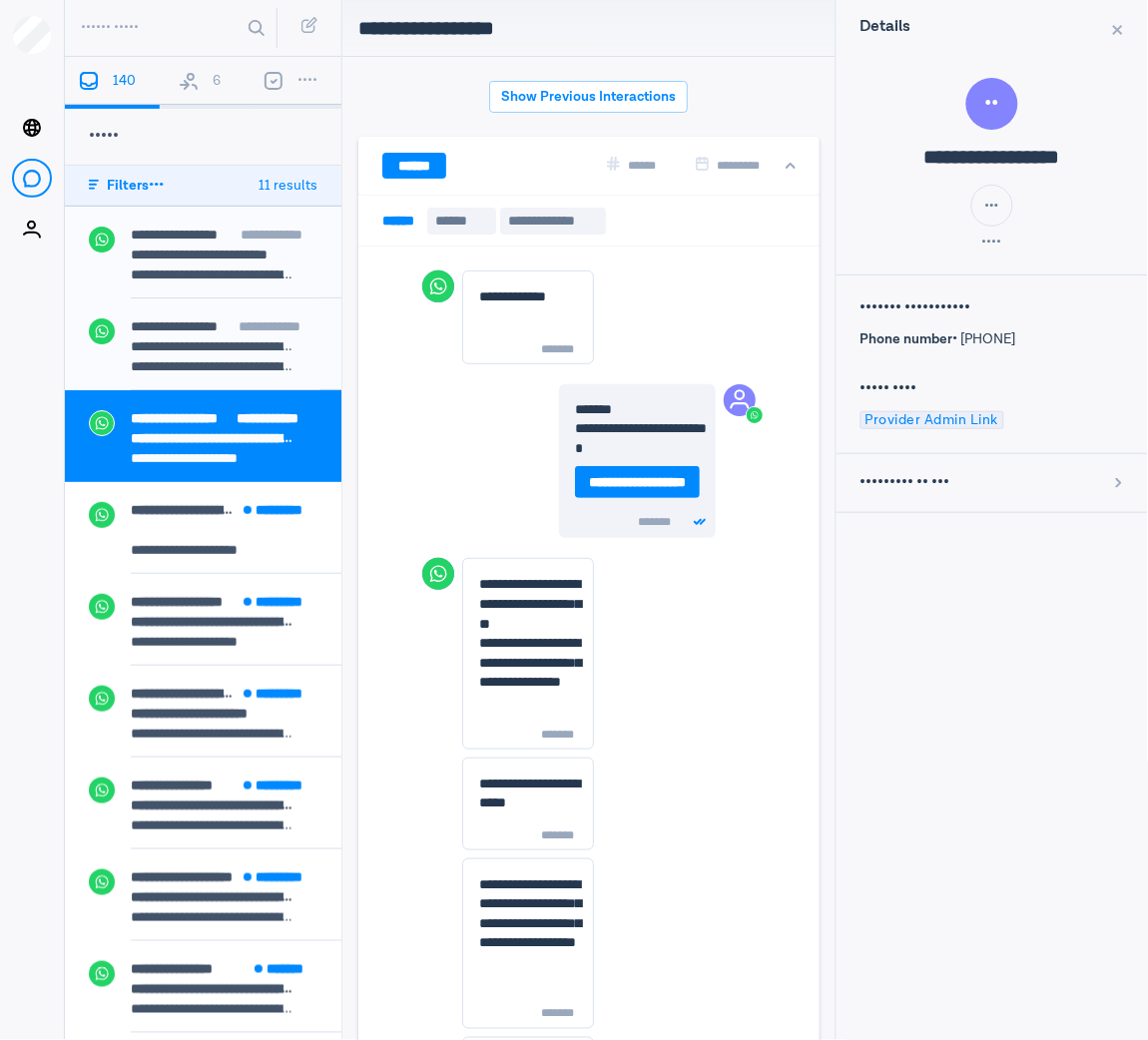 scroll, scrollTop: 474, scrollLeft: 0, axis: vertical 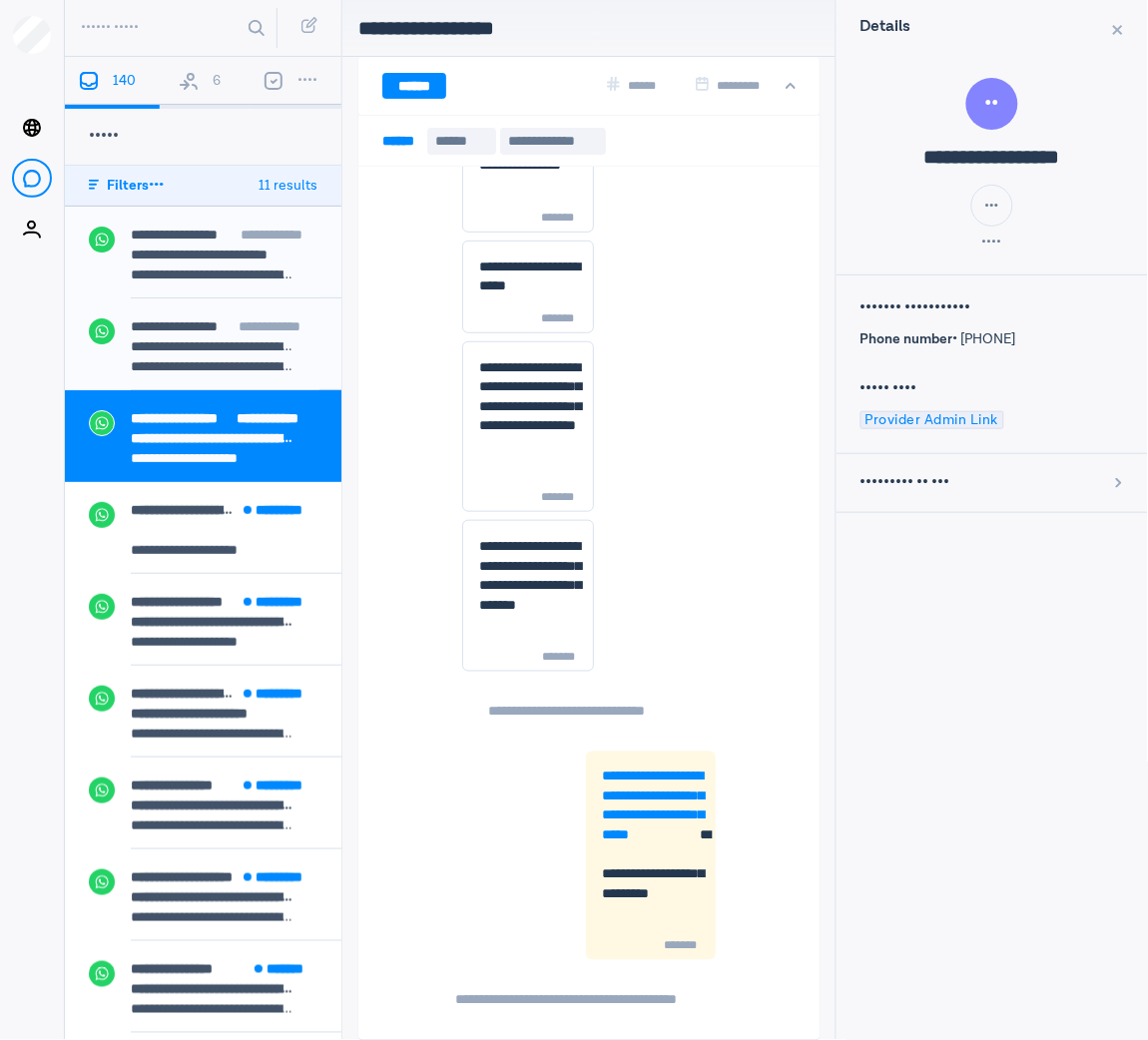 click on "•••••••••••••••••••••••••••••••••••••••••••••••••••••••••••••••••••" at bounding box center (213, 438) 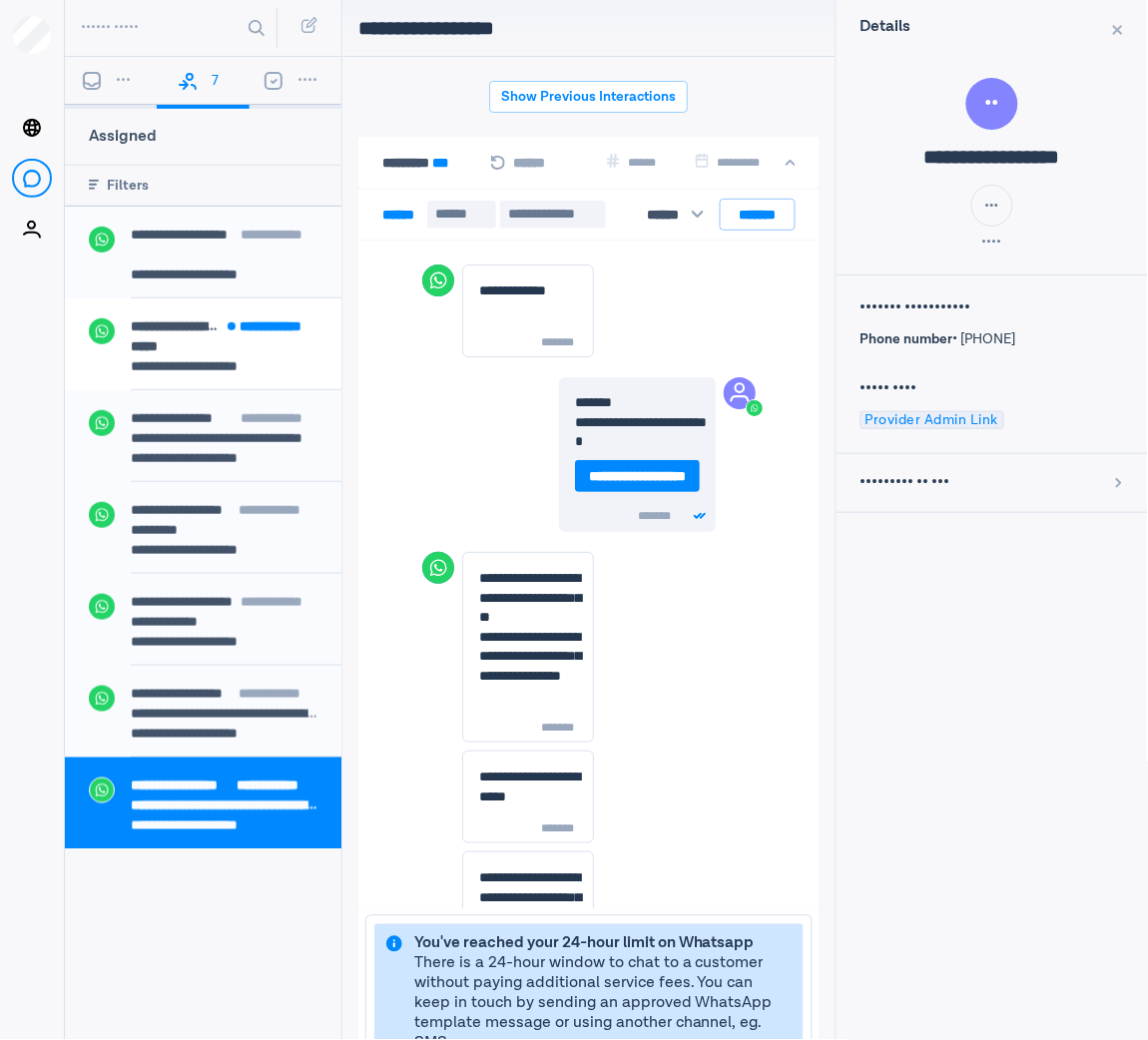 scroll, scrollTop: 80, scrollLeft: 0, axis: vertical 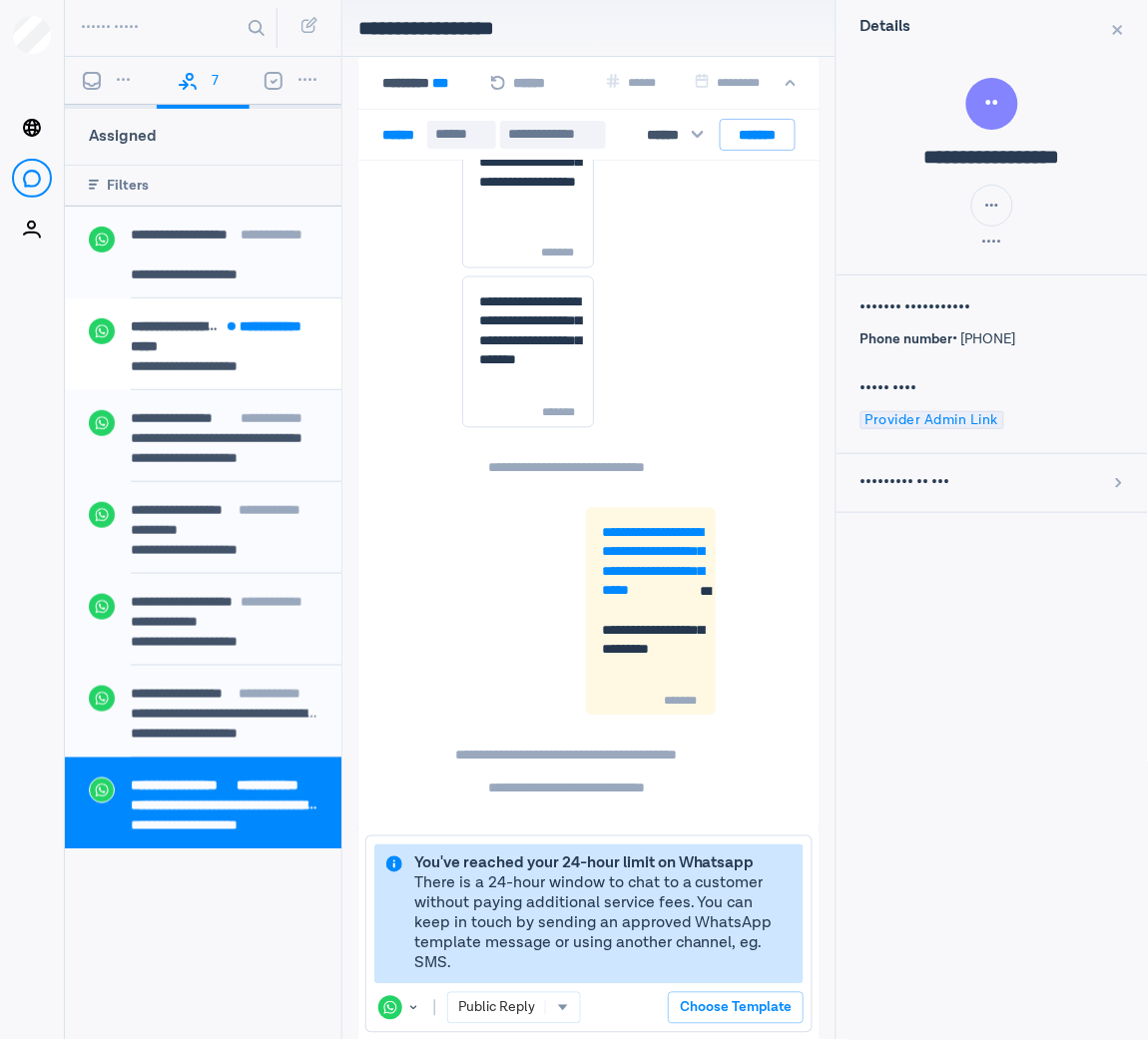 click on "•••" at bounding box center (111, 83) 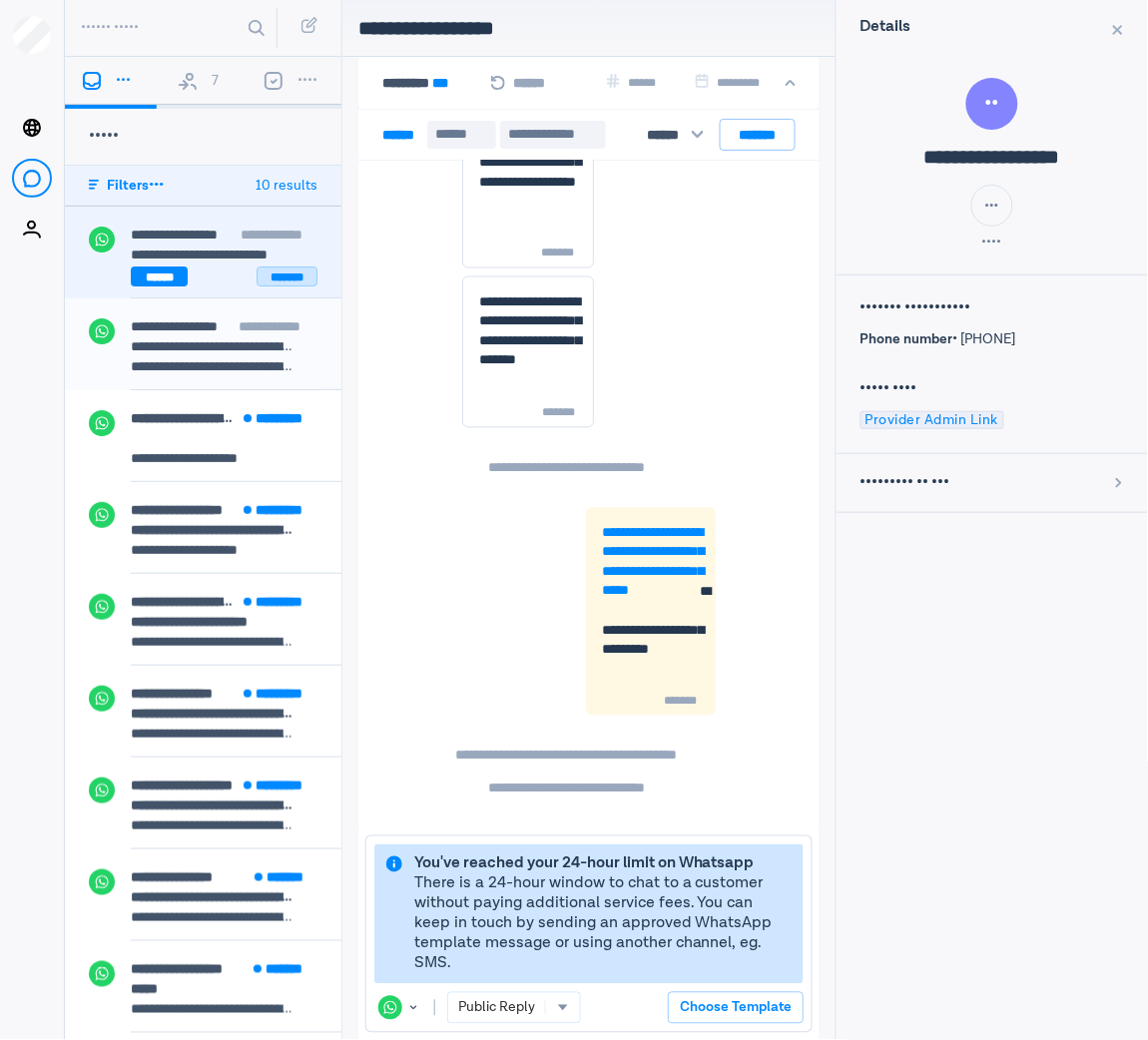 click on "*******" at bounding box center [287, 276] 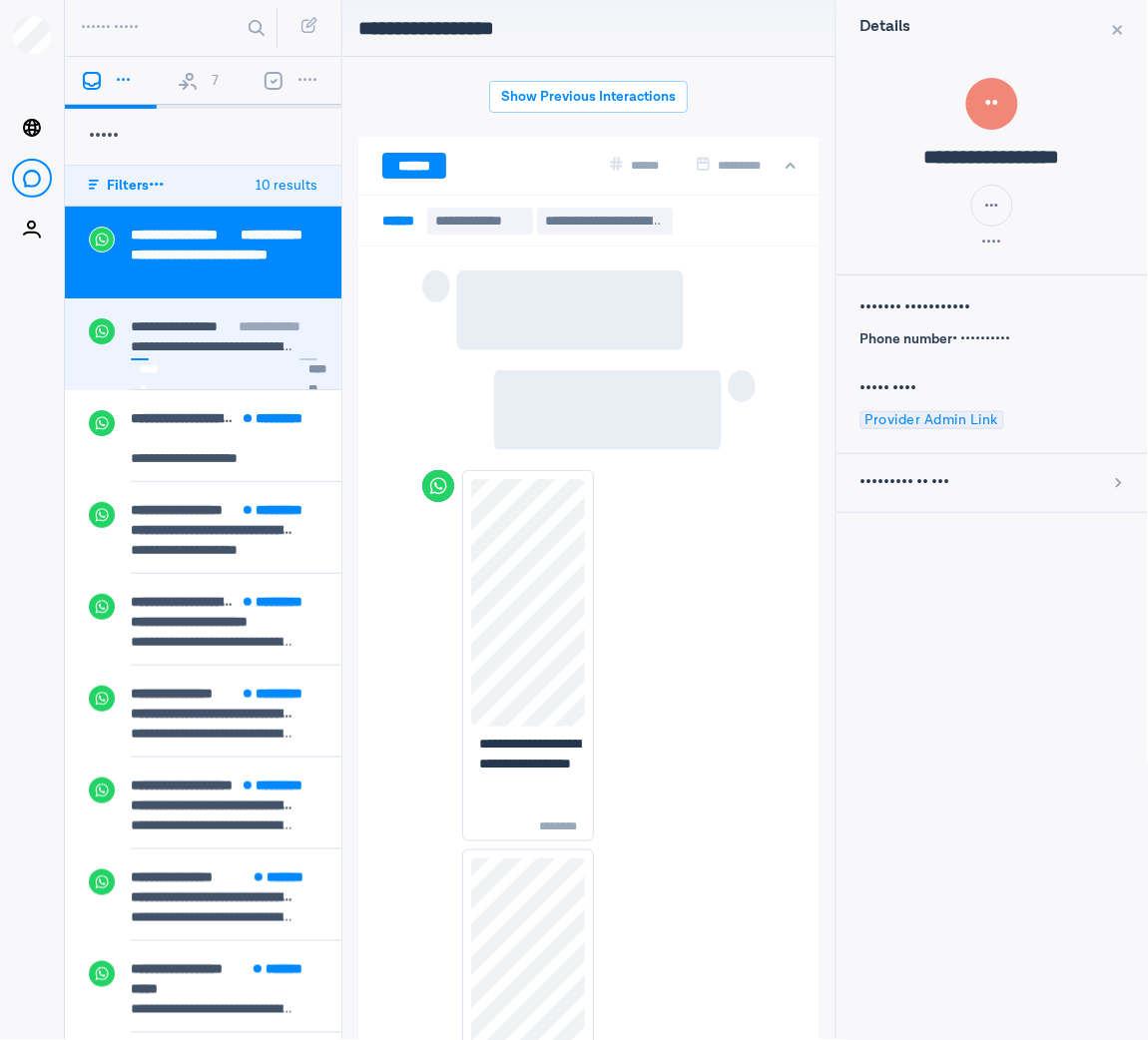 scroll, scrollTop: 3507, scrollLeft: 0, axis: vertical 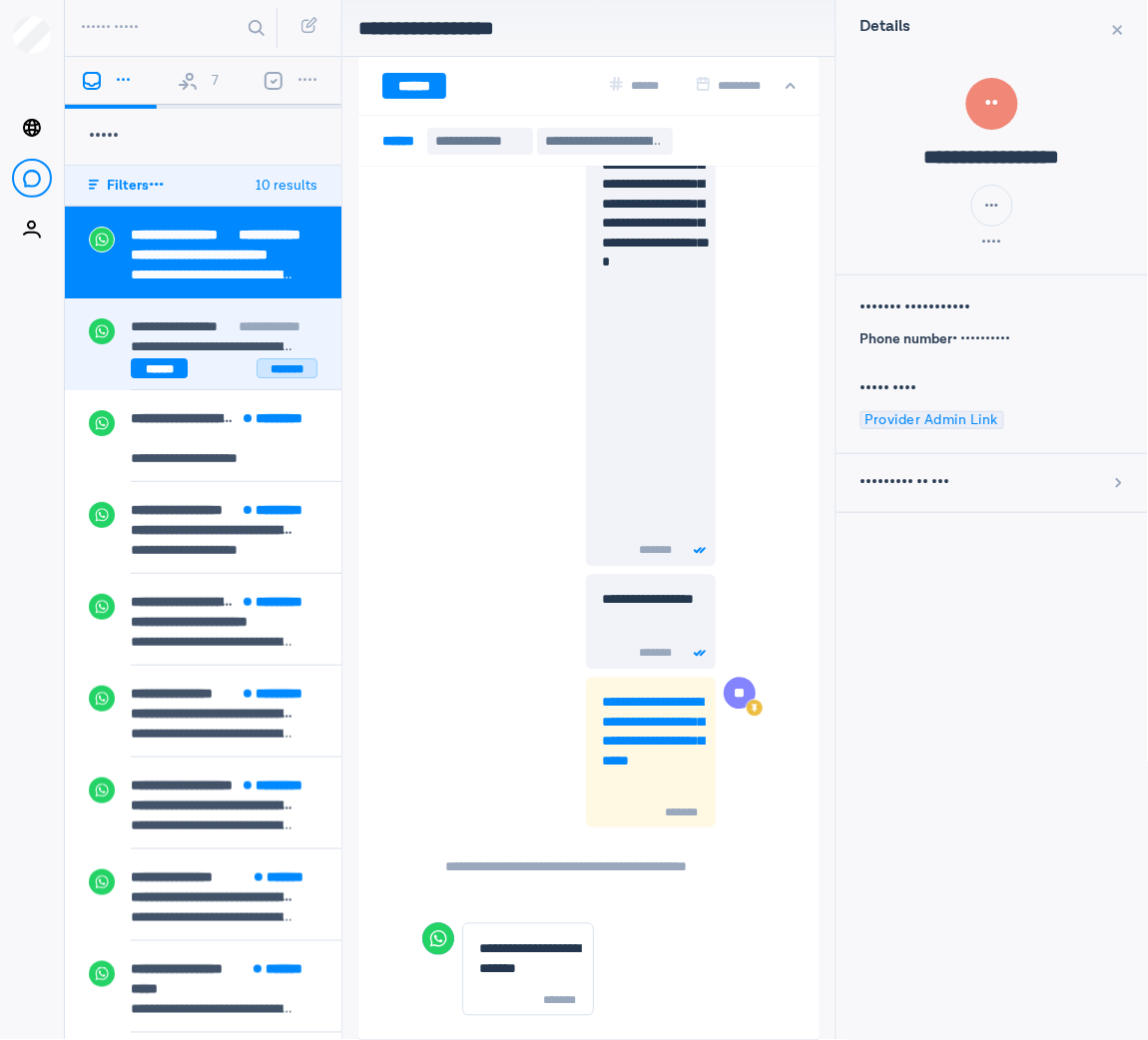 click on "*******" at bounding box center [287, 368] 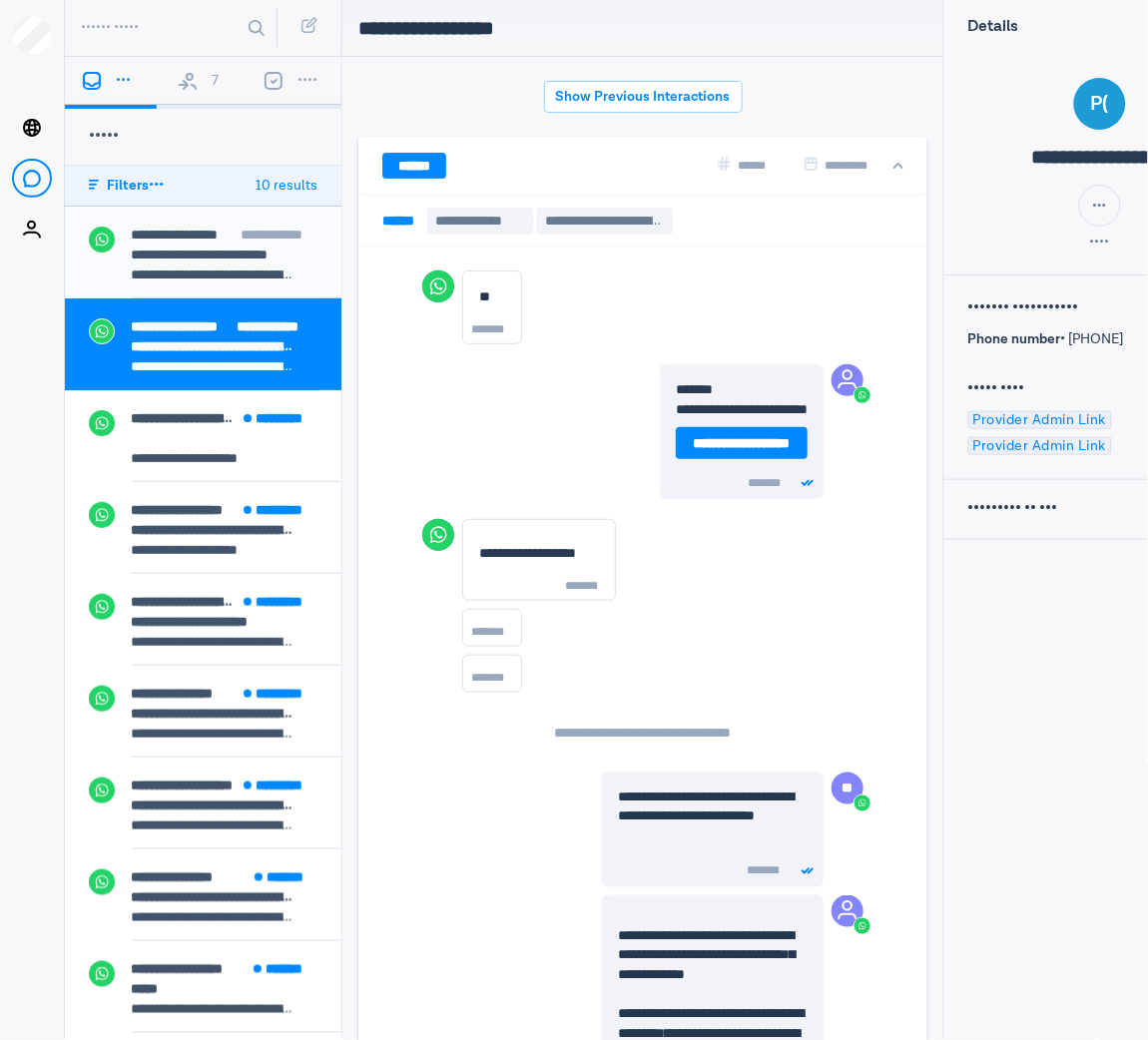 scroll, scrollTop: 692, scrollLeft: 0, axis: vertical 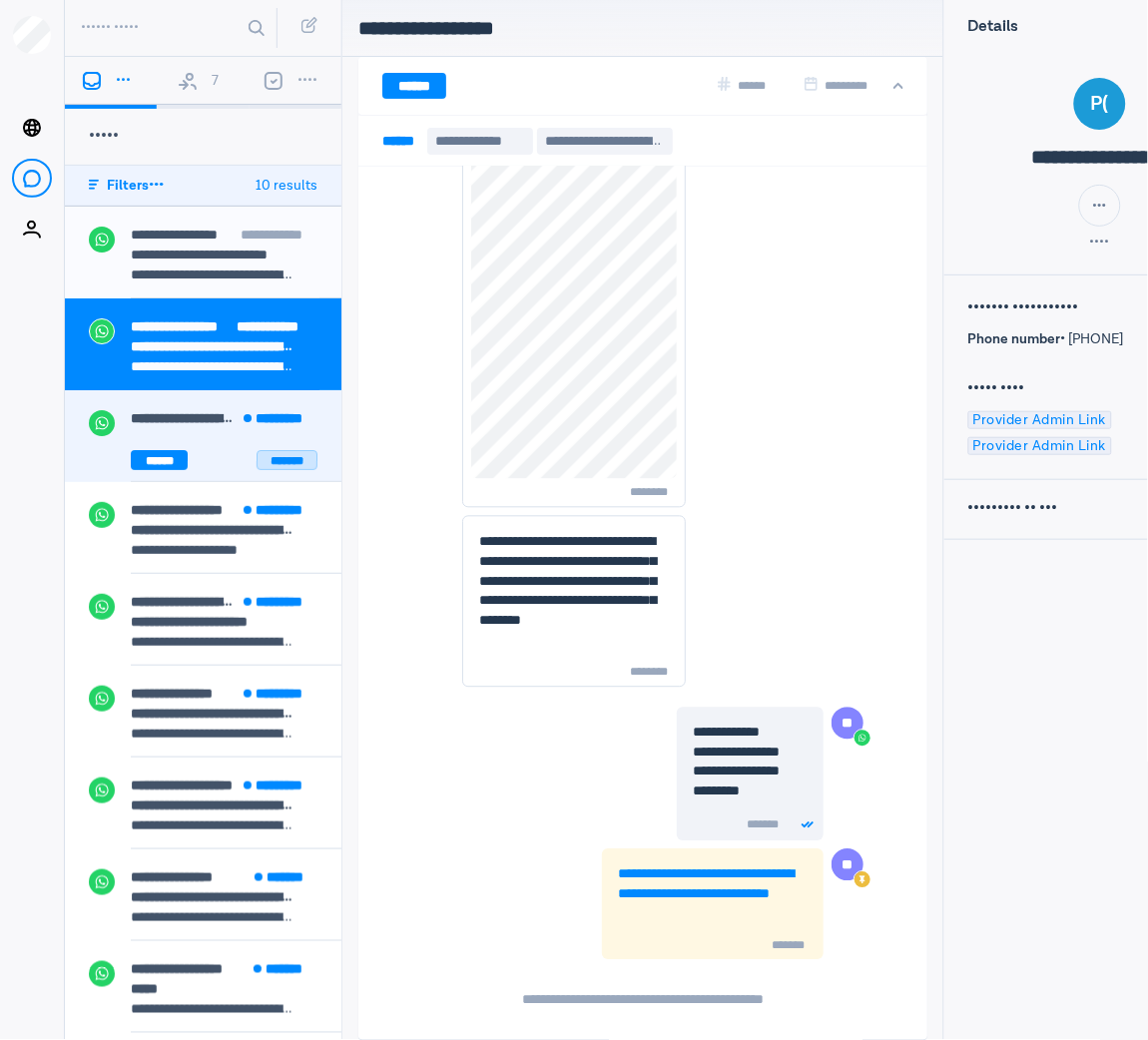 click on "*******" at bounding box center (287, 460) 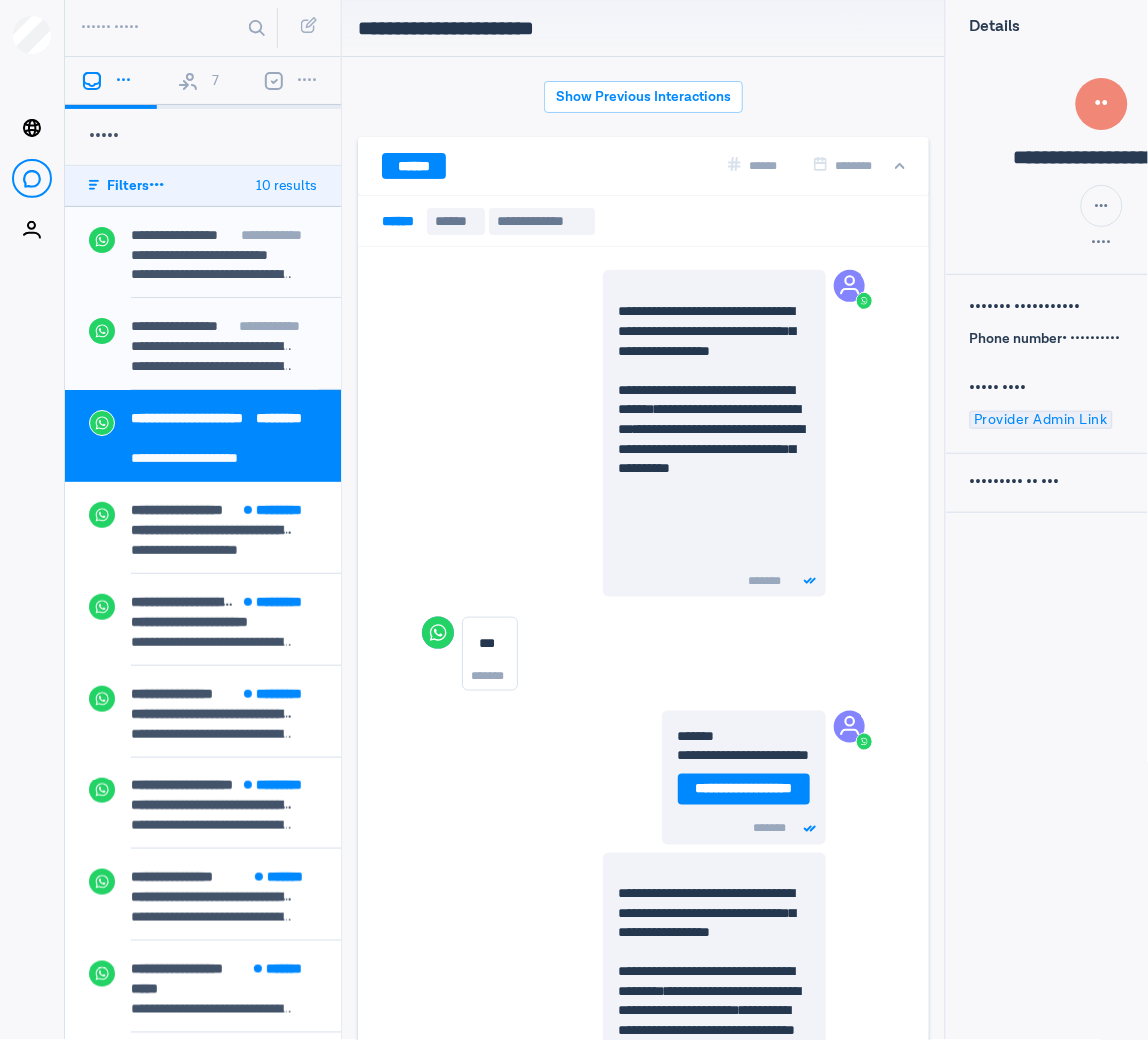 scroll, scrollTop: 80, scrollLeft: 0, axis: vertical 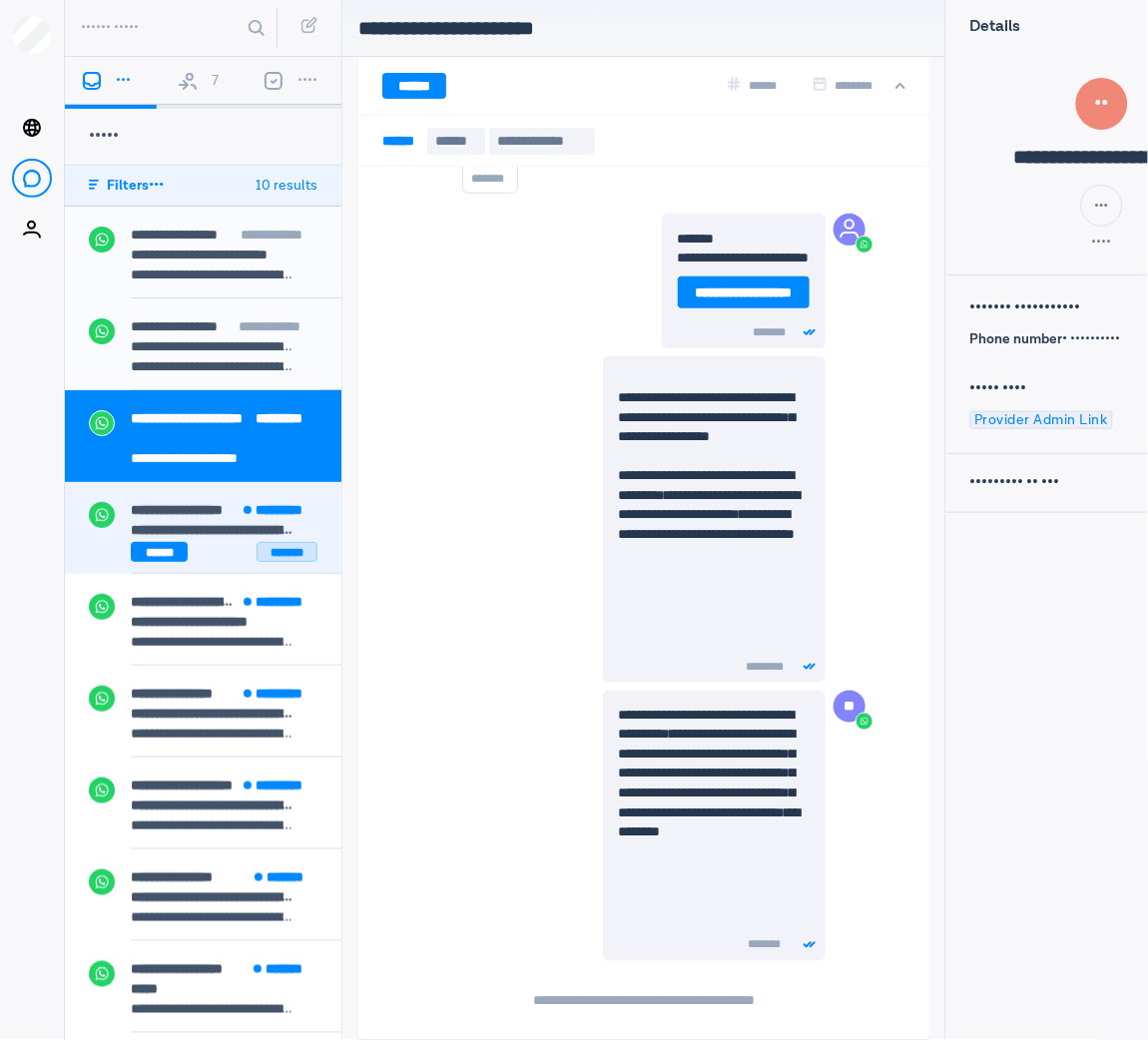 click on "*******" at bounding box center [287, 552] 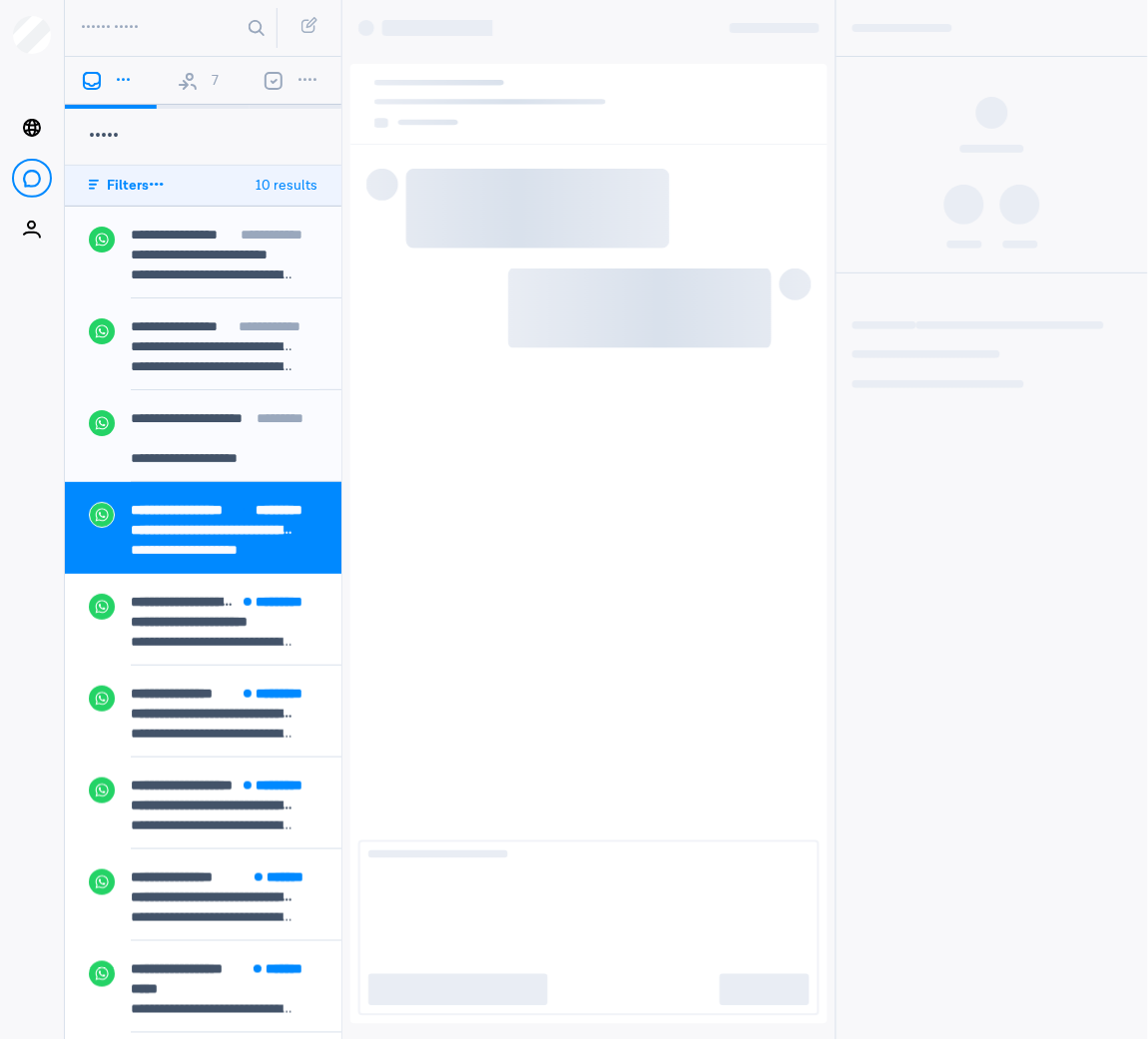 scroll, scrollTop: 83, scrollLeft: 0, axis: vertical 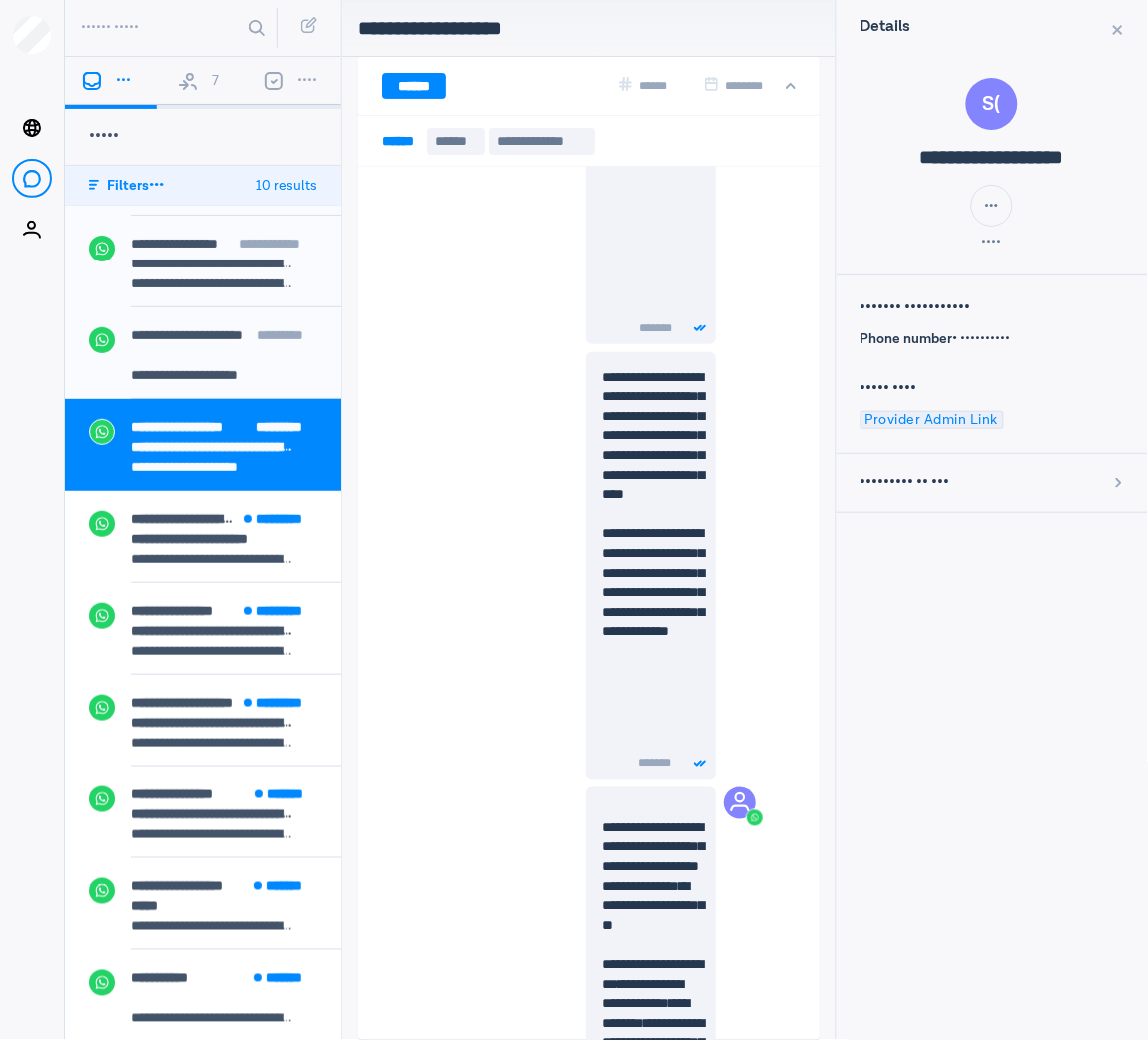 click on "**********" at bounding box center [200, 467] 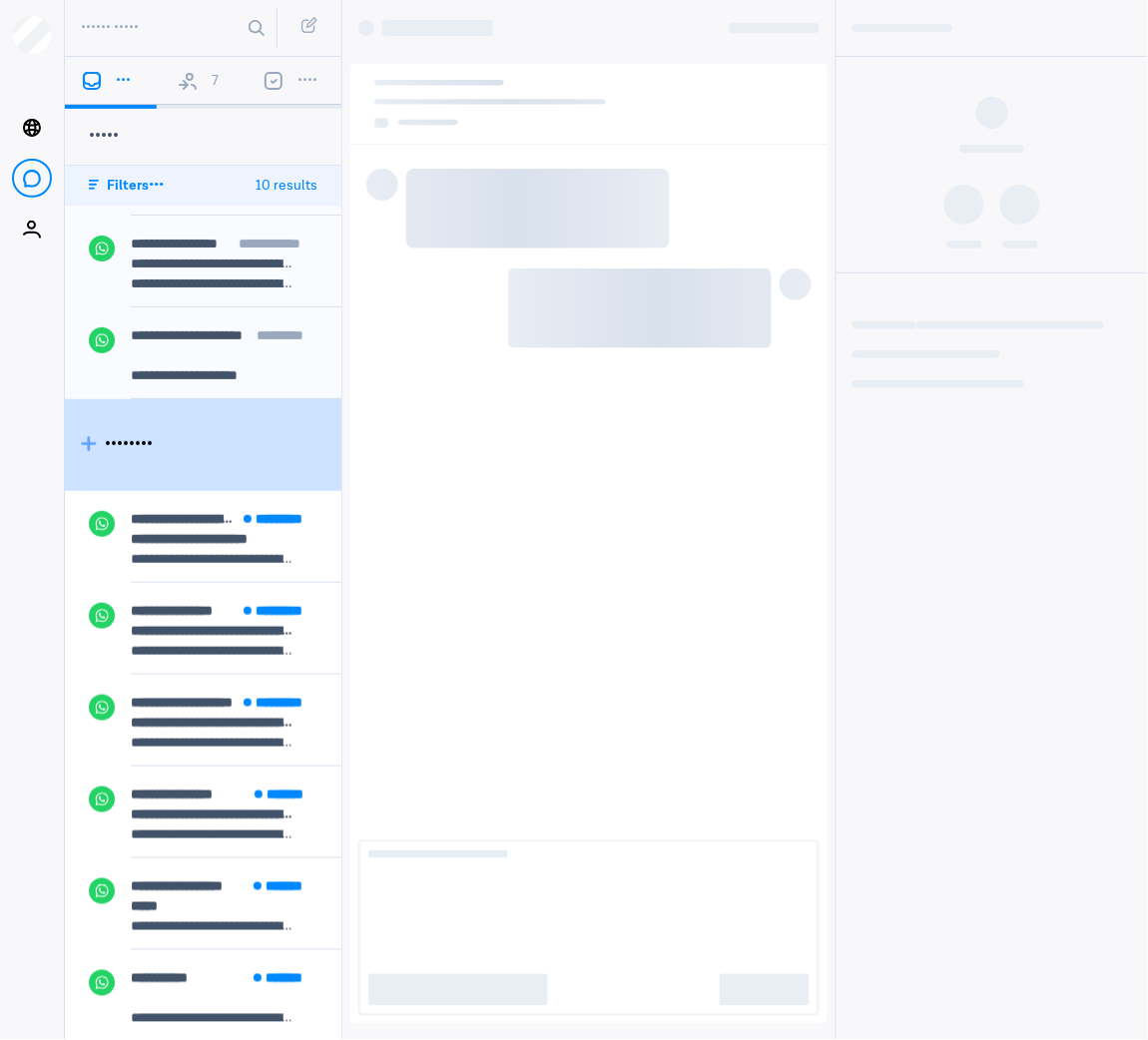 scroll, scrollTop: 0, scrollLeft: 0, axis: both 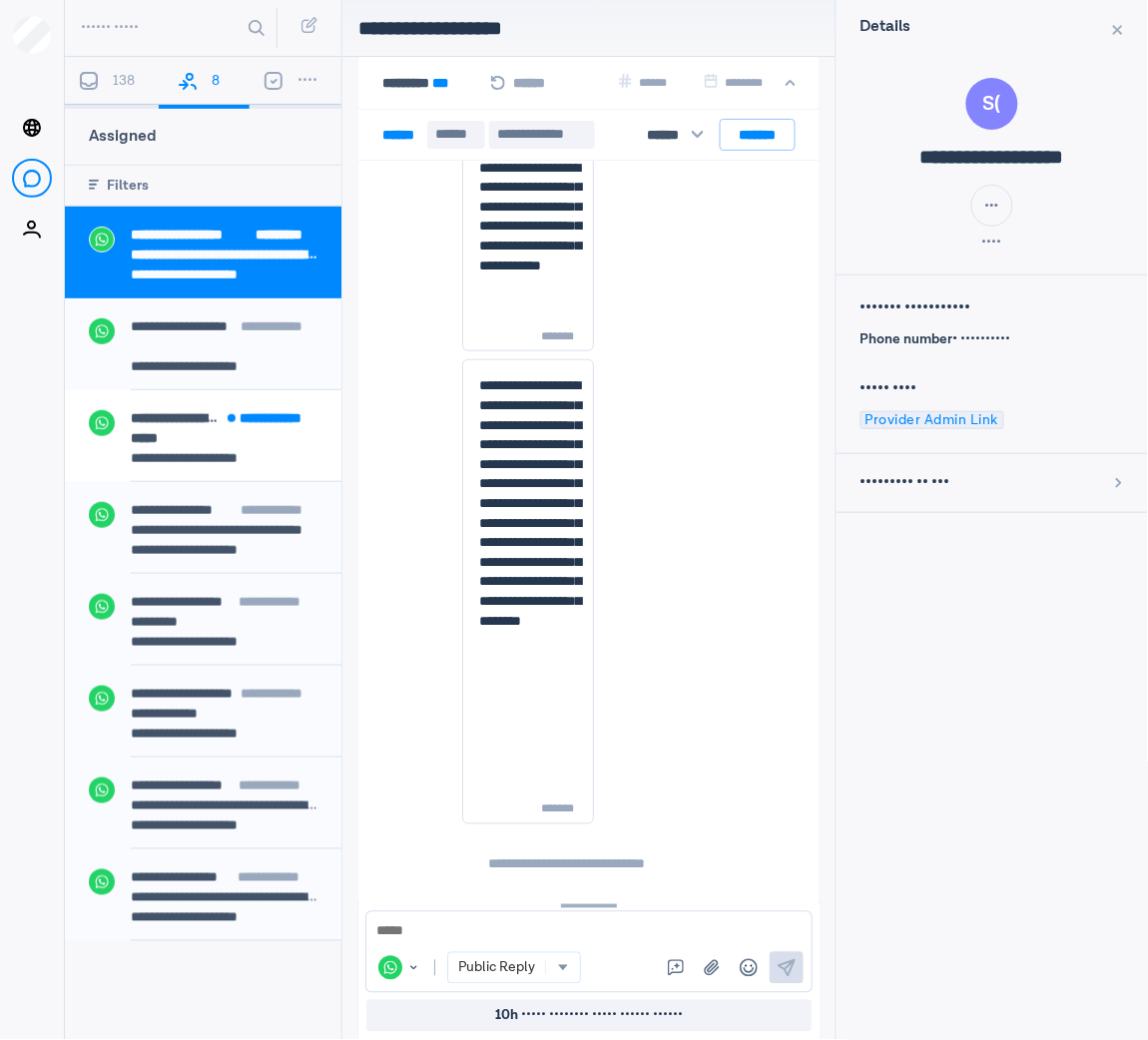 click on "138" at bounding box center [124, 81] 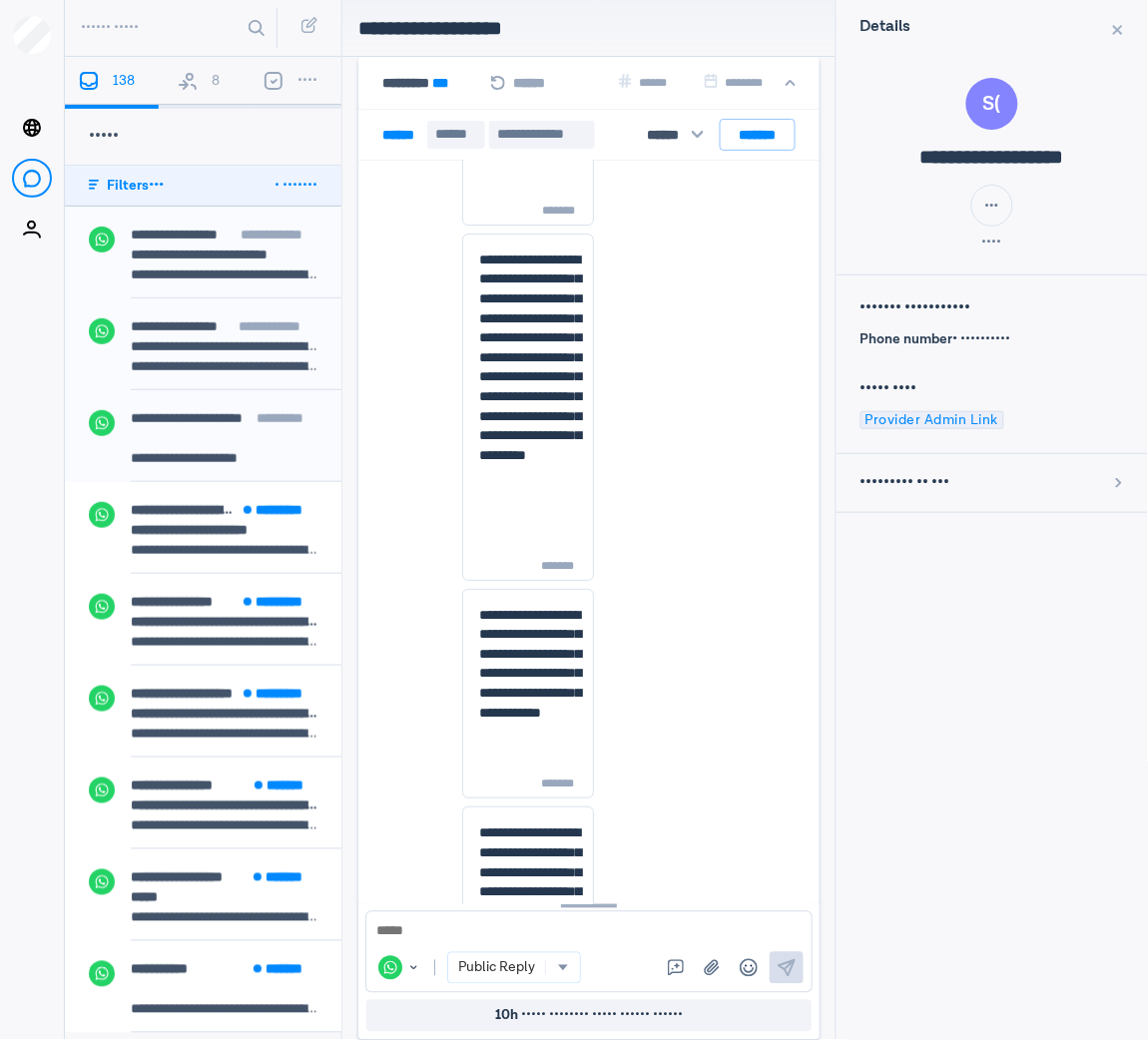 scroll 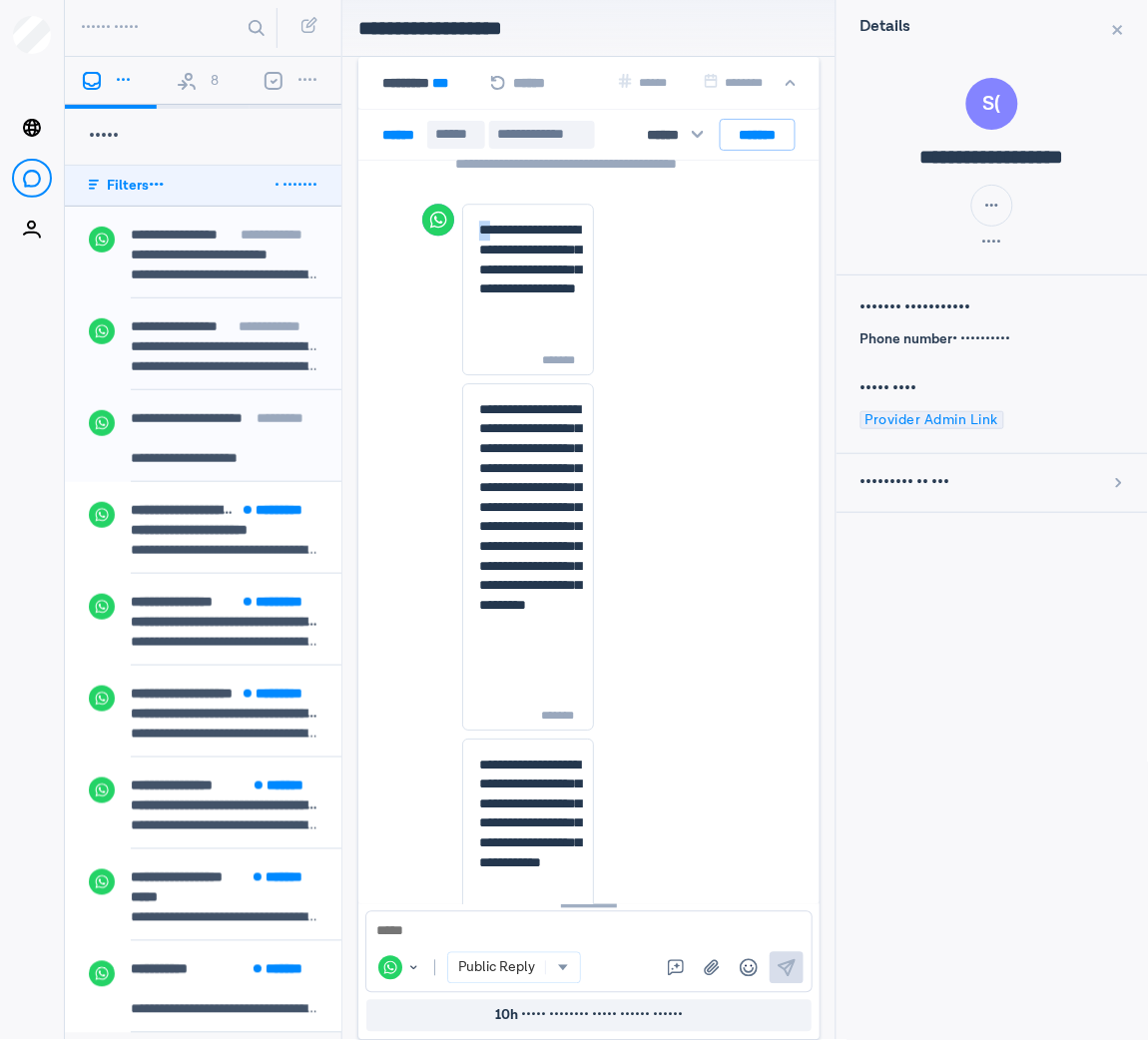 drag, startPoint x: 474, startPoint y: 232, endPoint x: 541, endPoint y: 437, distance: 215.671 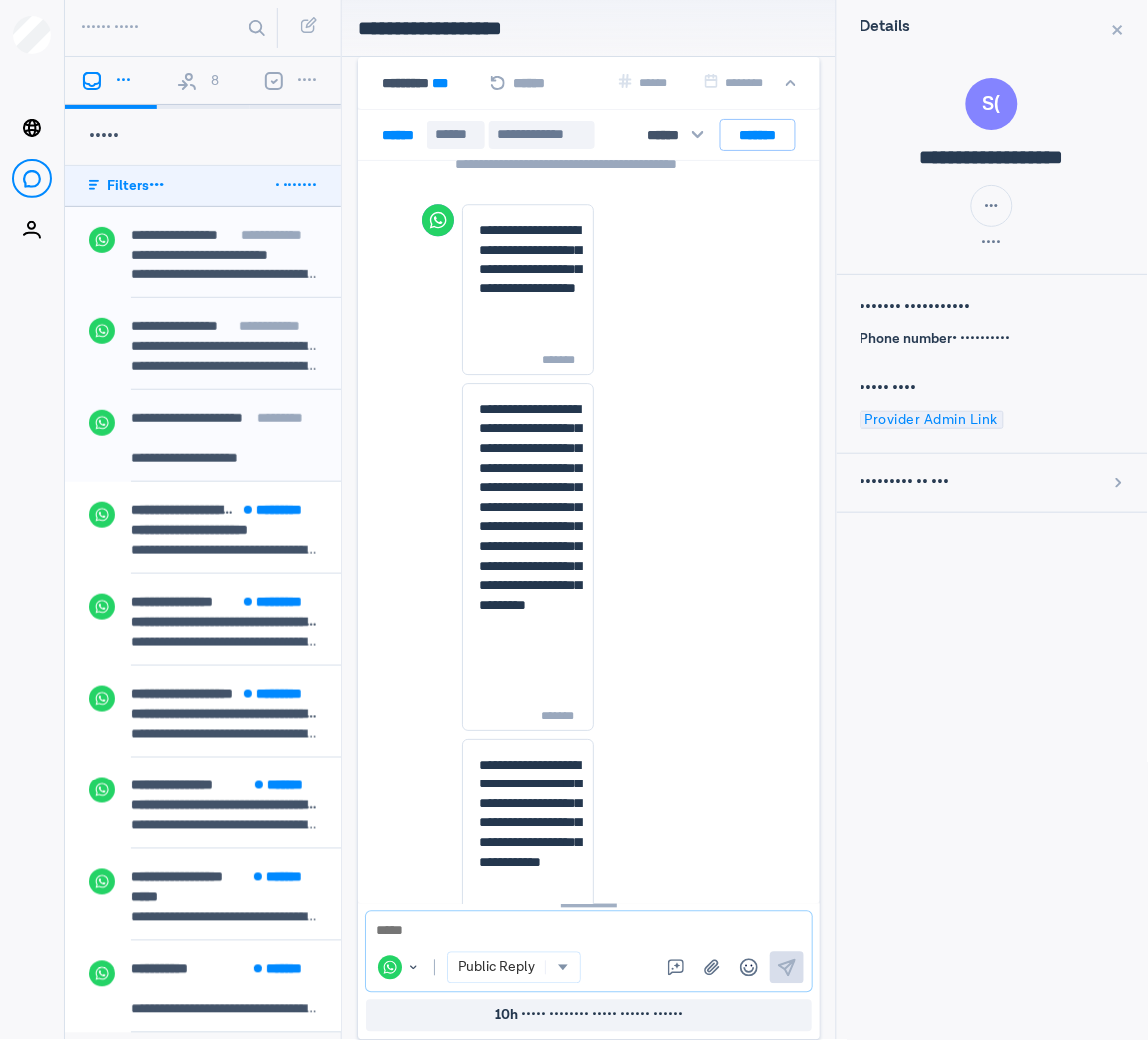 click at bounding box center [589, 932] 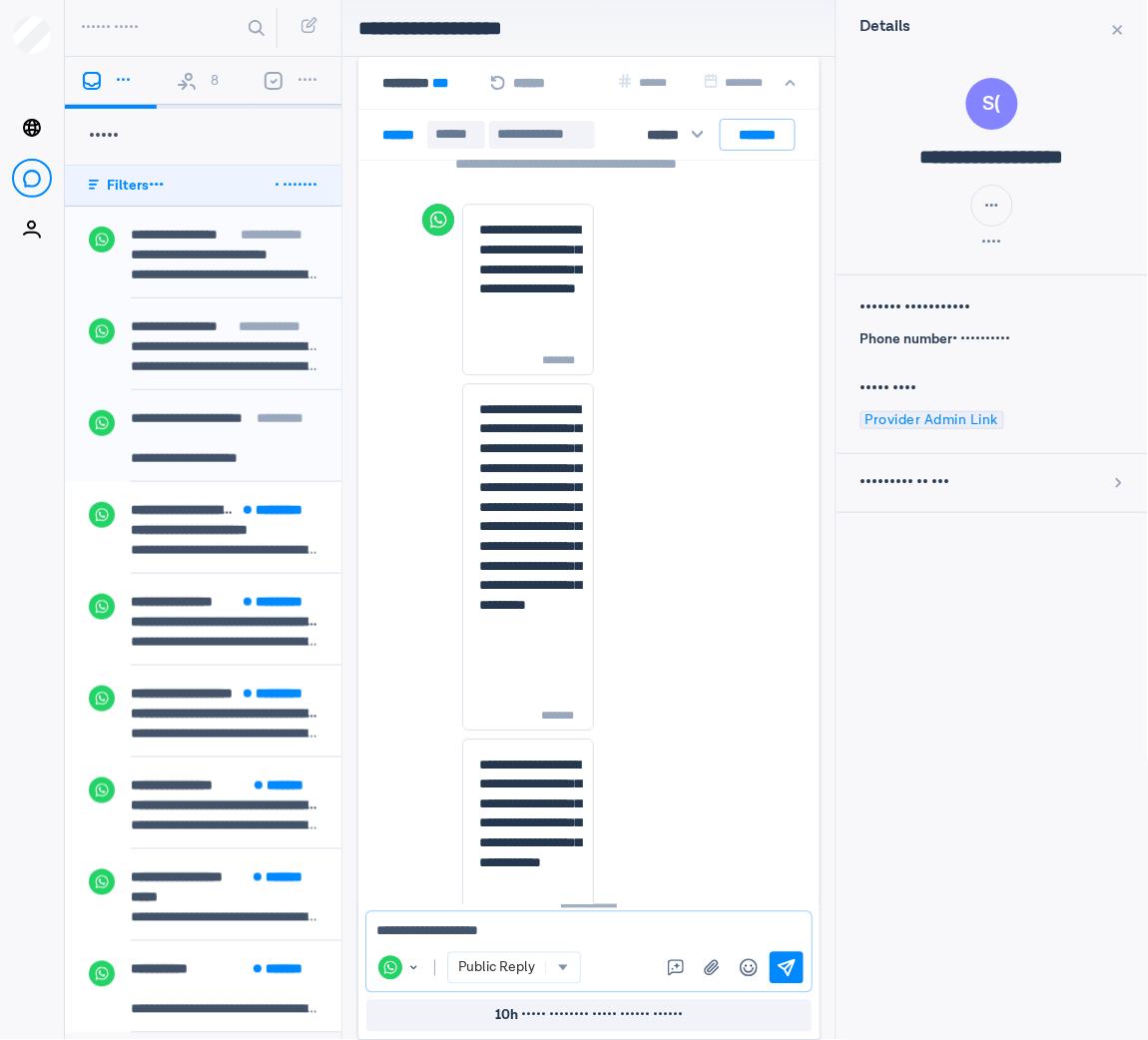type on "**********" 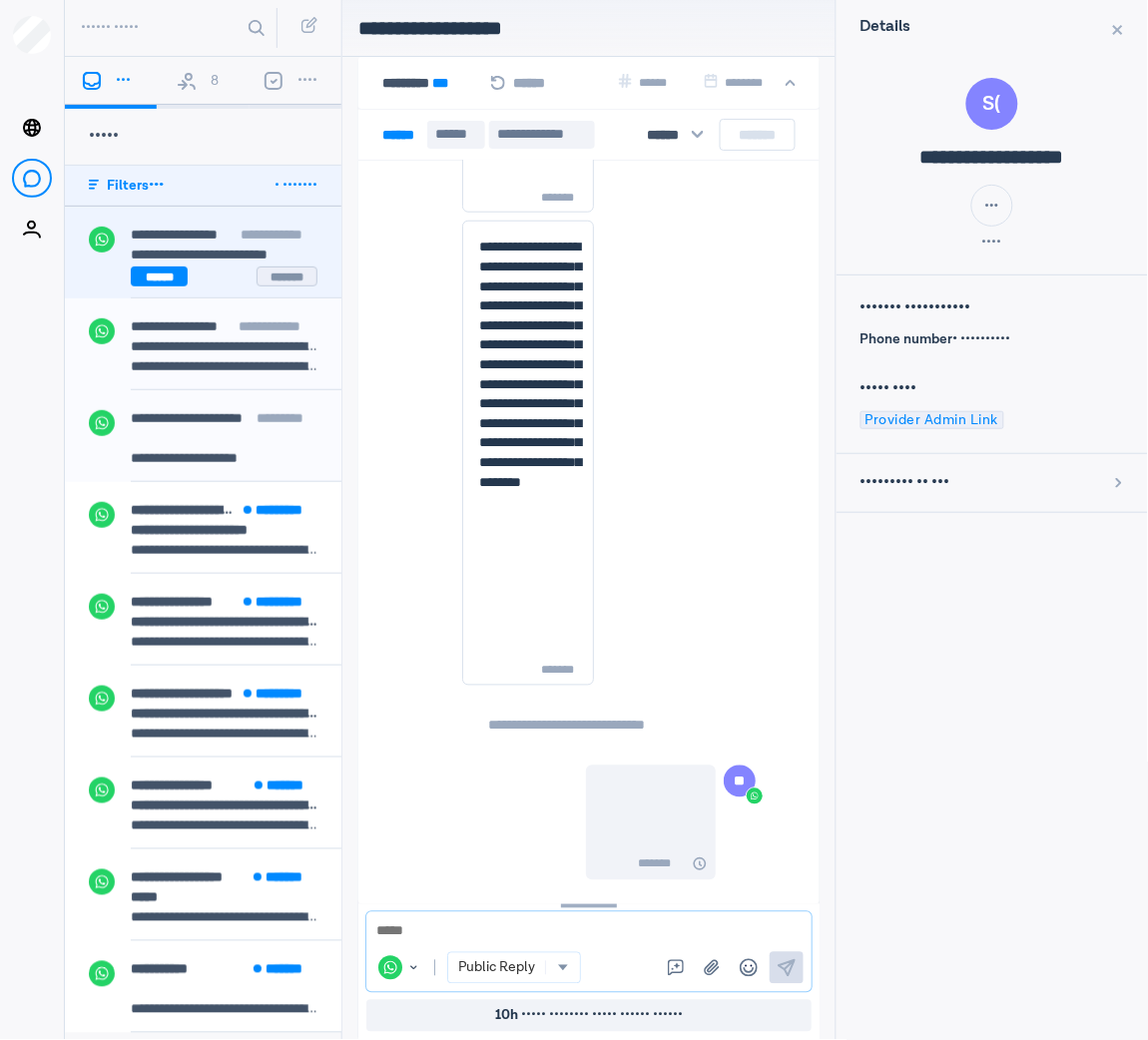 scroll, scrollTop: 6106, scrollLeft: 0, axis: vertical 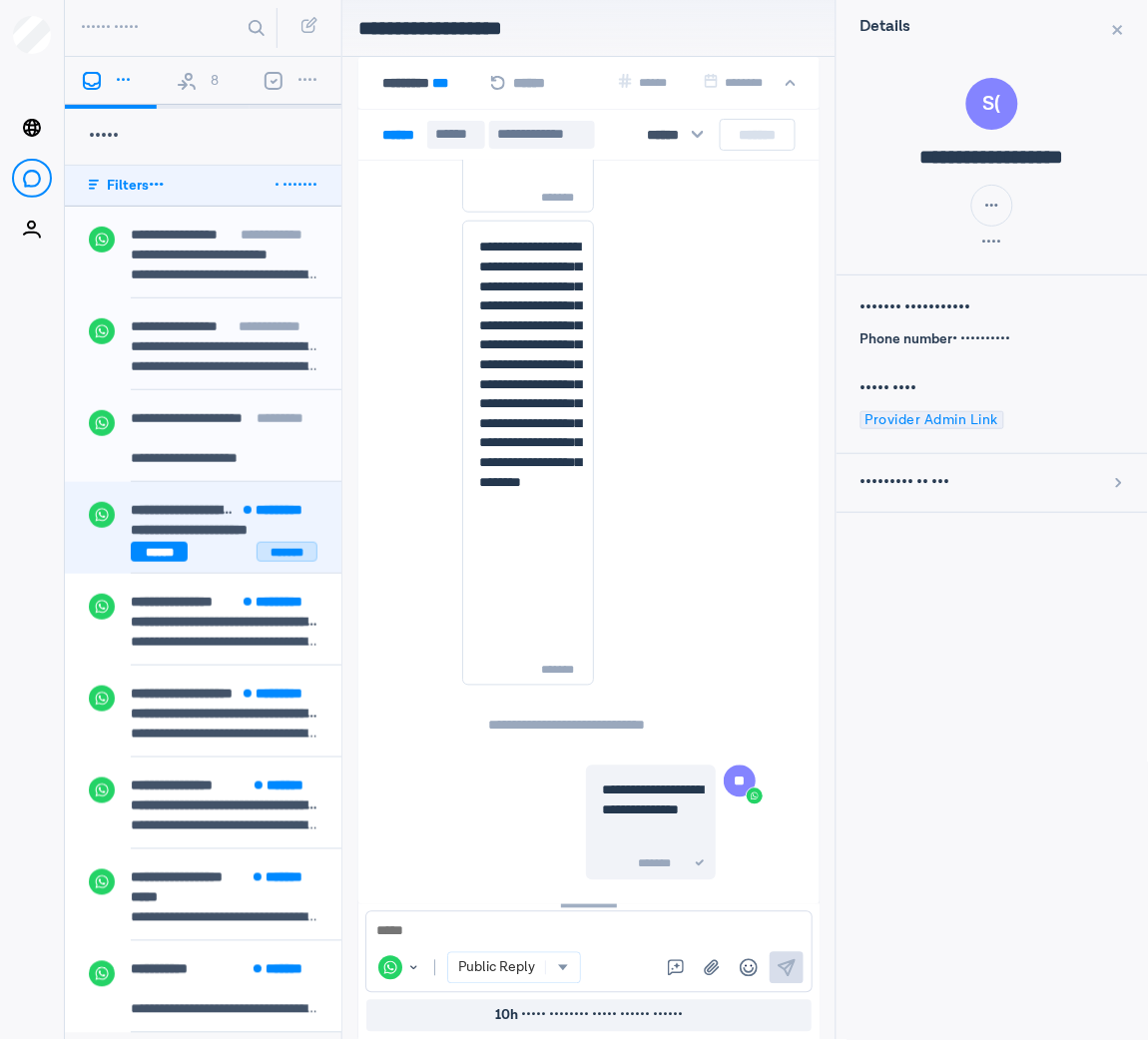 click on "*******" at bounding box center (287, 552) 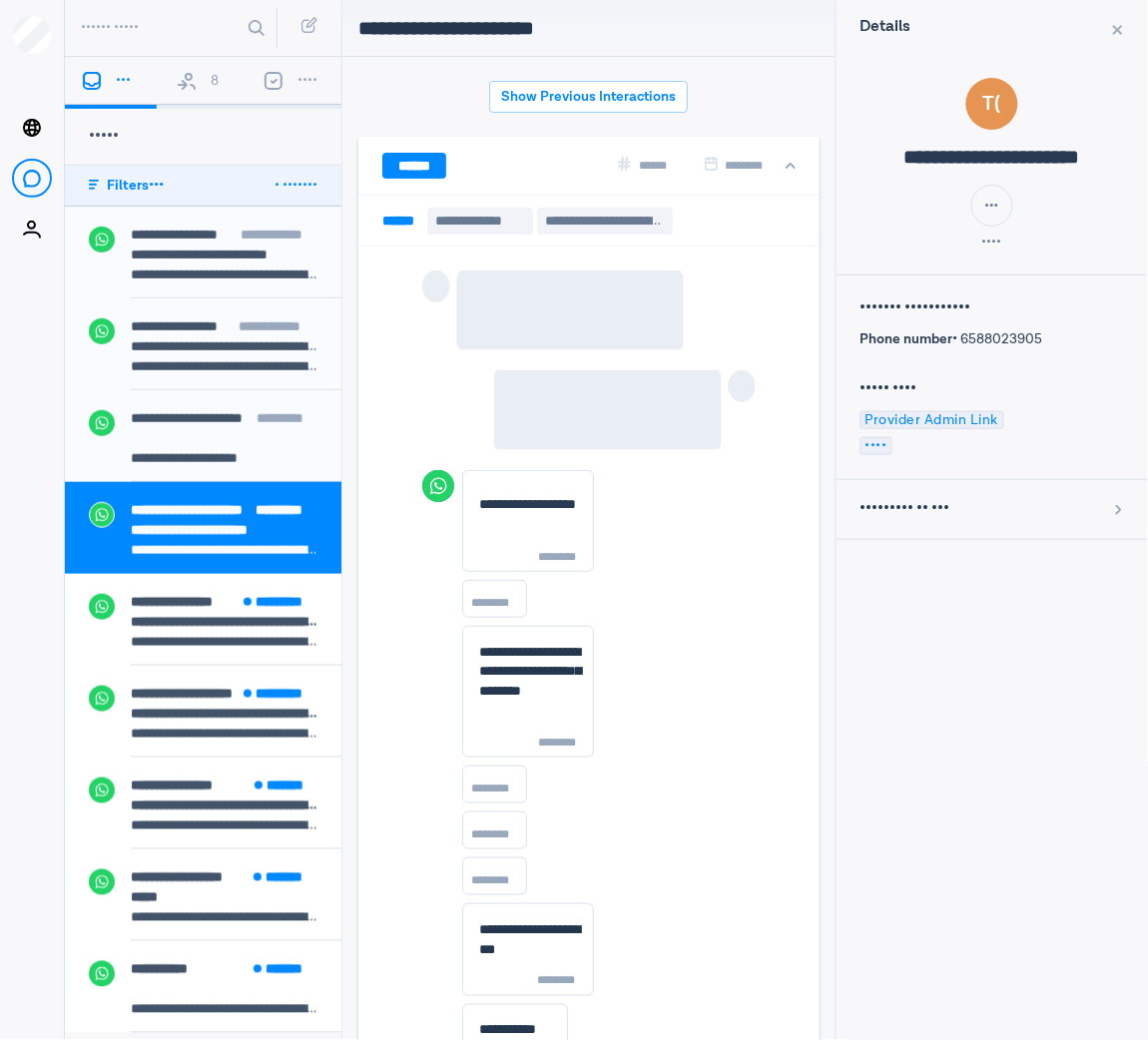 scroll, scrollTop: 80, scrollLeft: 0, axis: vertical 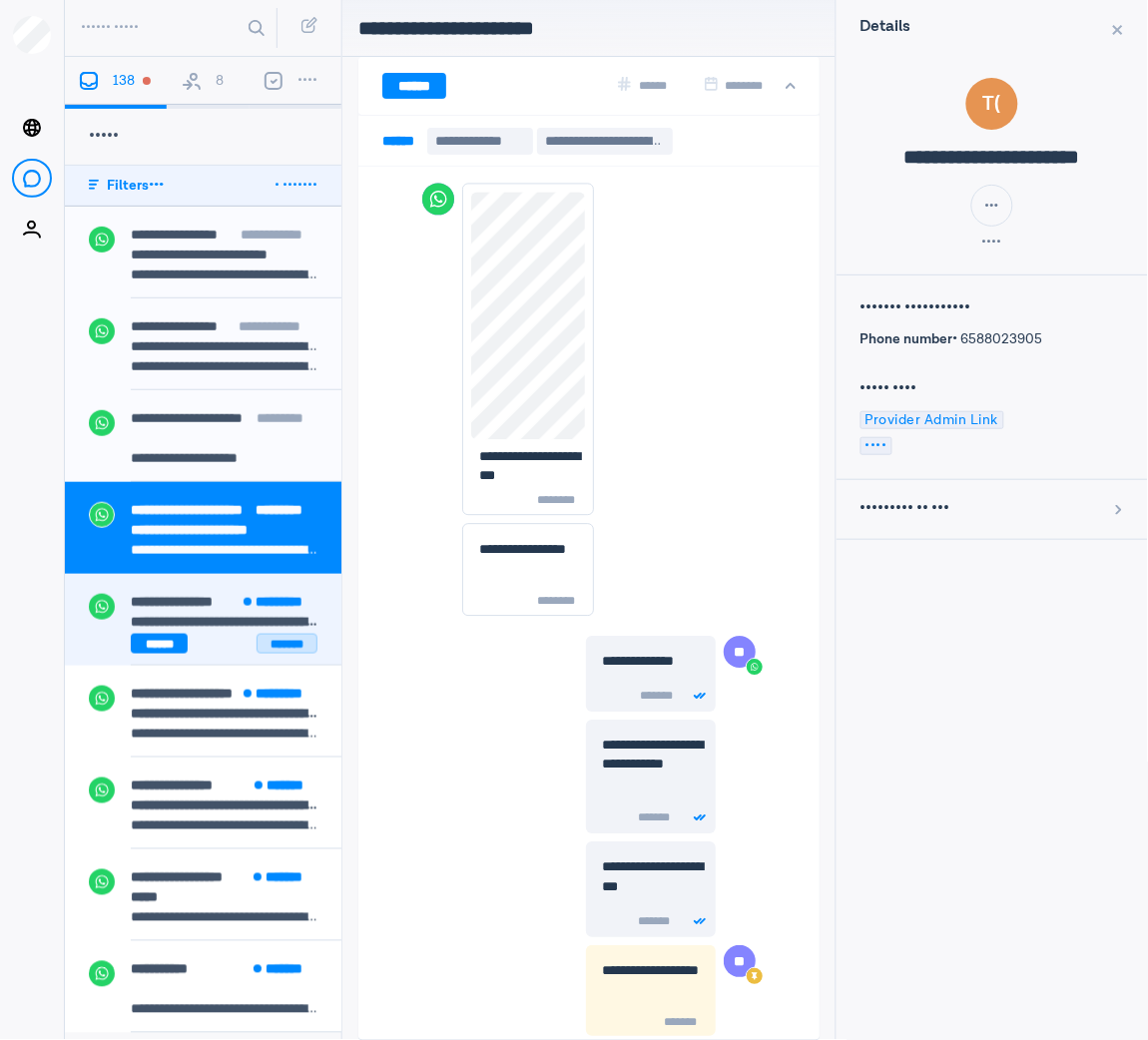 click on "*******" at bounding box center [287, 644] 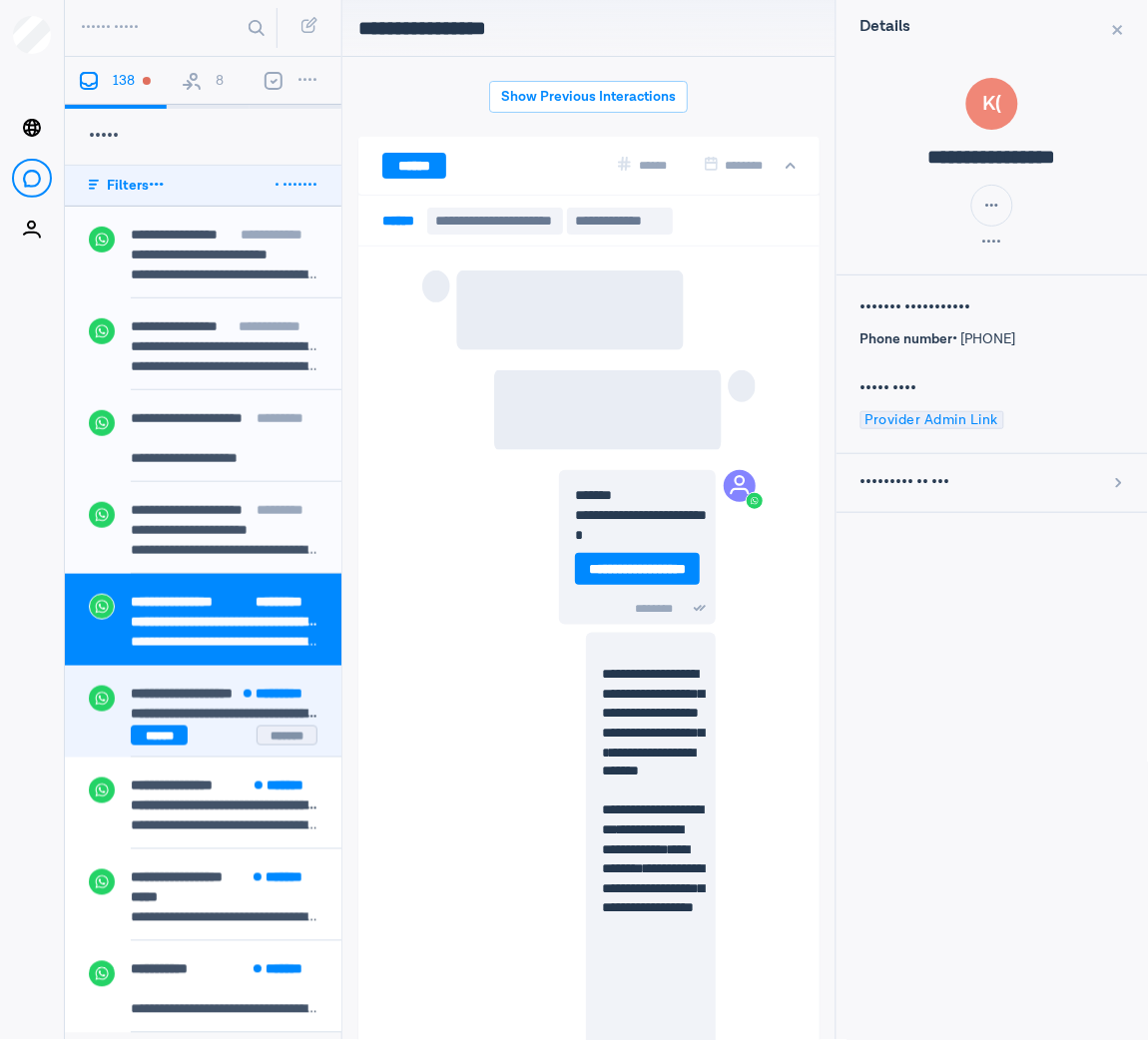 scroll, scrollTop: 80, scrollLeft: 0, axis: vertical 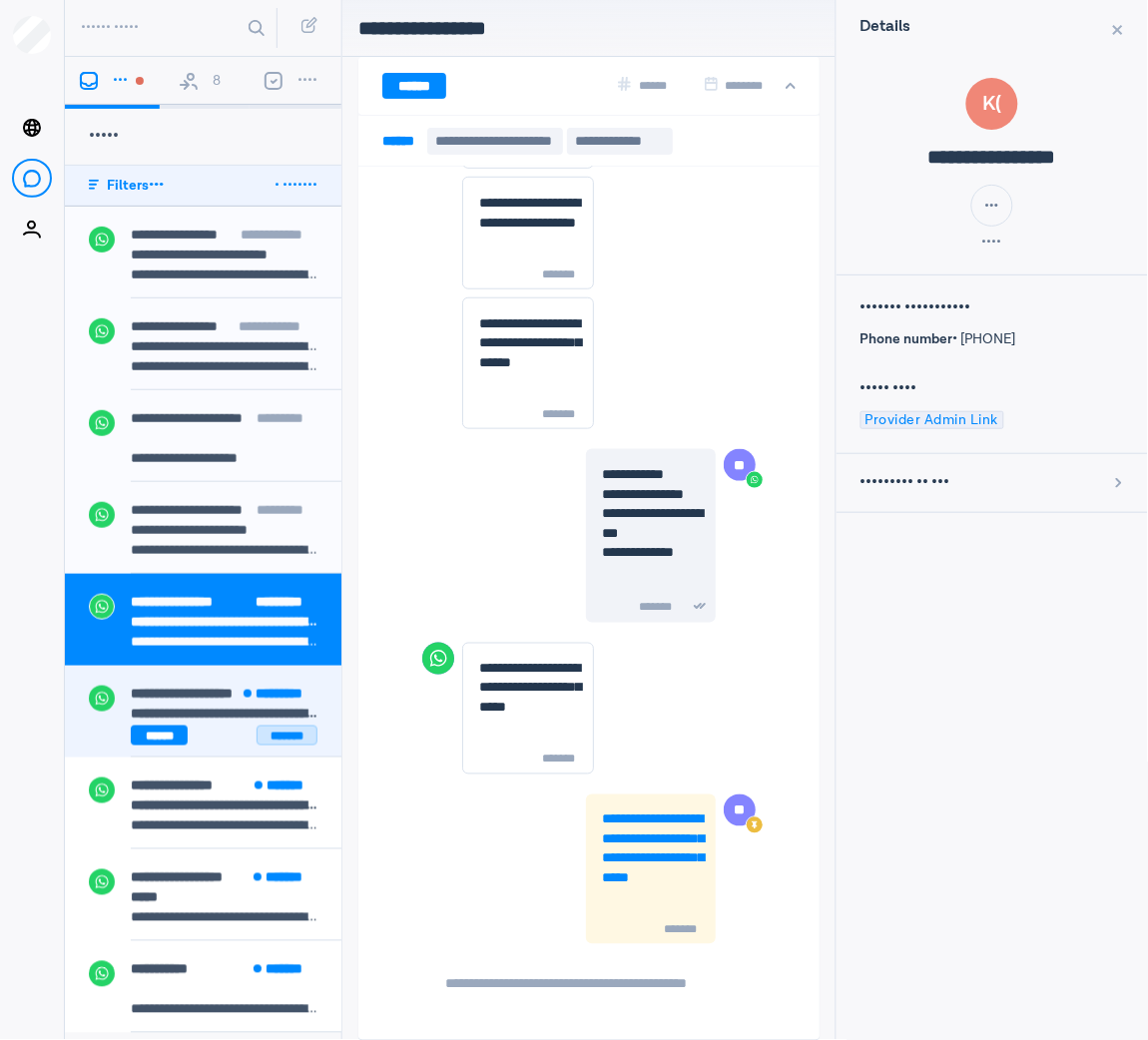 click on "*******" at bounding box center (287, 736) 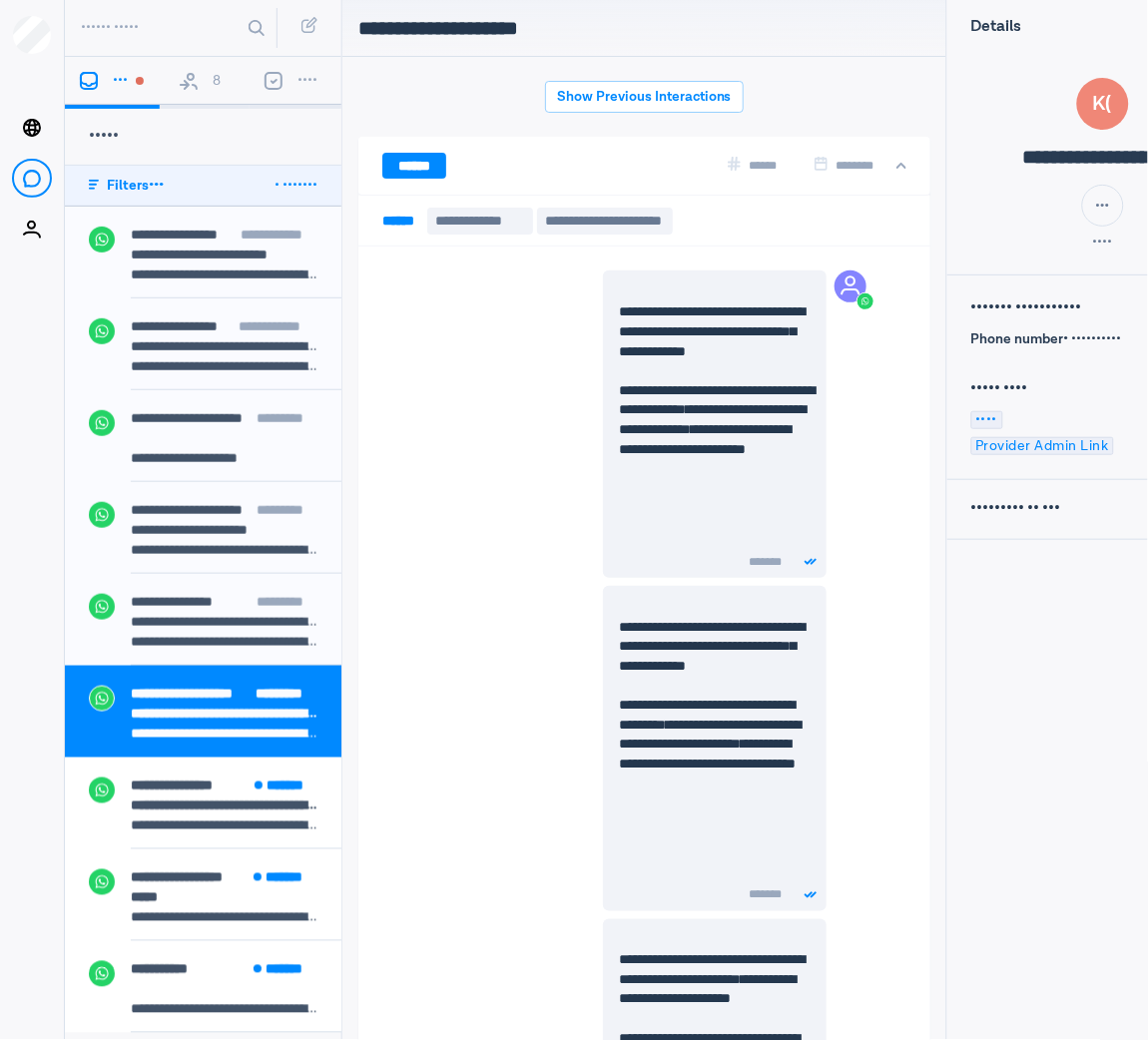 scroll, scrollTop: 80, scrollLeft: 0, axis: vertical 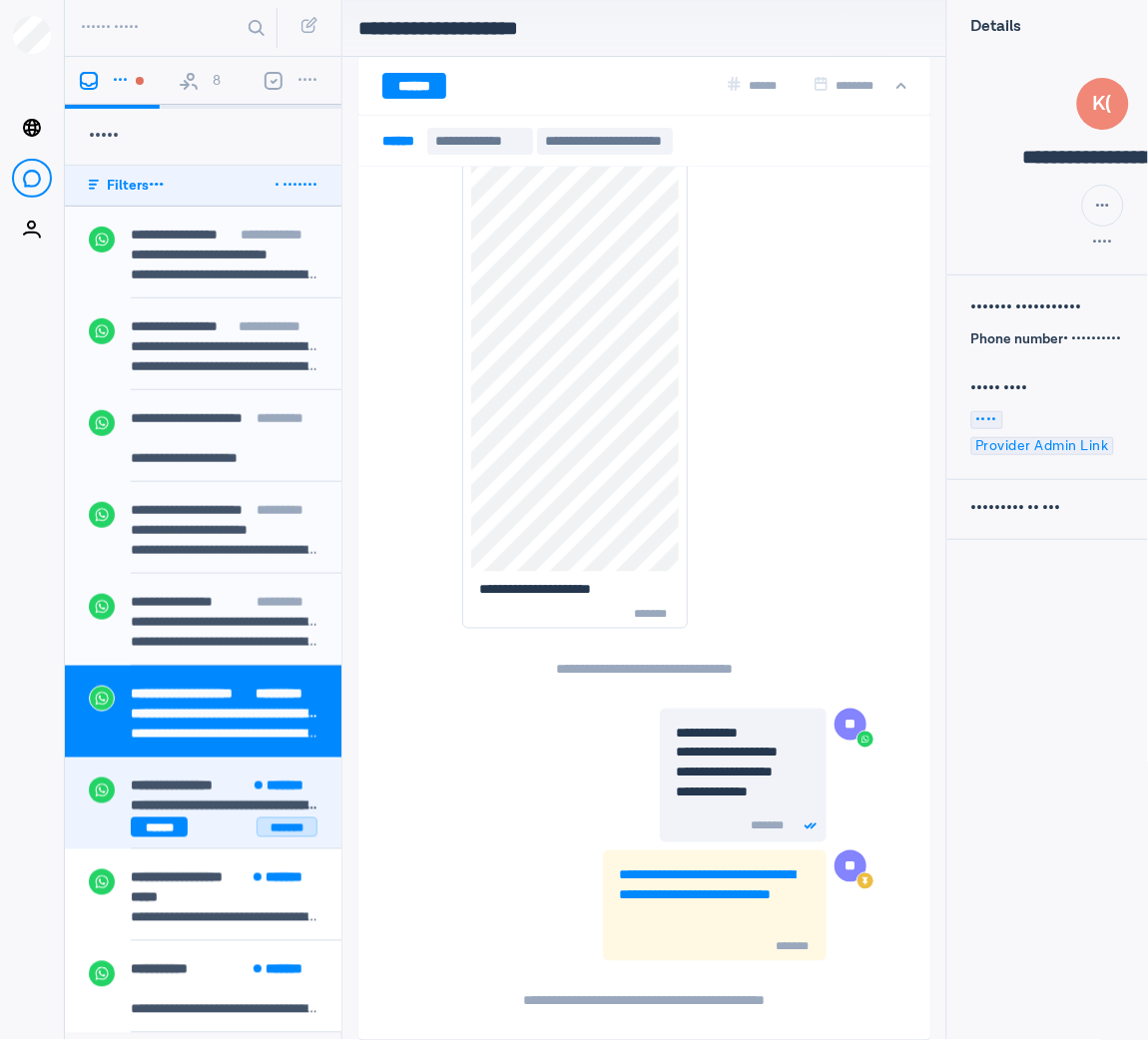 click on "*******" at bounding box center [287, 827] 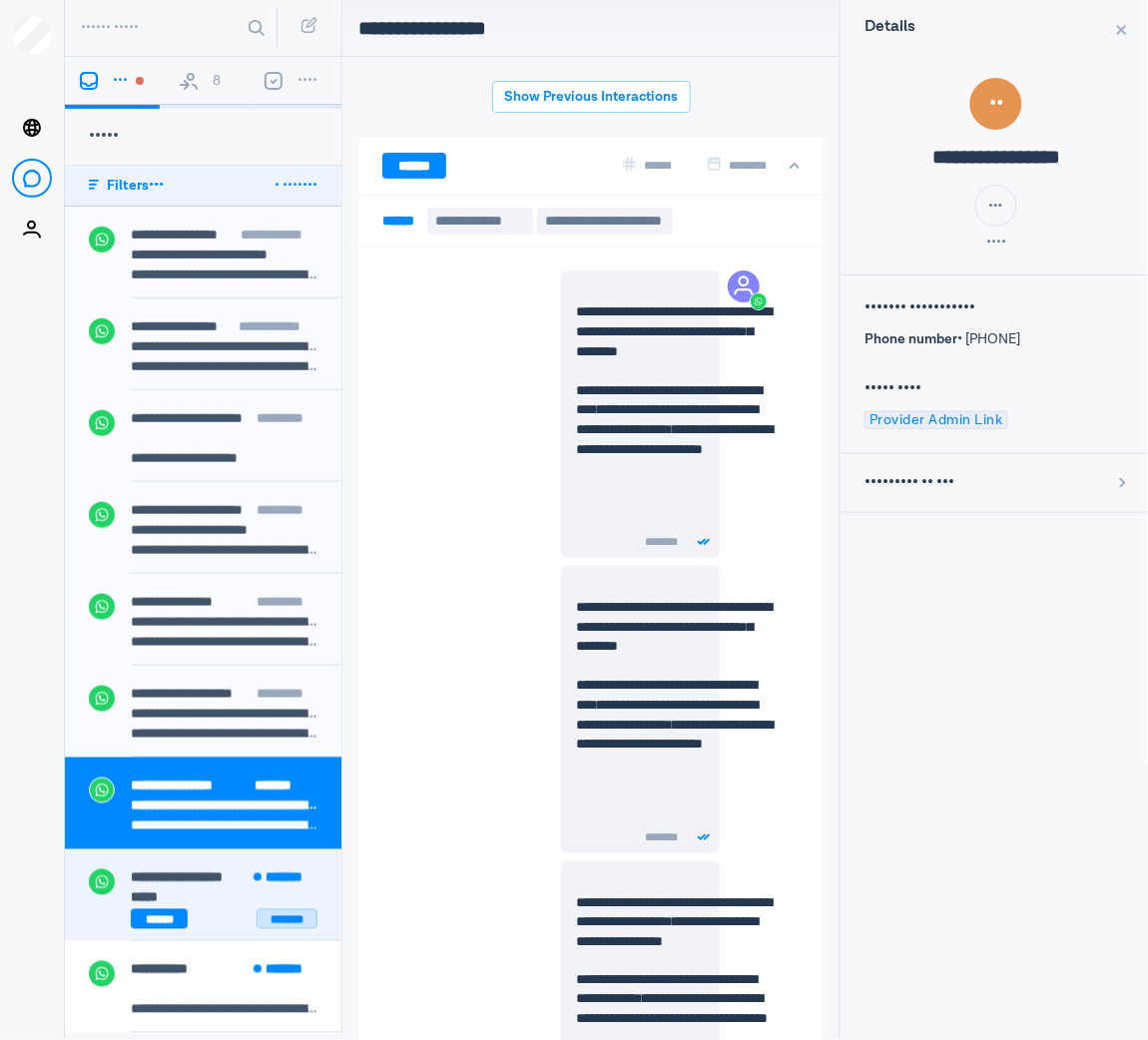 scroll, scrollTop: 1118, scrollLeft: 0, axis: vertical 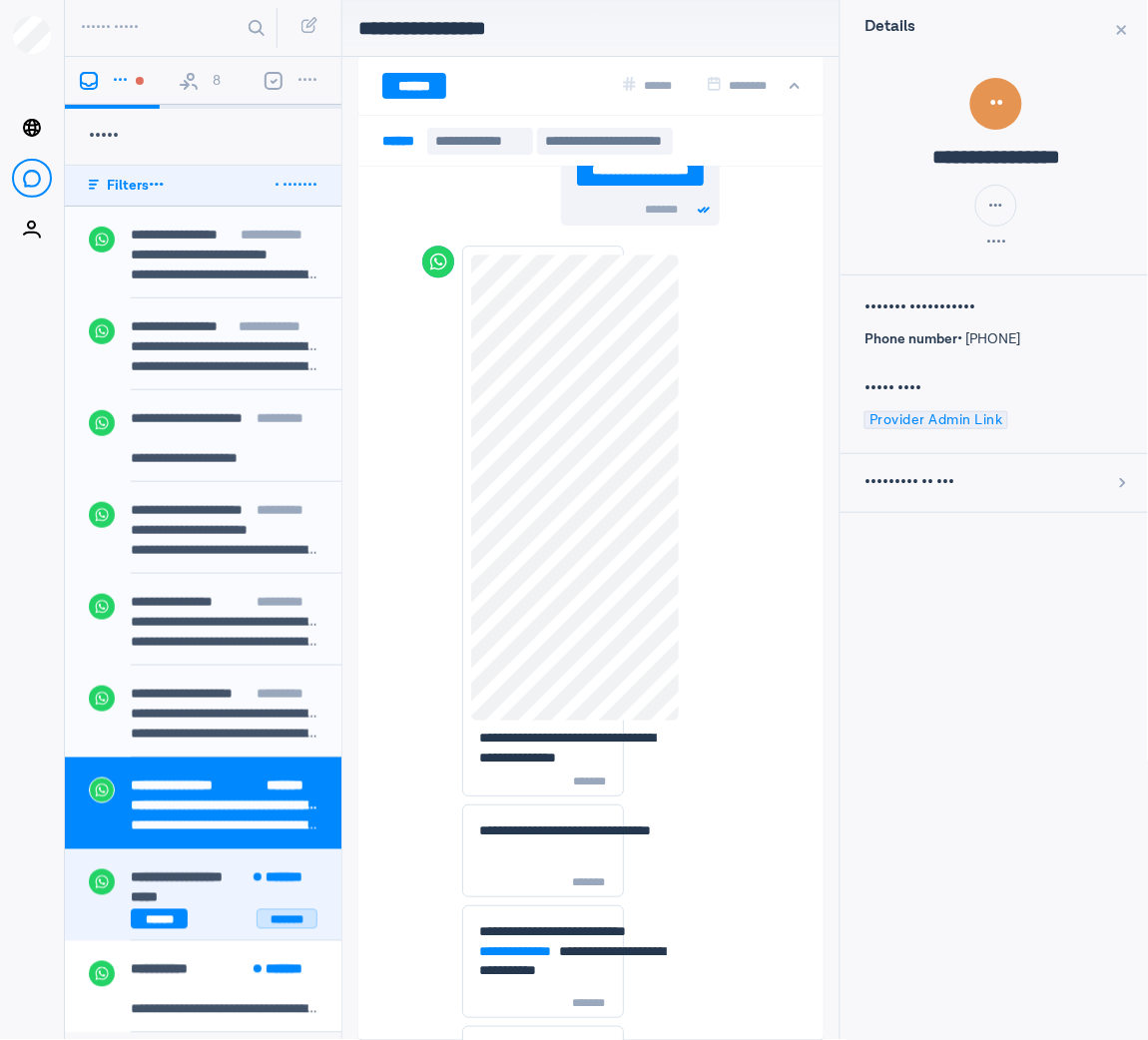 click on "*******" at bounding box center [287, 919] 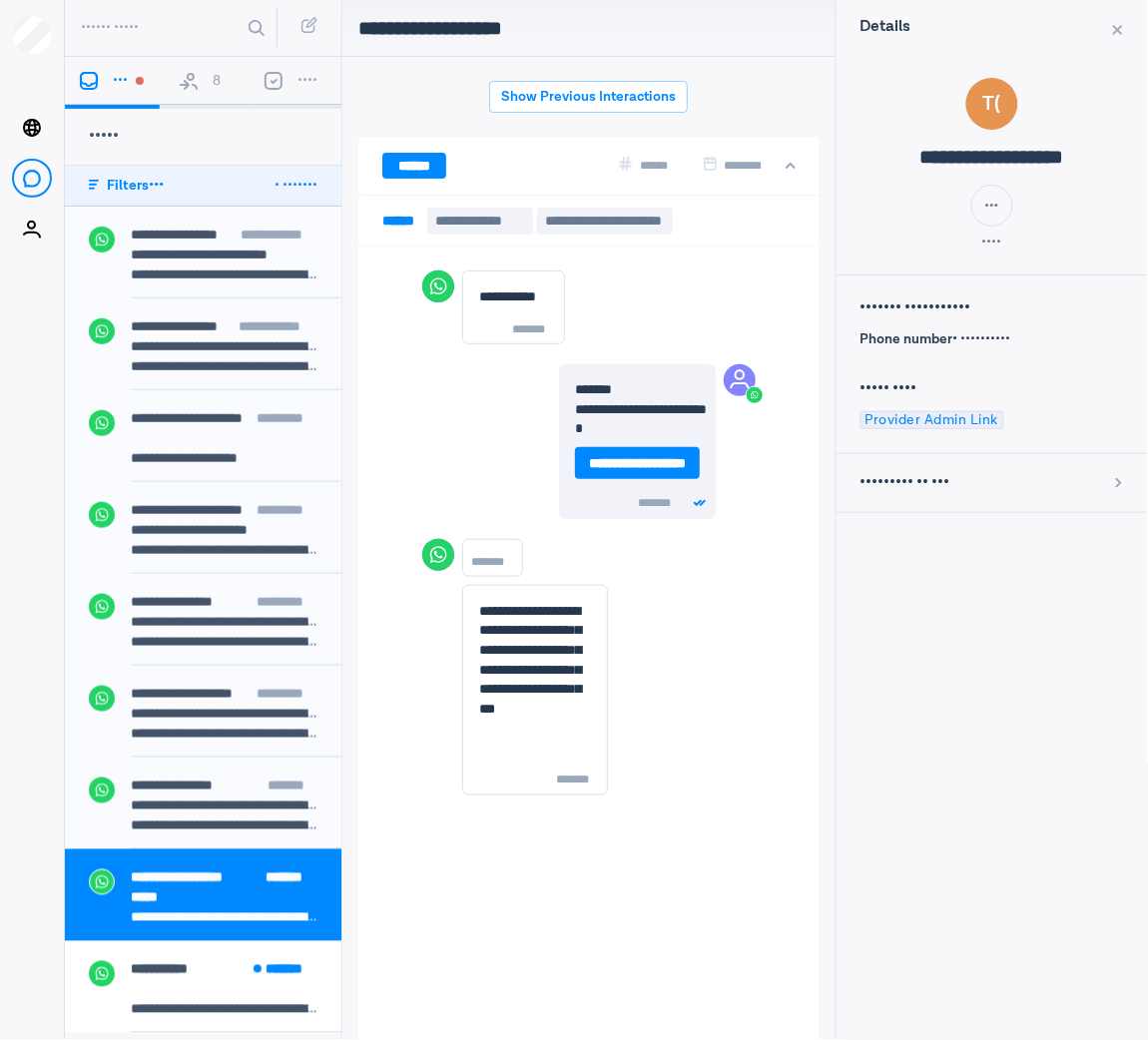 scroll, scrollTop: 80, scrollLeft: 0, axis: vertical 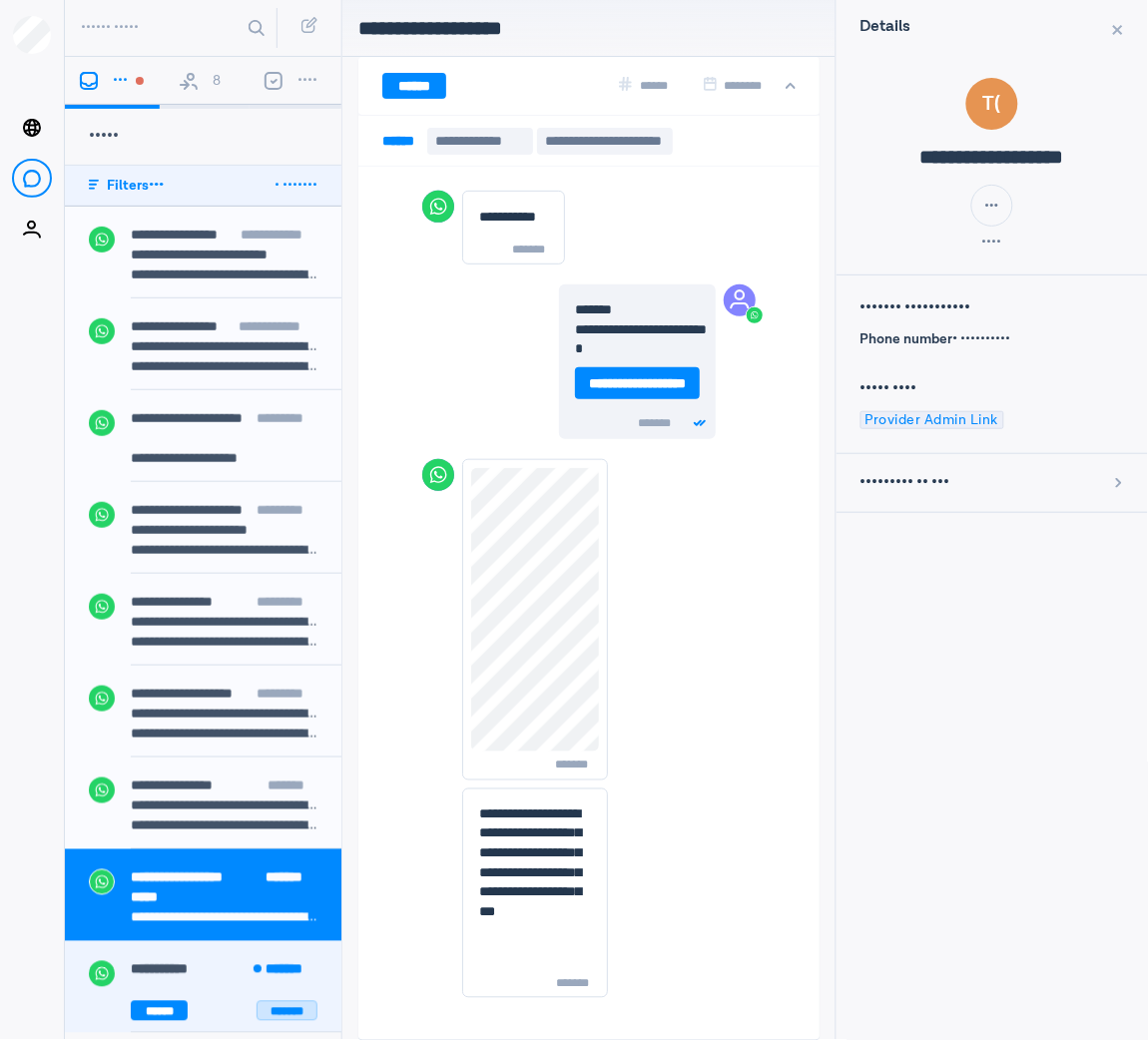 click on "*******" at bounding box center [287, 1011] 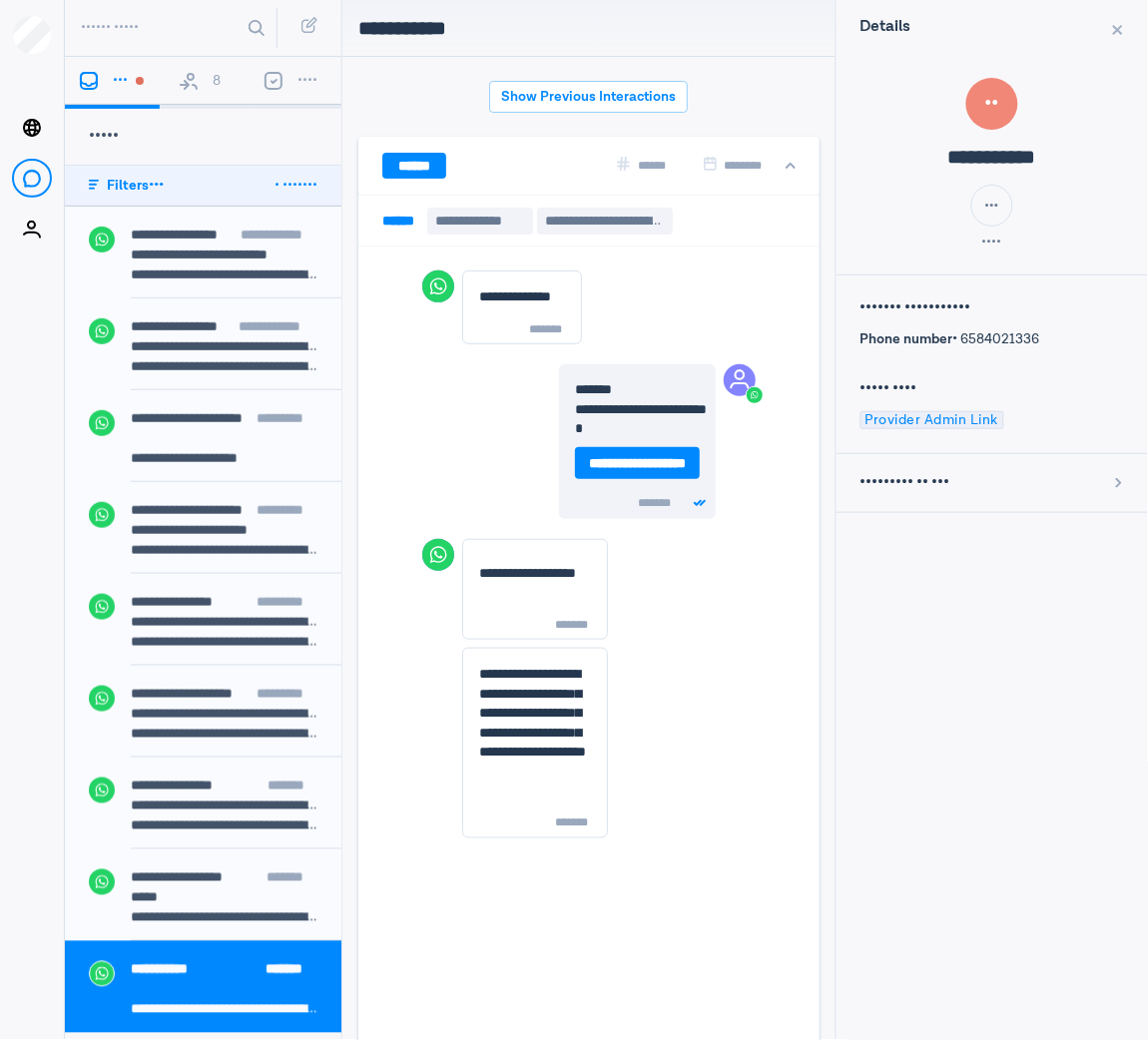 scroll, scrollTop: 80, scrollLeft: 0, axis: vertical 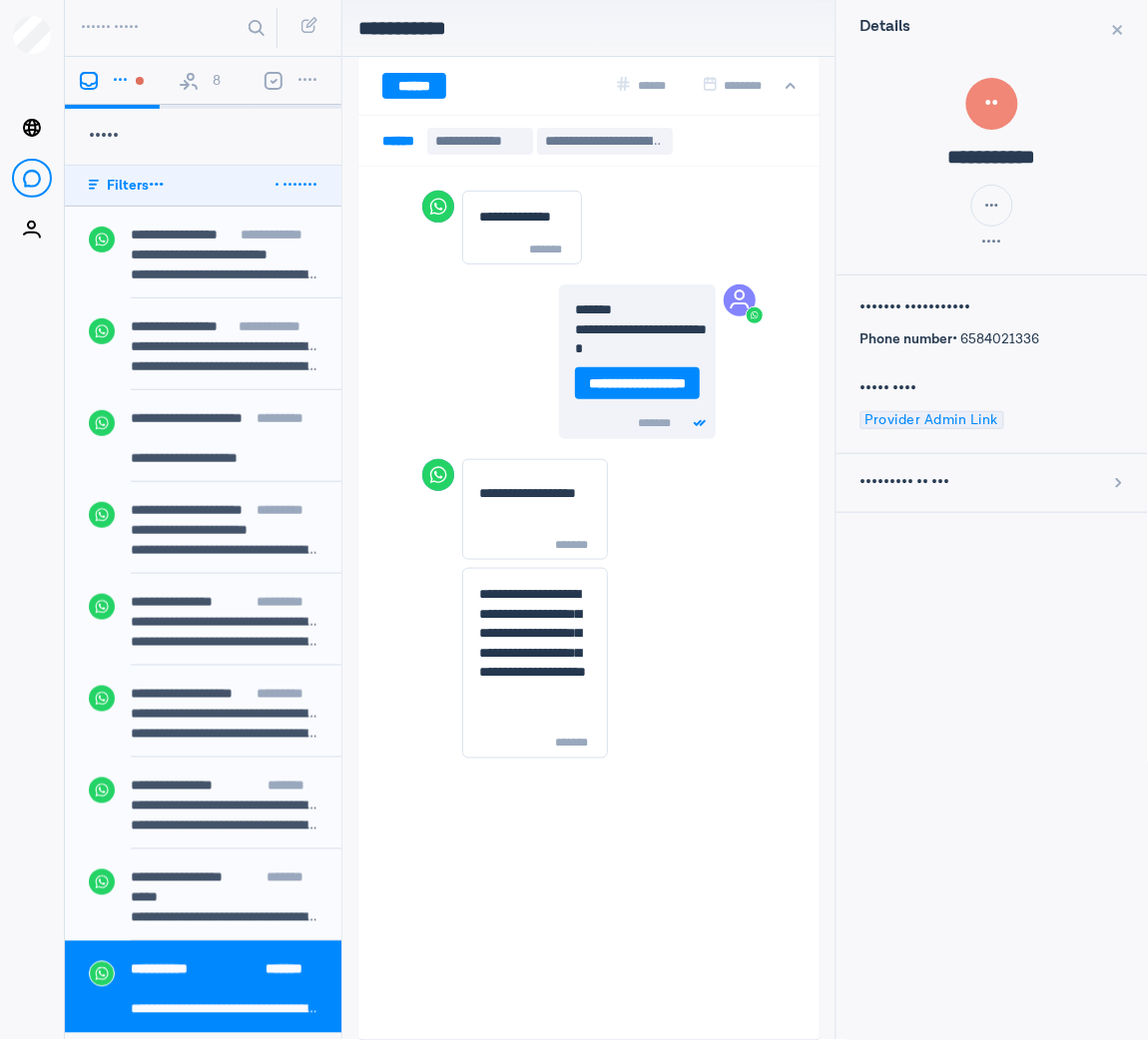 click on "8" at bounding box center (205, 83) 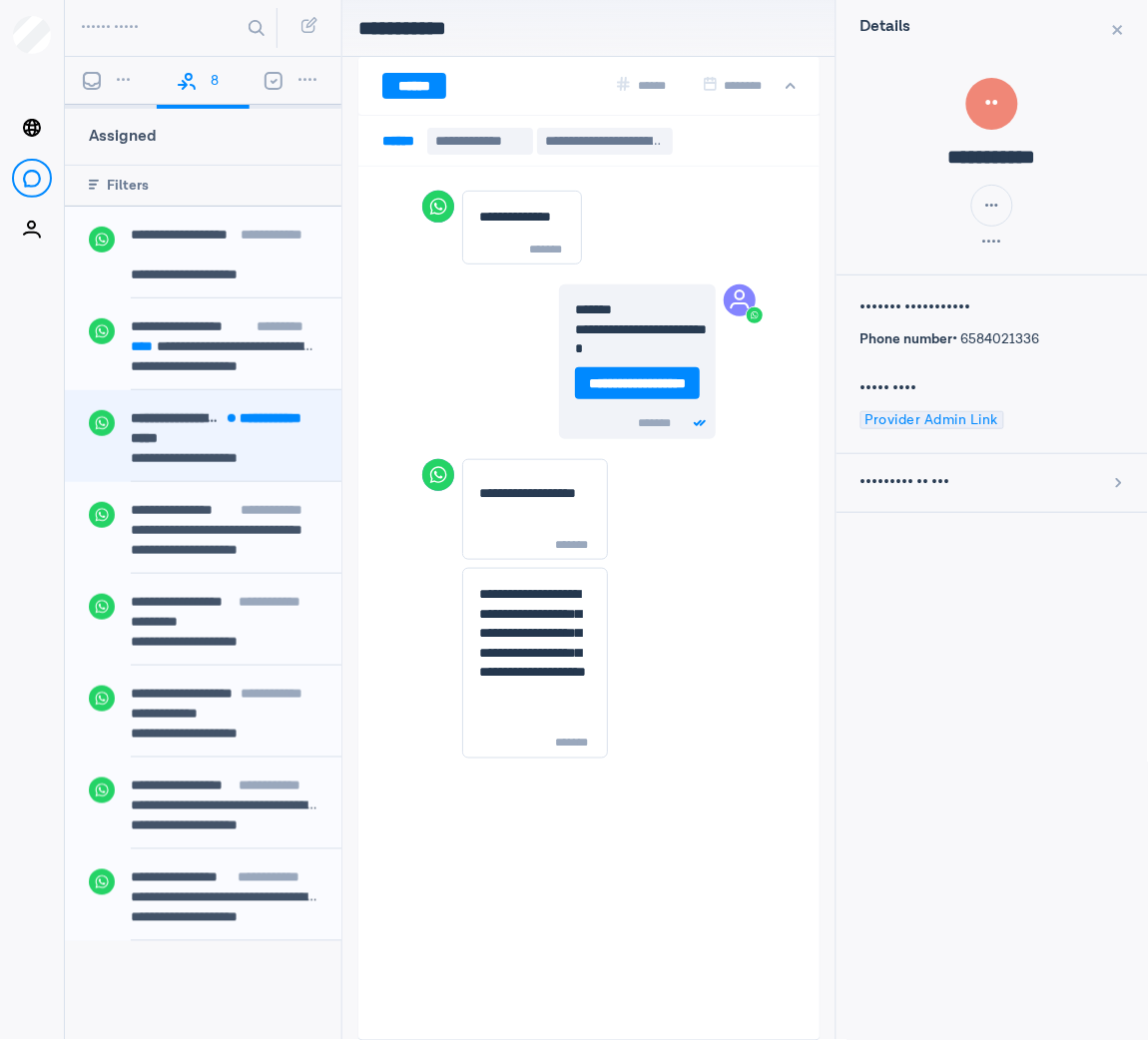 click on "**********" at bounding box center [200, 458] 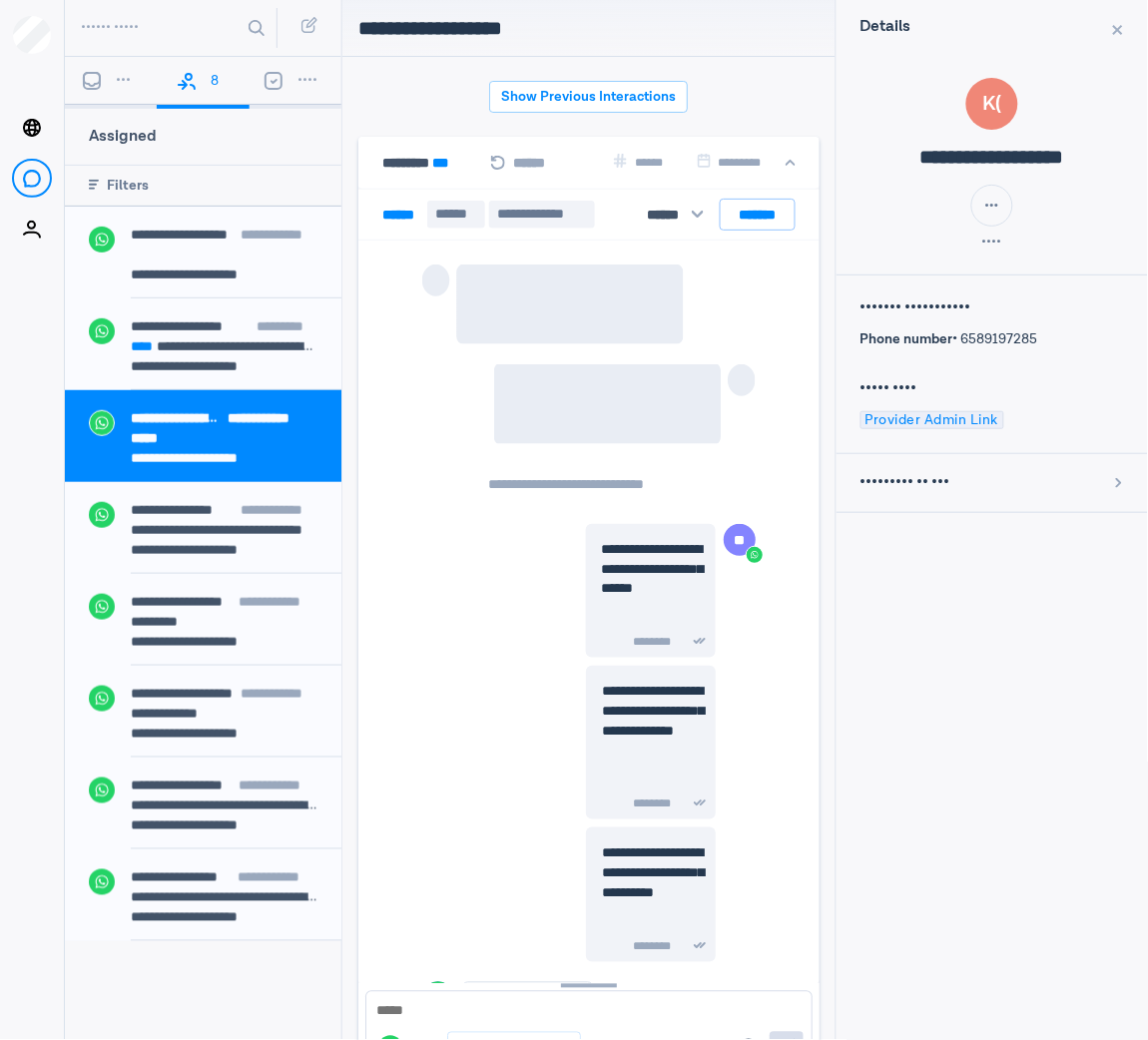 scroll, scrollTop: 80, scrollLeft: 0, axis: vertical 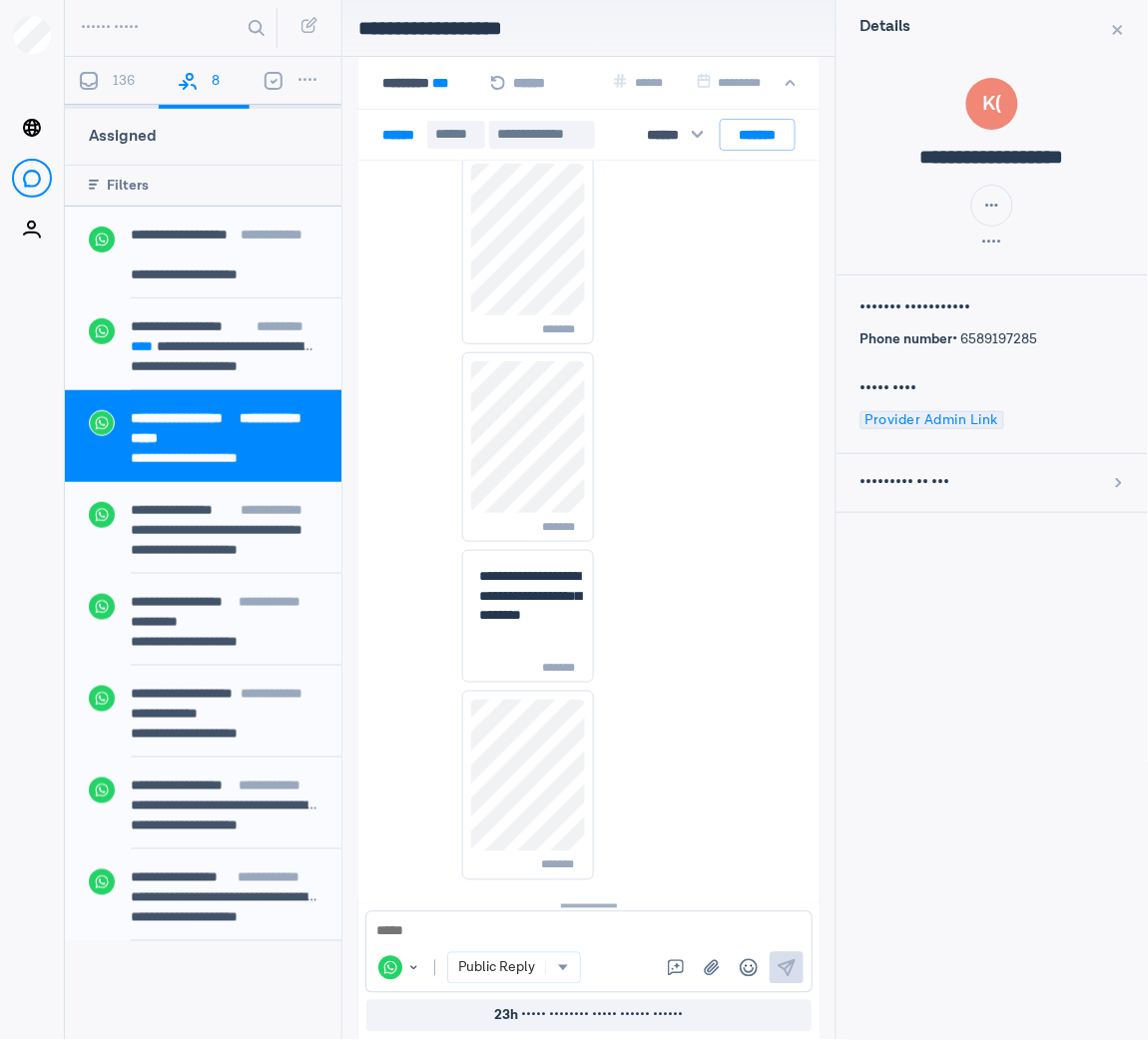click on "Provider Admin Link" at bounding box center (932, 420) 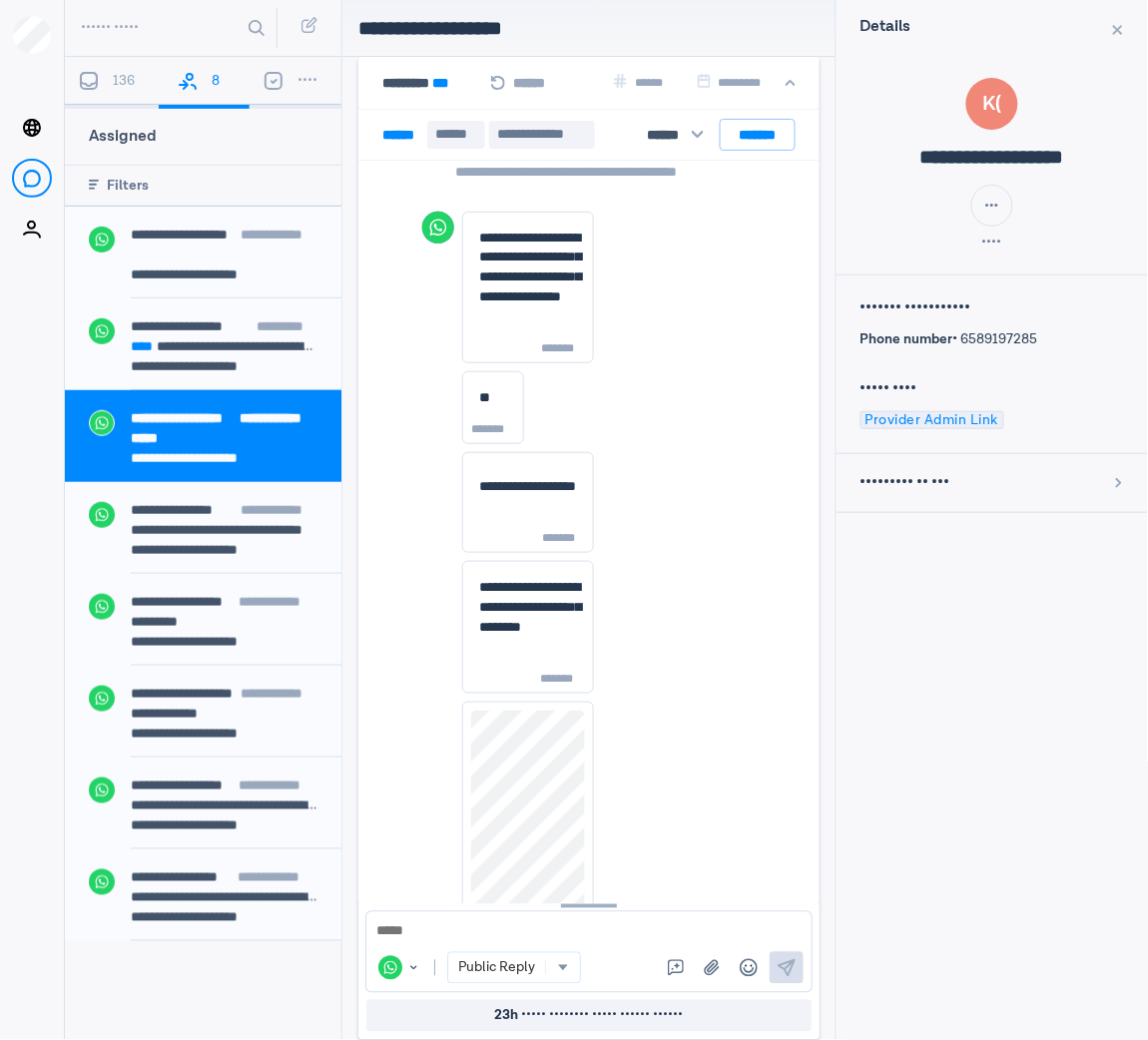 scroll, scrollTop: 2551, scrollLeft: 0, axis: vertical 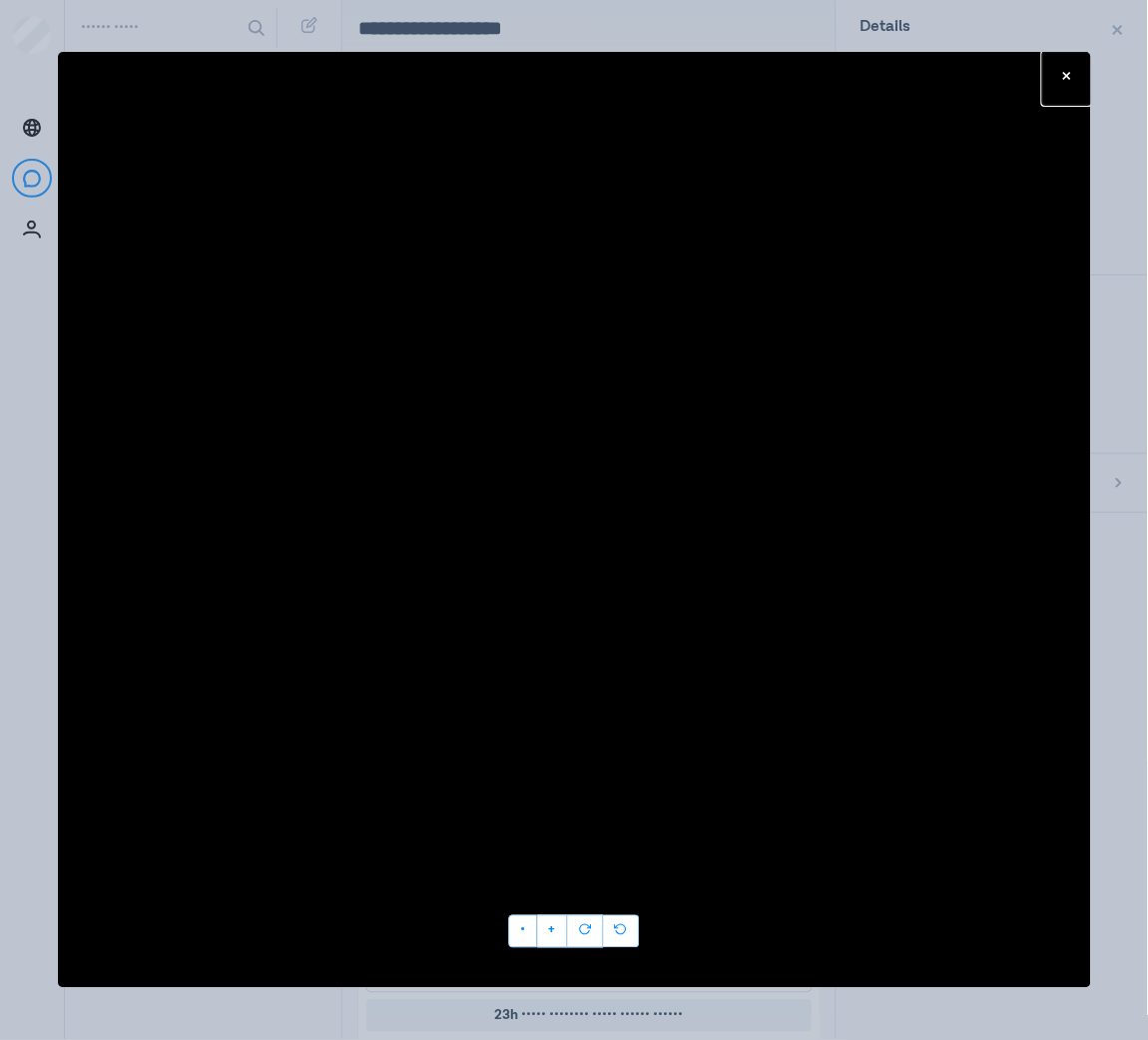 click on "••••• • •" at bounding box center [574, 520] 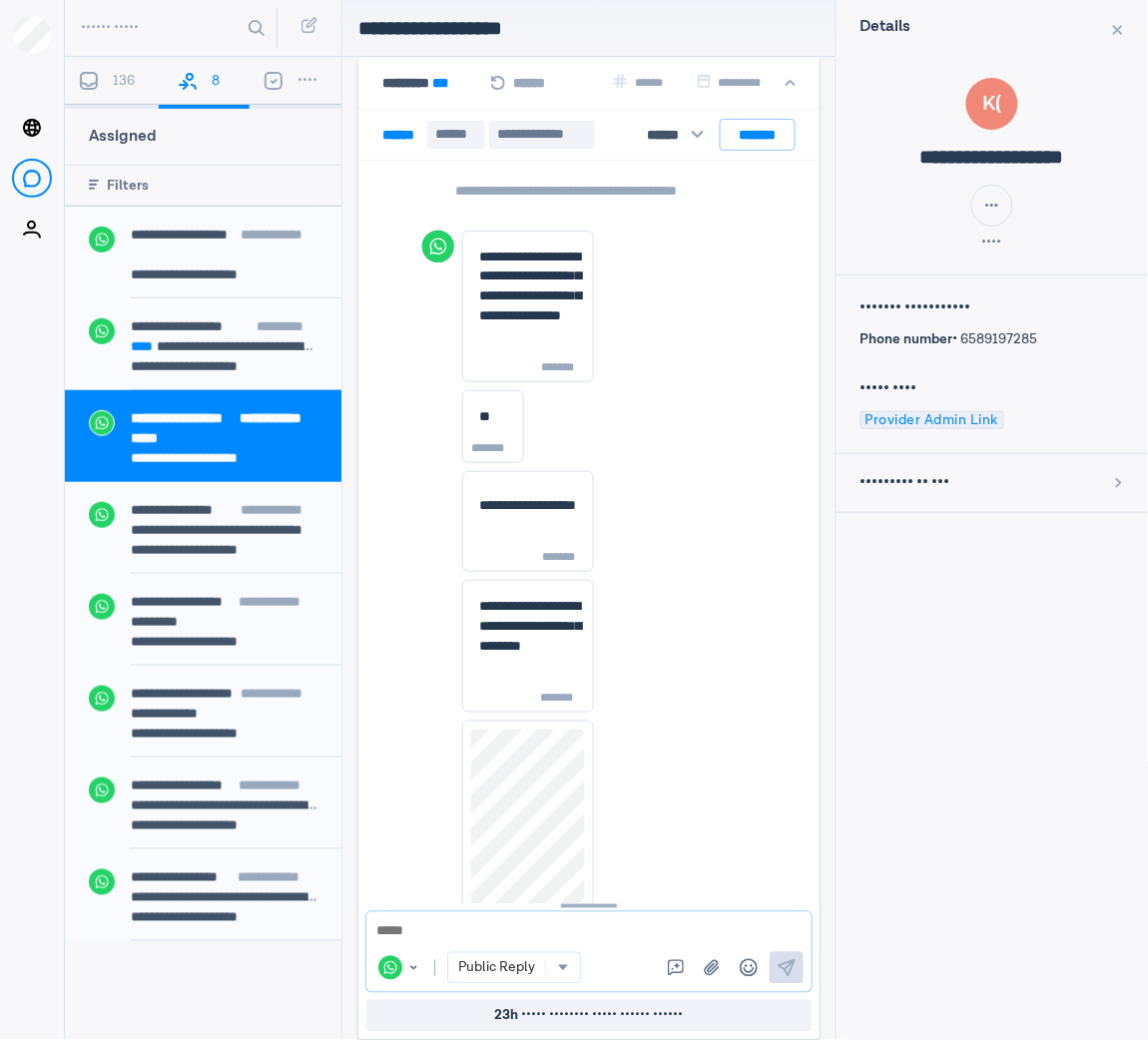 click at bounding box center [589, 932] 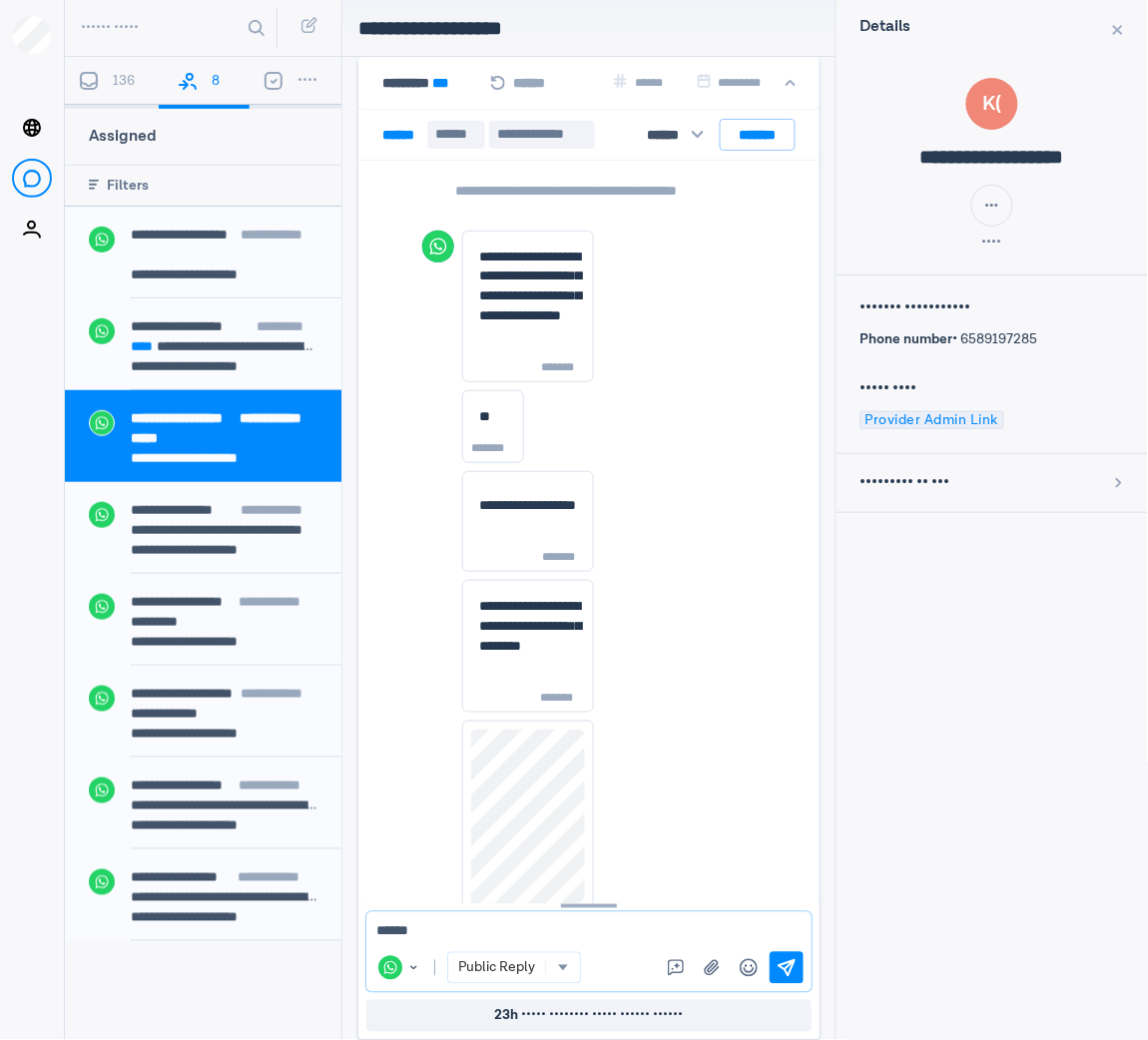 type on "*****" 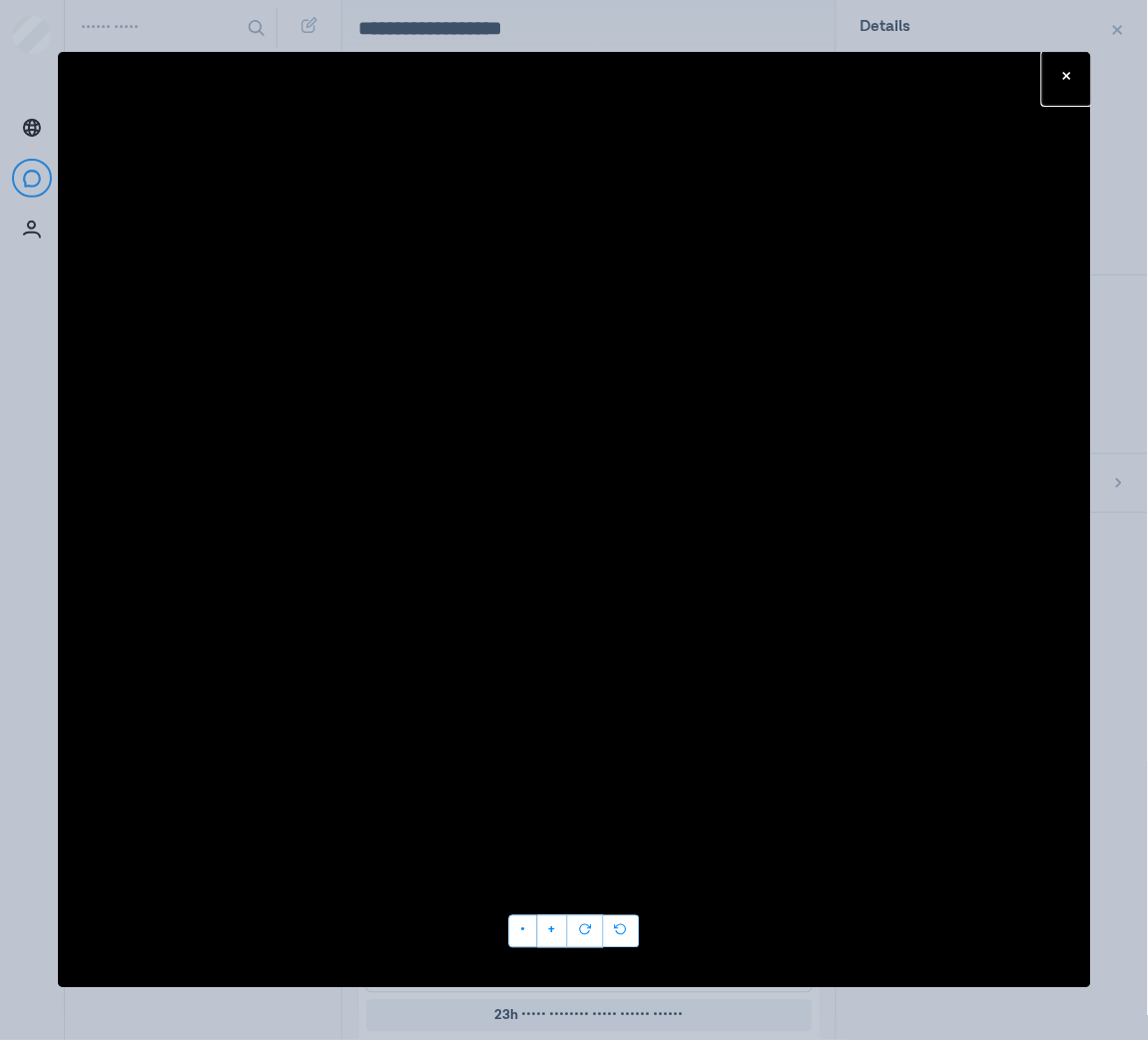 scroll, scrollTop: 4461, scrollLeft: 0, axis: vertical 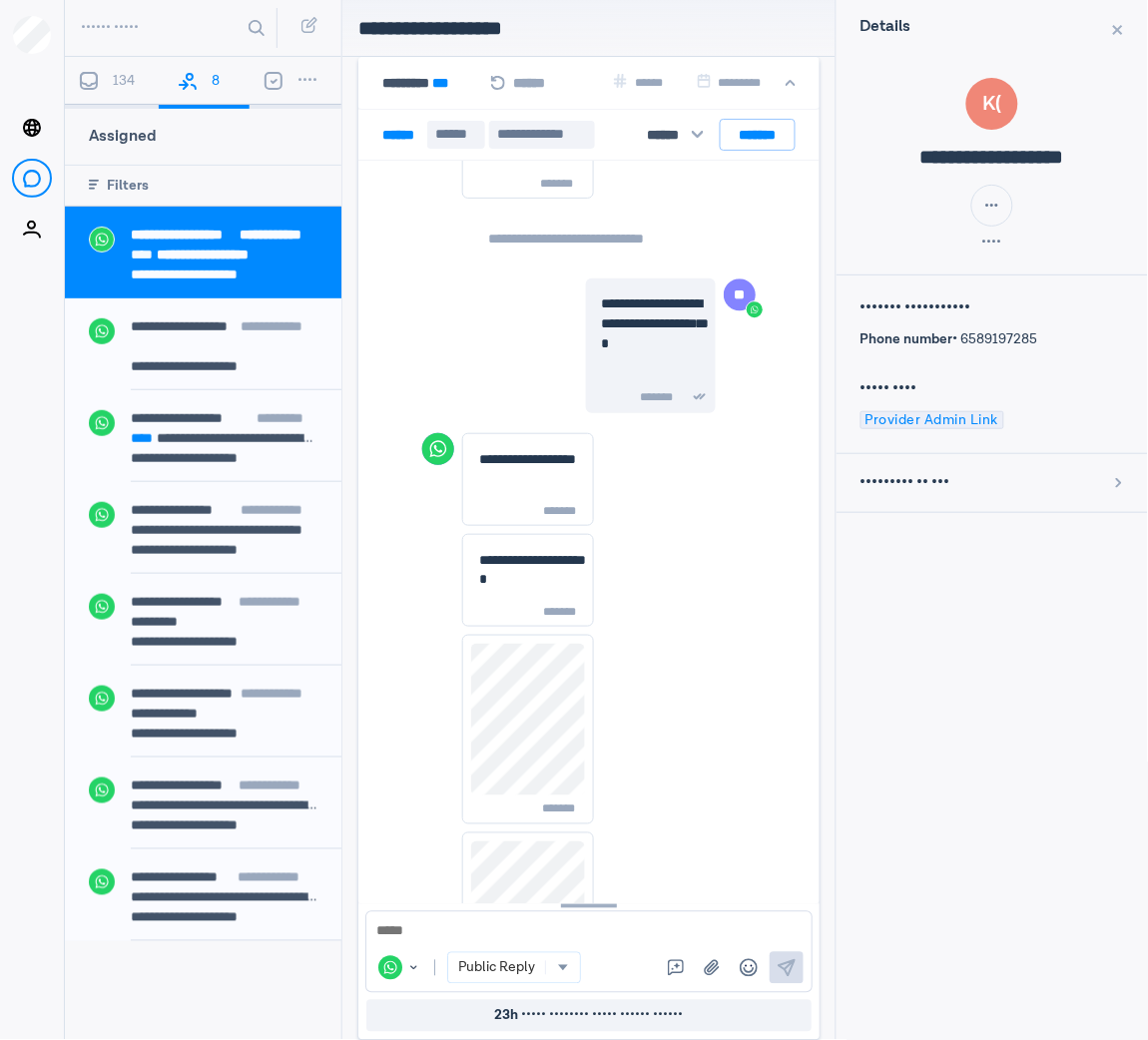 click on "*******" at bounding box center [553, 730] 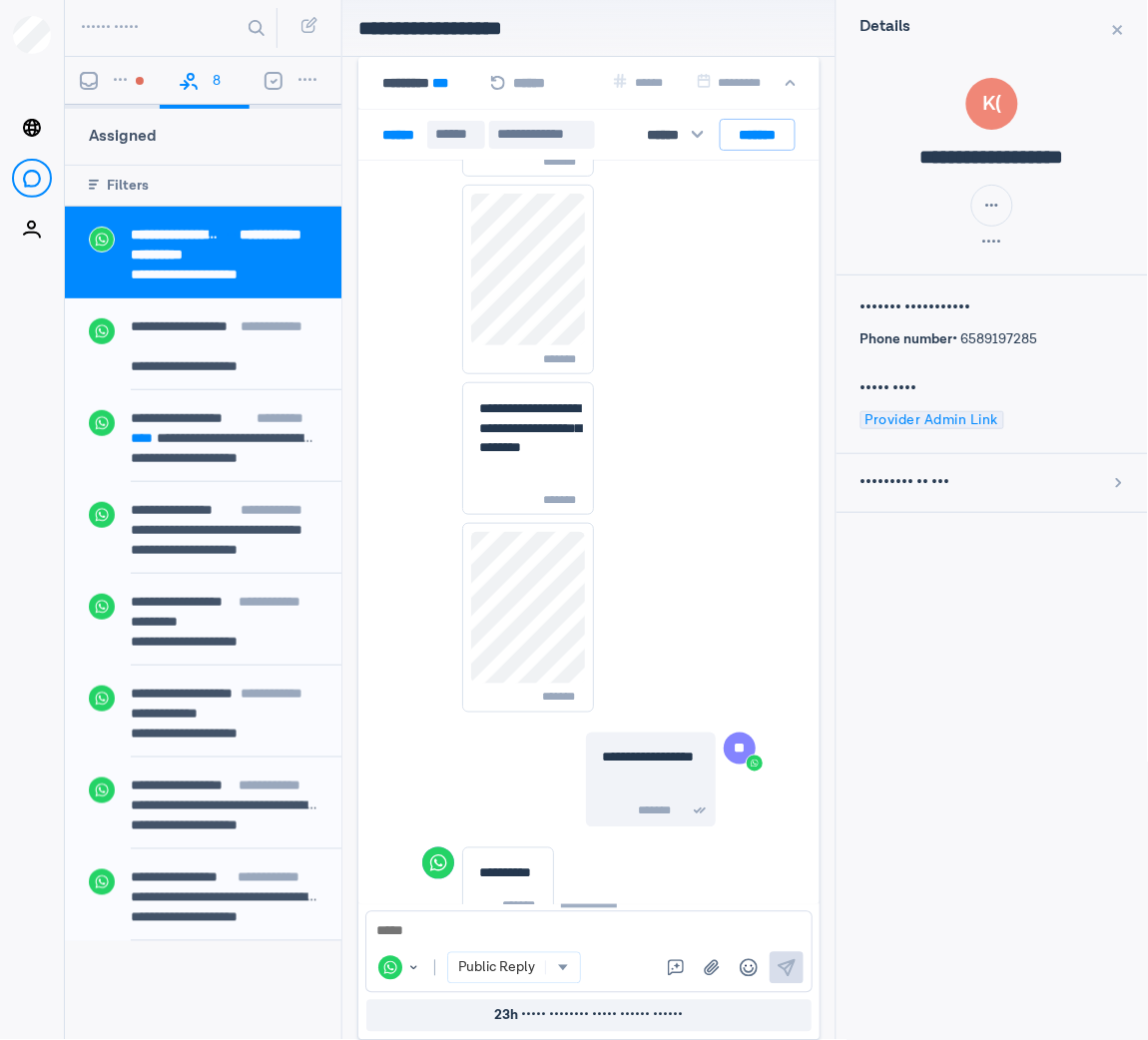 scroll, scrollTop: 4555, scrollLeft: 0, axis: vertical 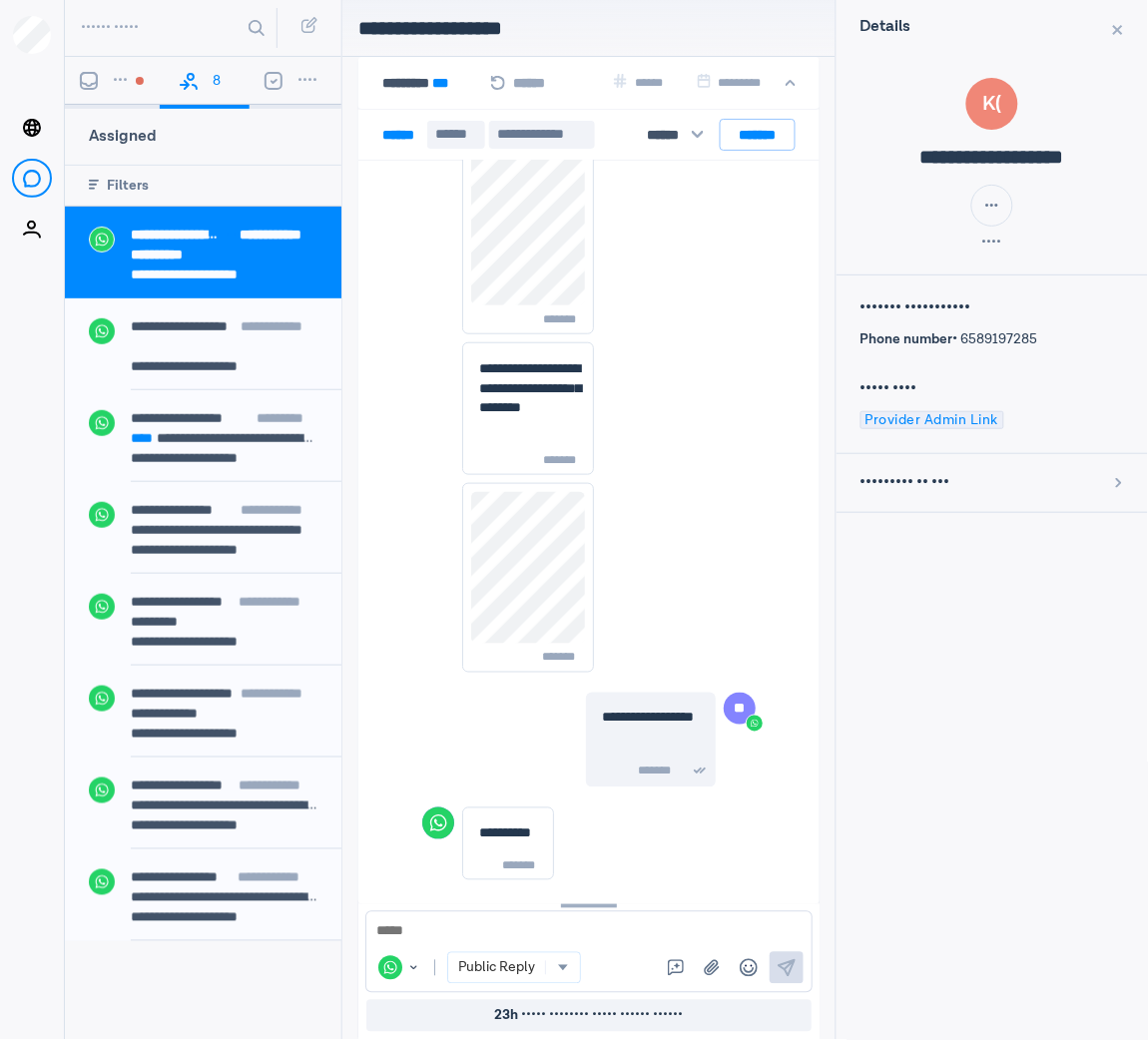 click on "•••" at bounding box center [112, 83] 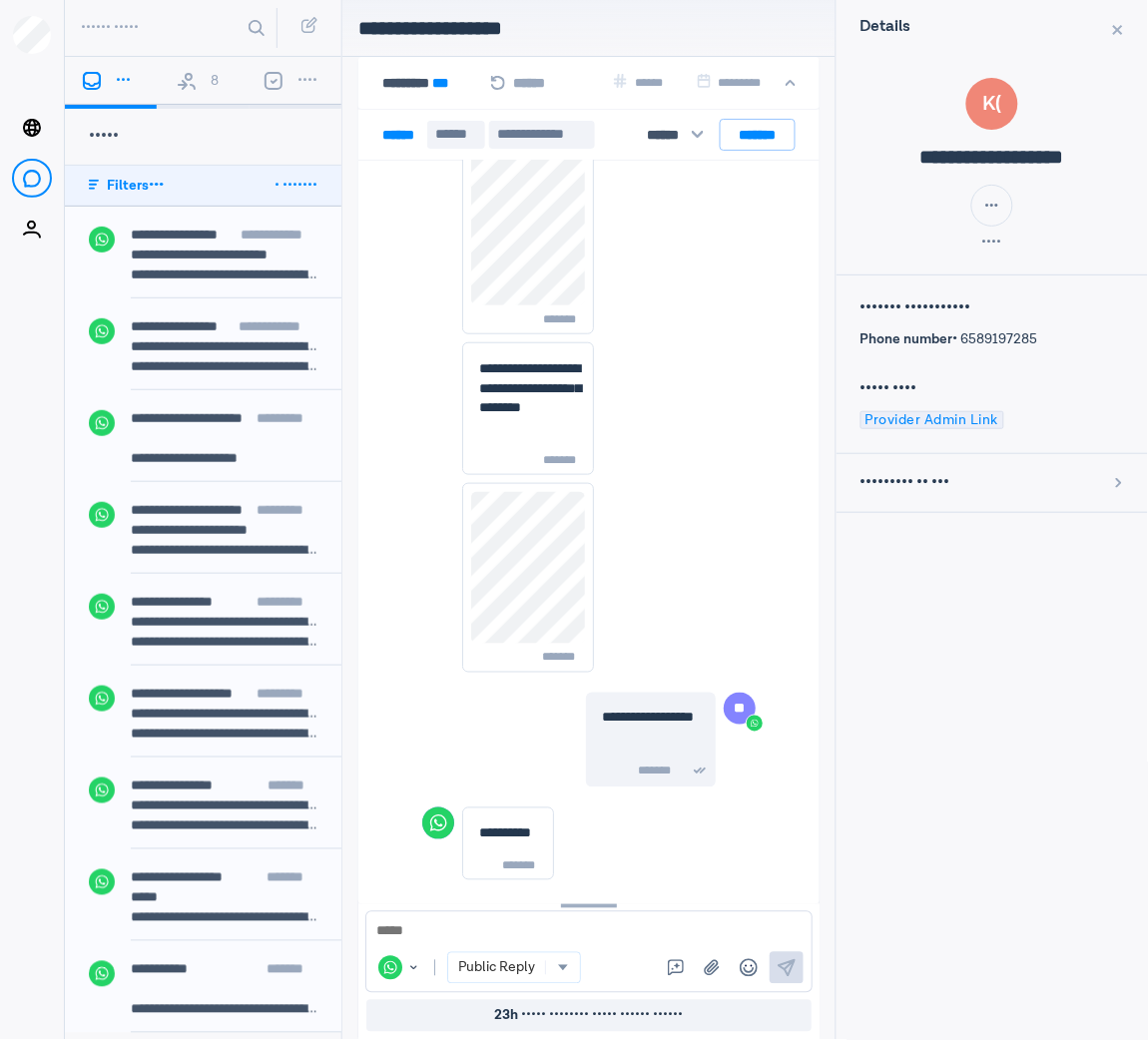 click on "8" at bounding box center [203, 83] 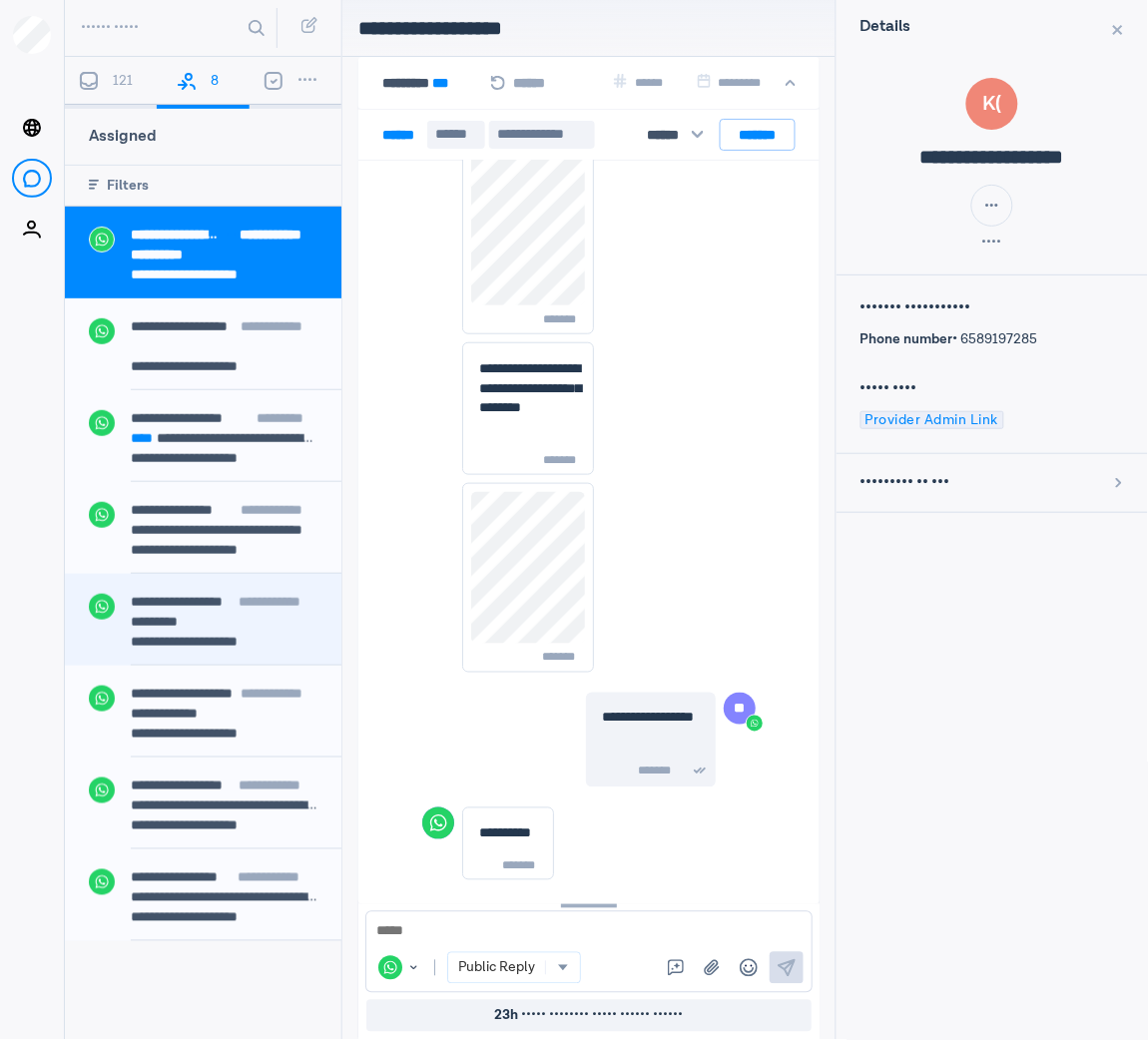 click on "•••••••••" at bounding box center [224, 622] 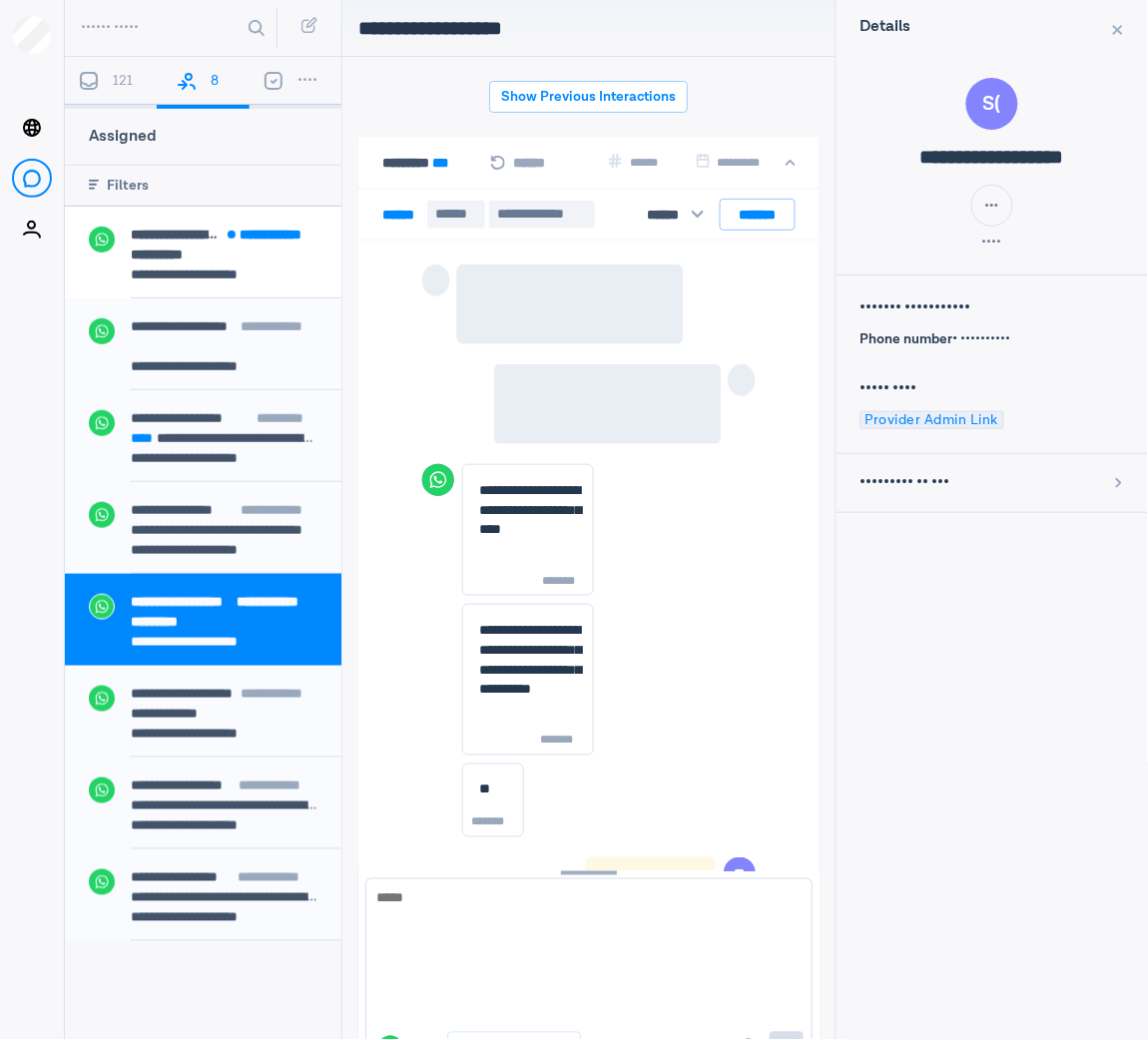 scroll, scrollTop: 80, scrollLeft: 0, axis: vertical 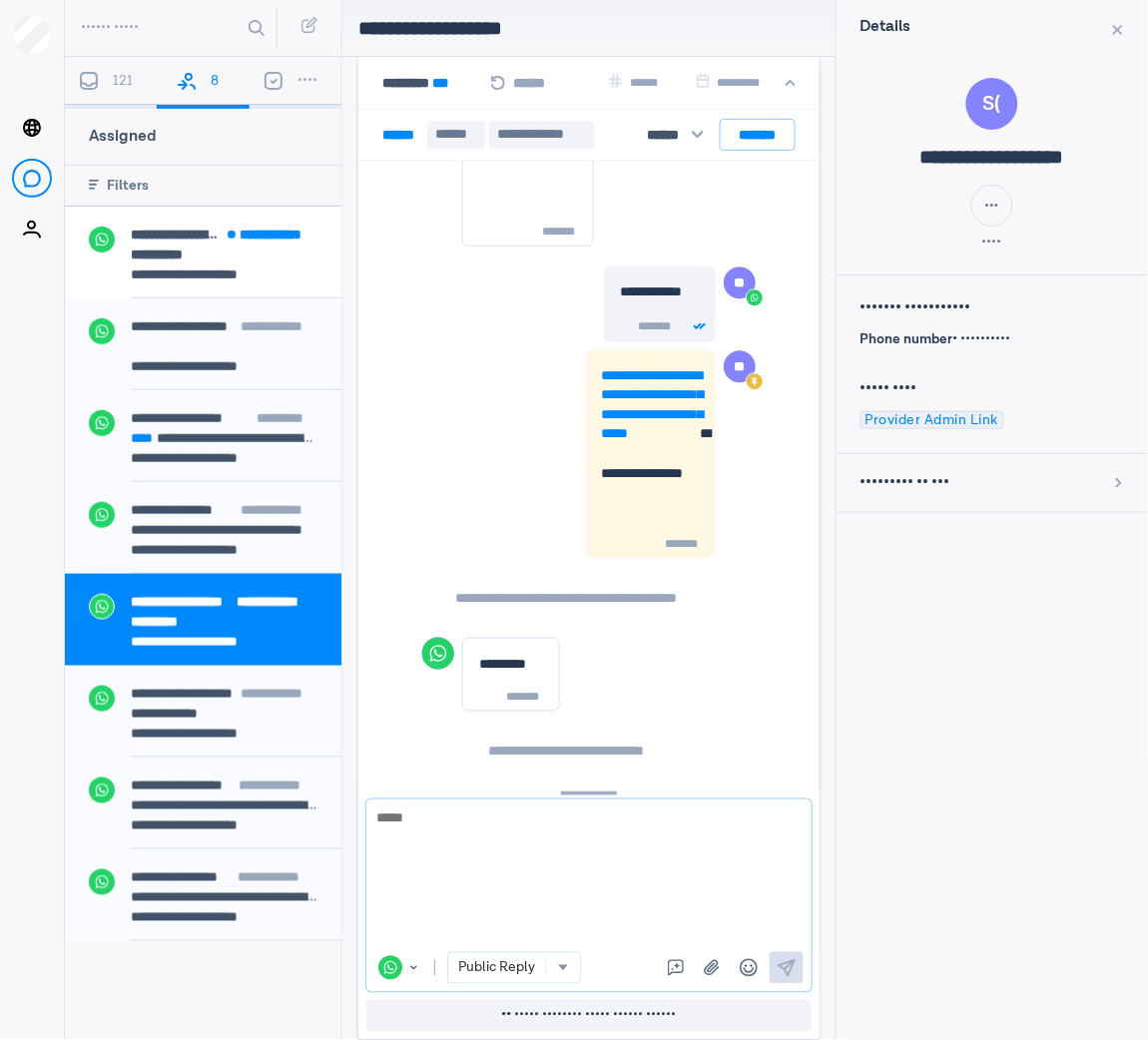 click at bounding box center (589, 875) 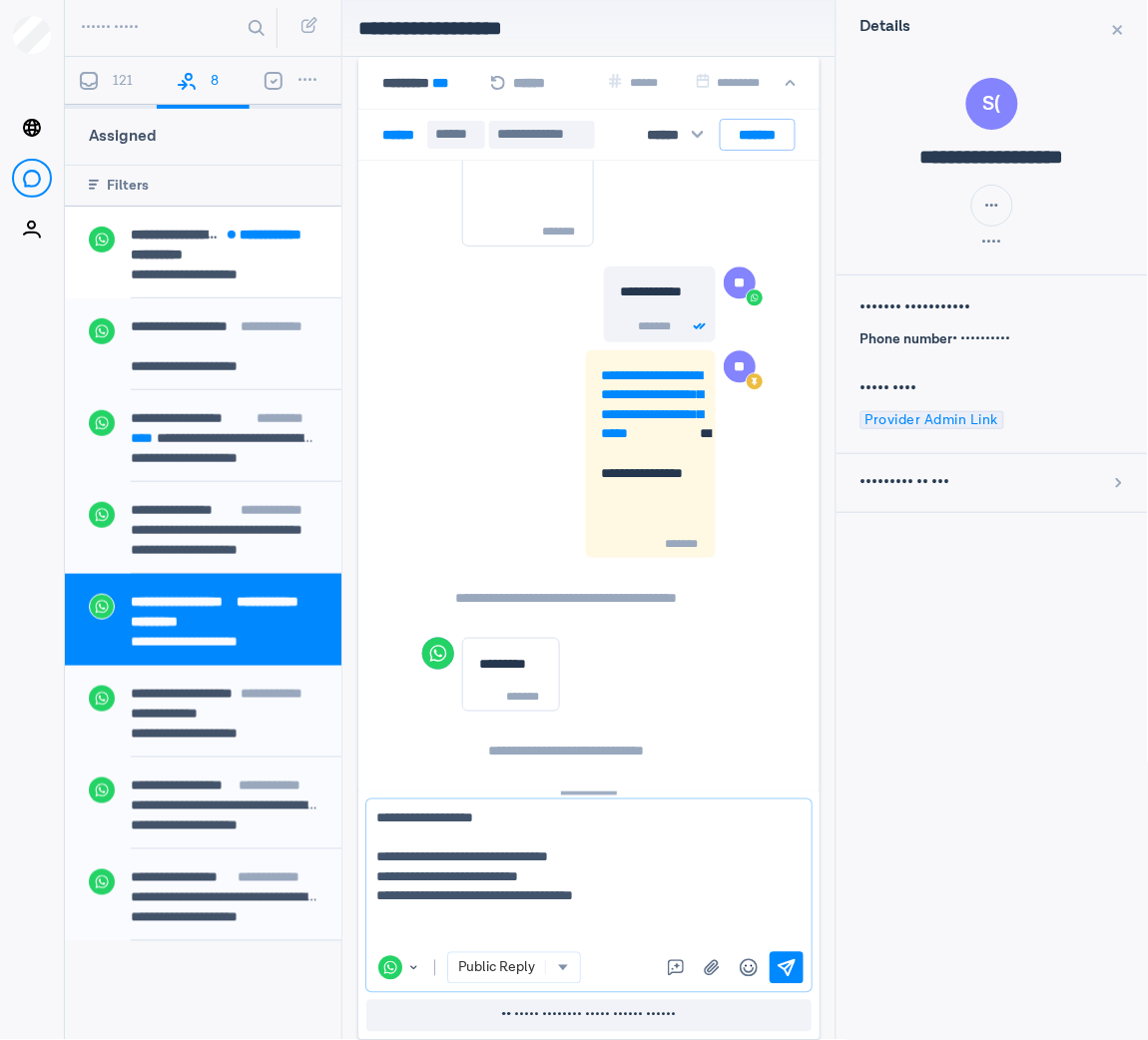 scroll, scrollTop: 1, scrollLeft: 0, axis: vertical 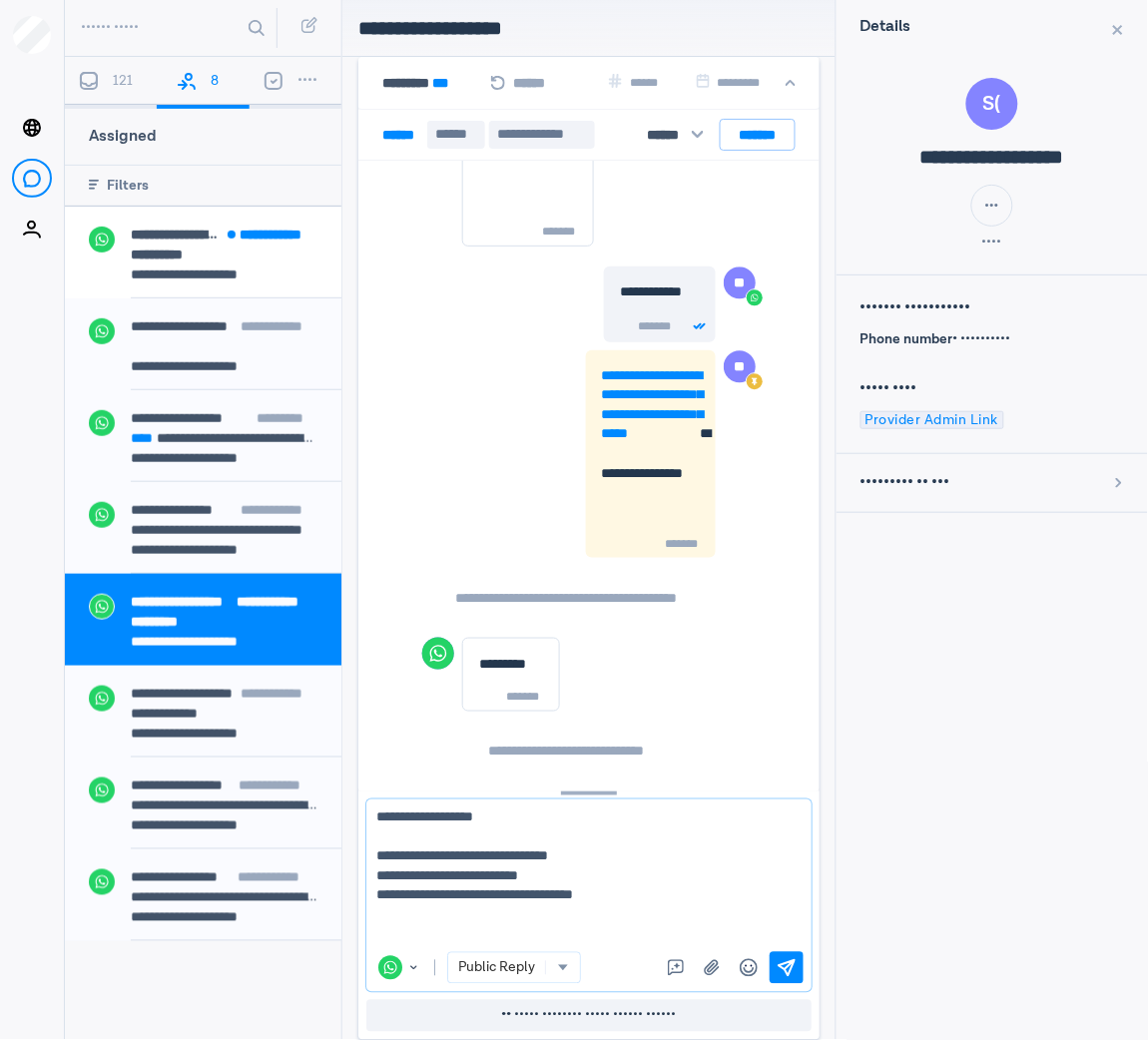 click on "**********" at bounding box center [566, 876] 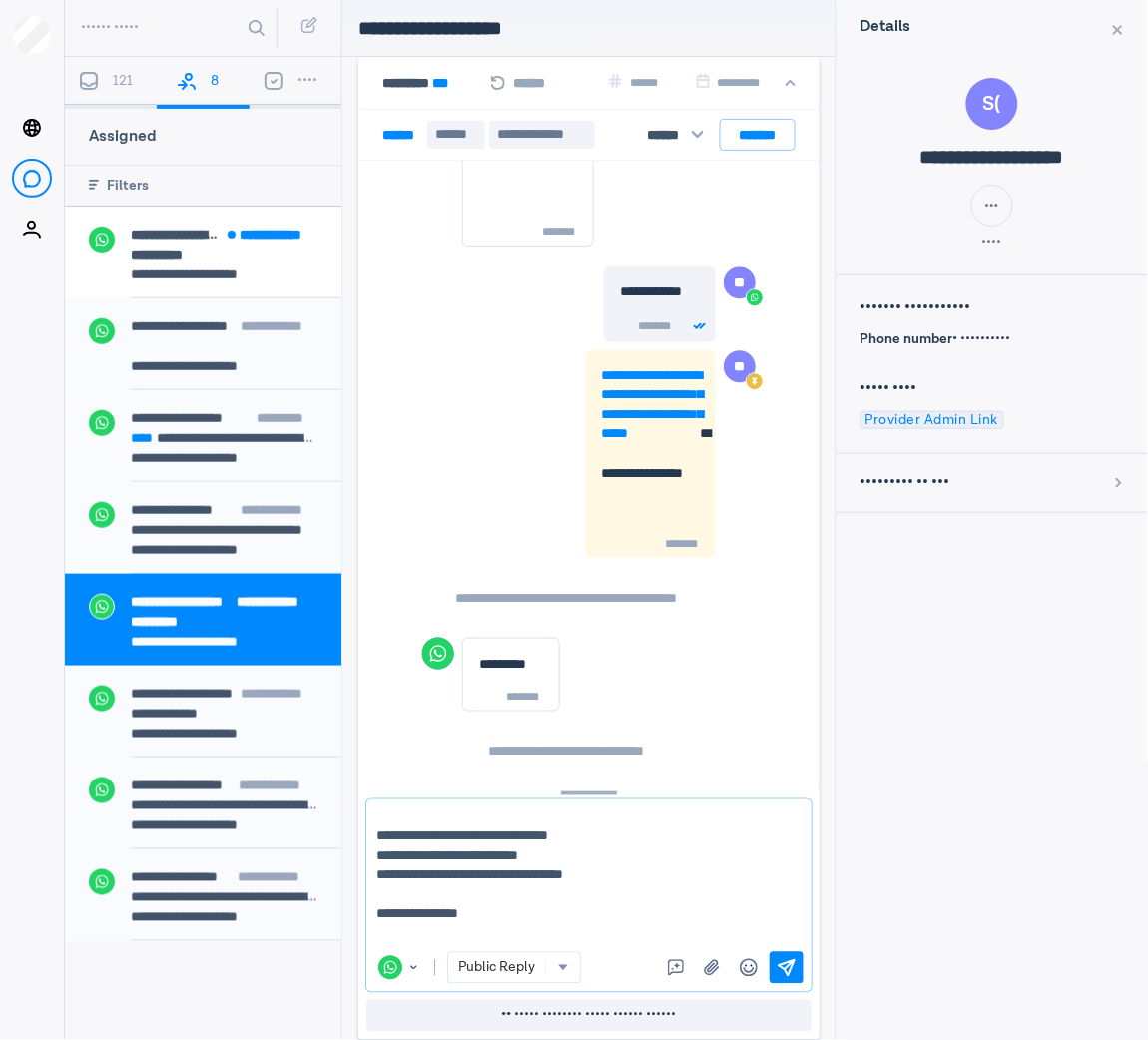 paste on "**********" 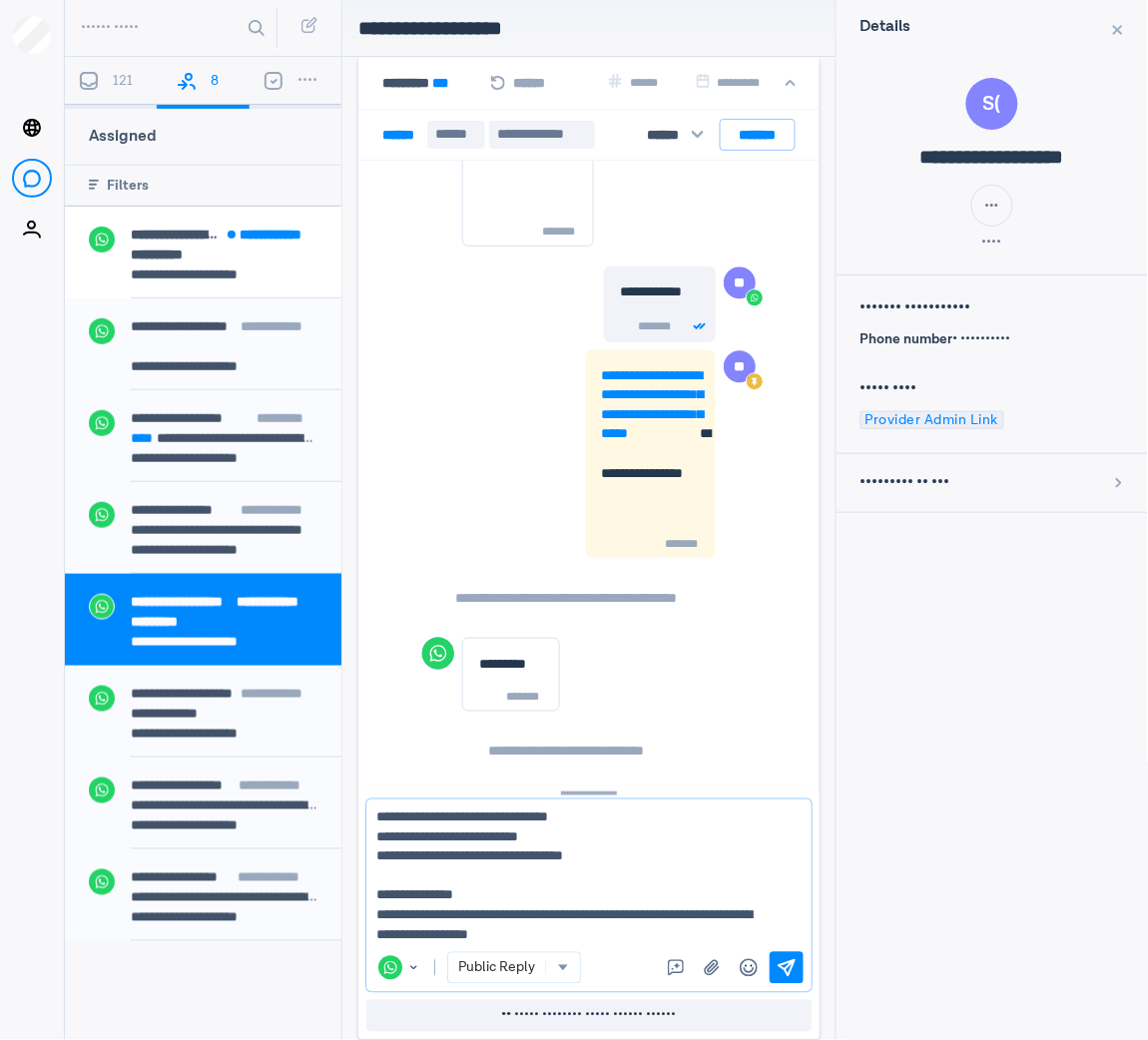 scroll, scrollTop: 59, scrollLeft: 0, axis: vertical 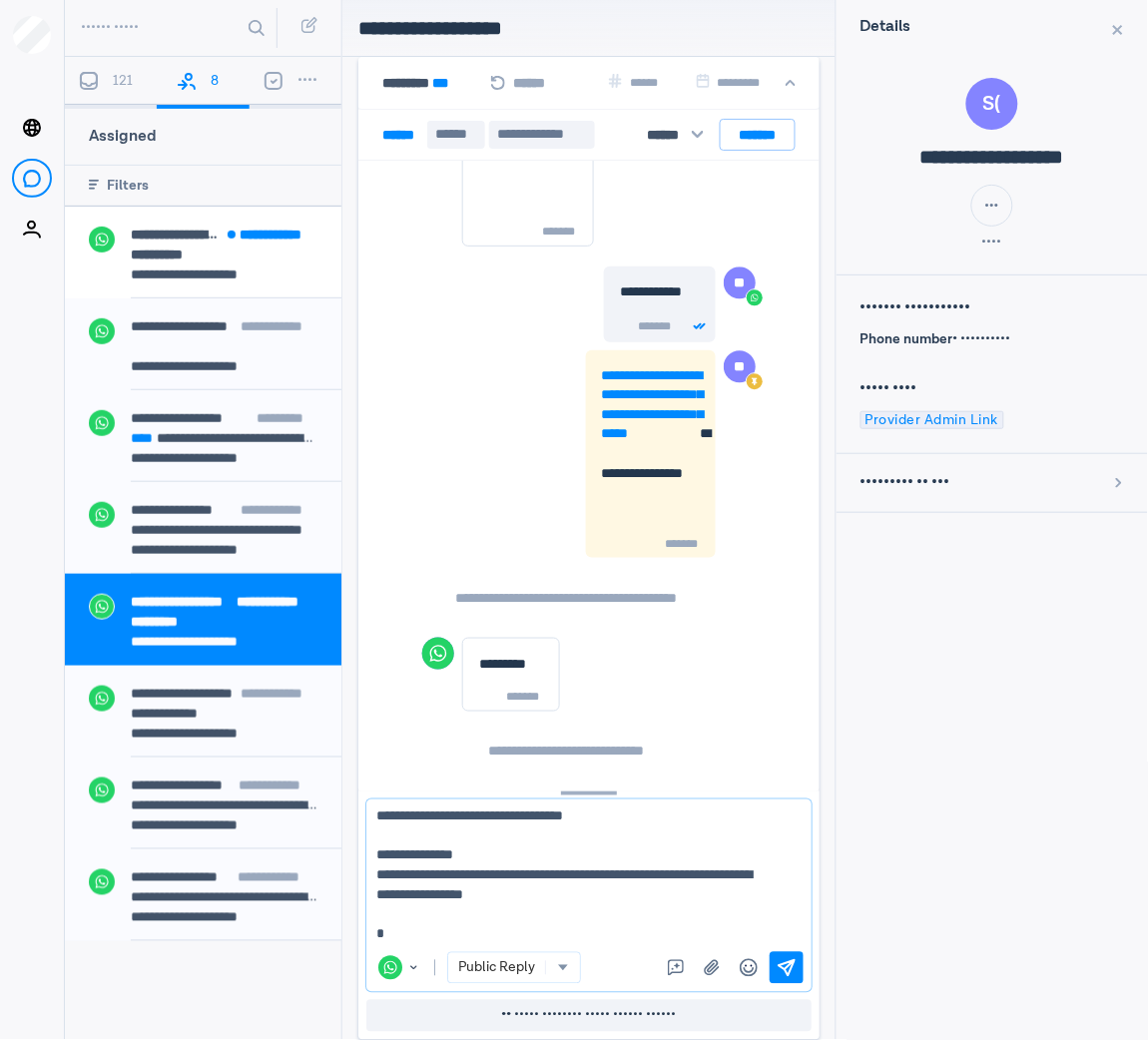 type on "**********" 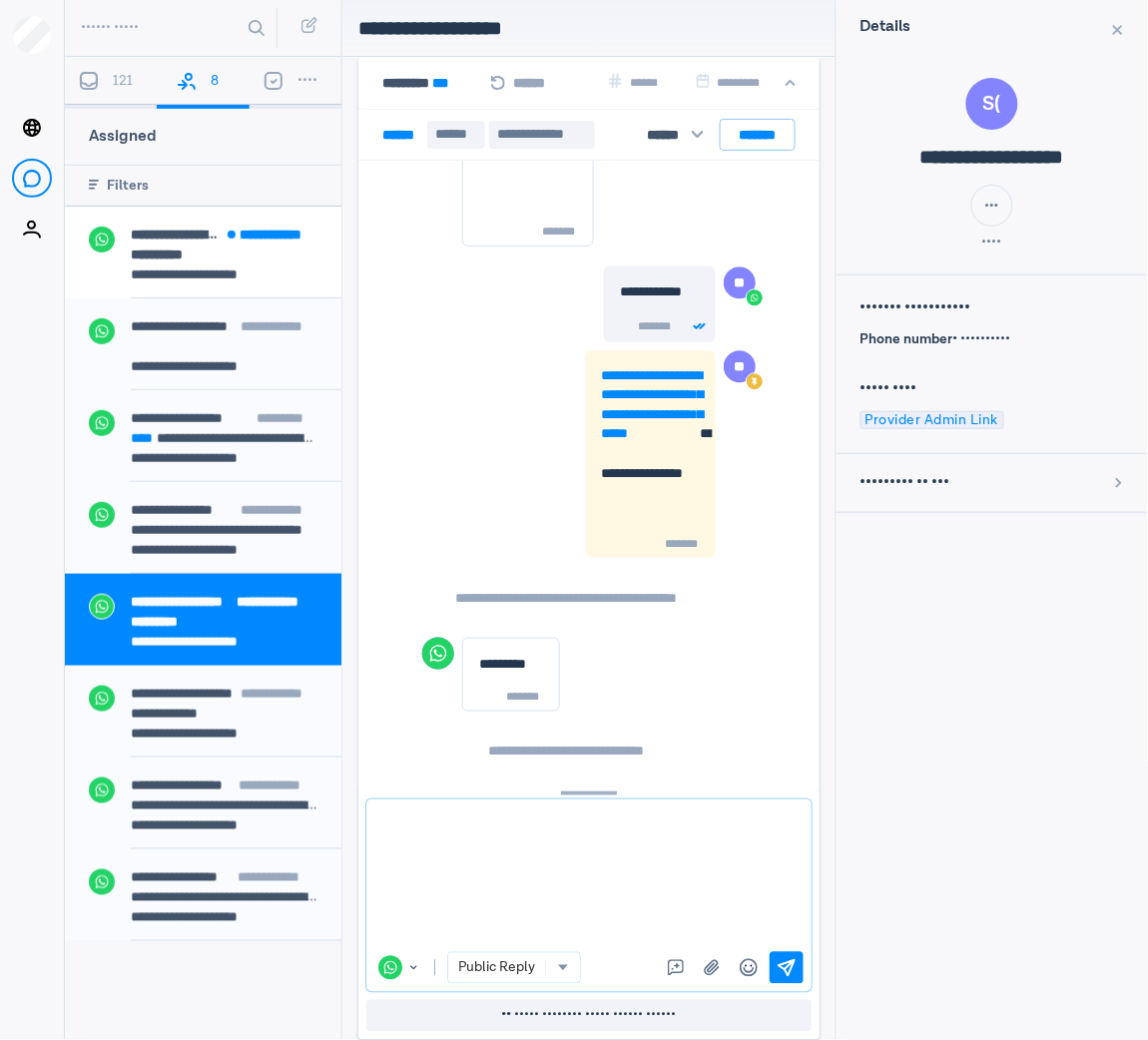 scroll, scrollTop: 0, scrollLeft: 0, axis: both 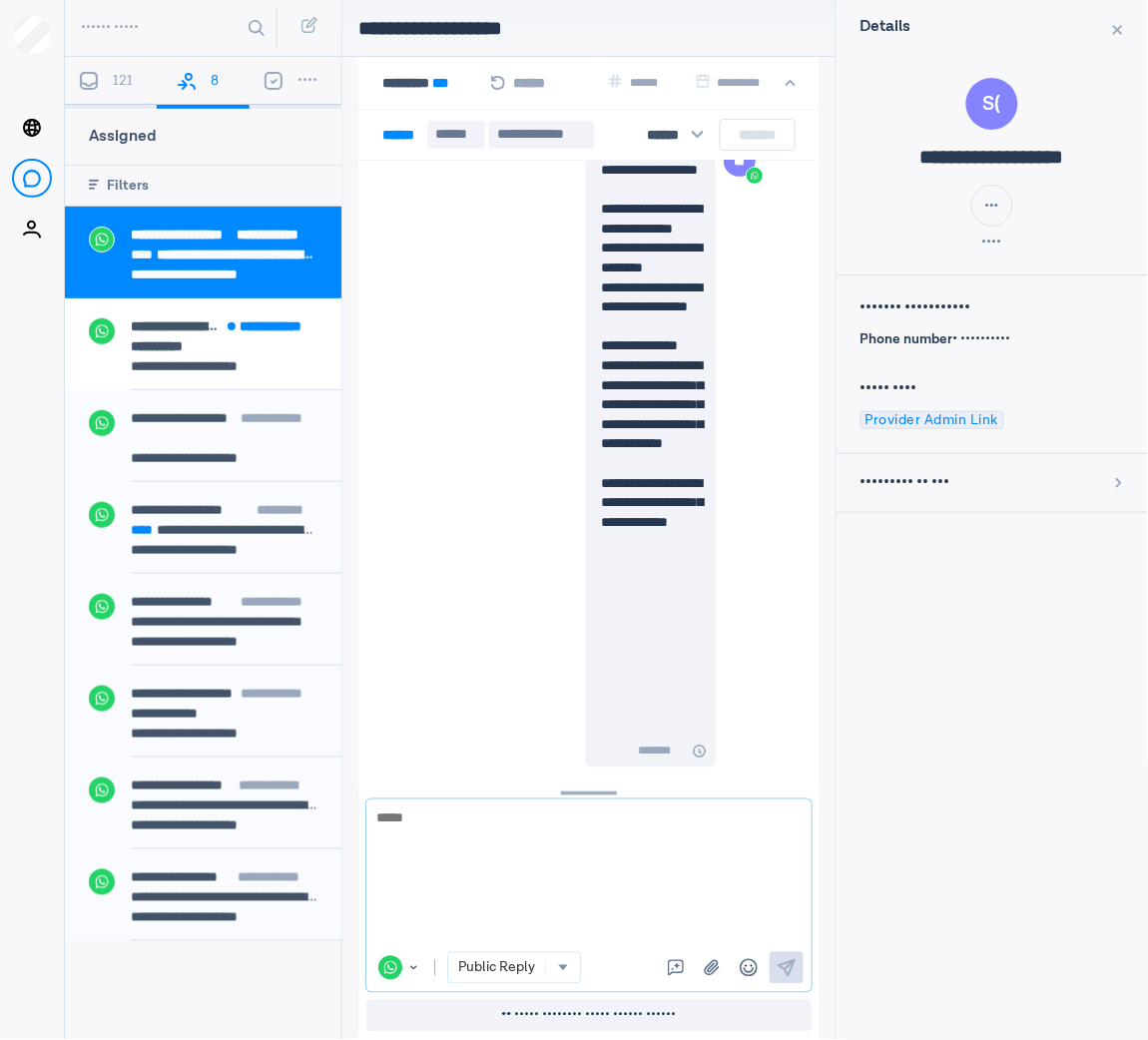 type 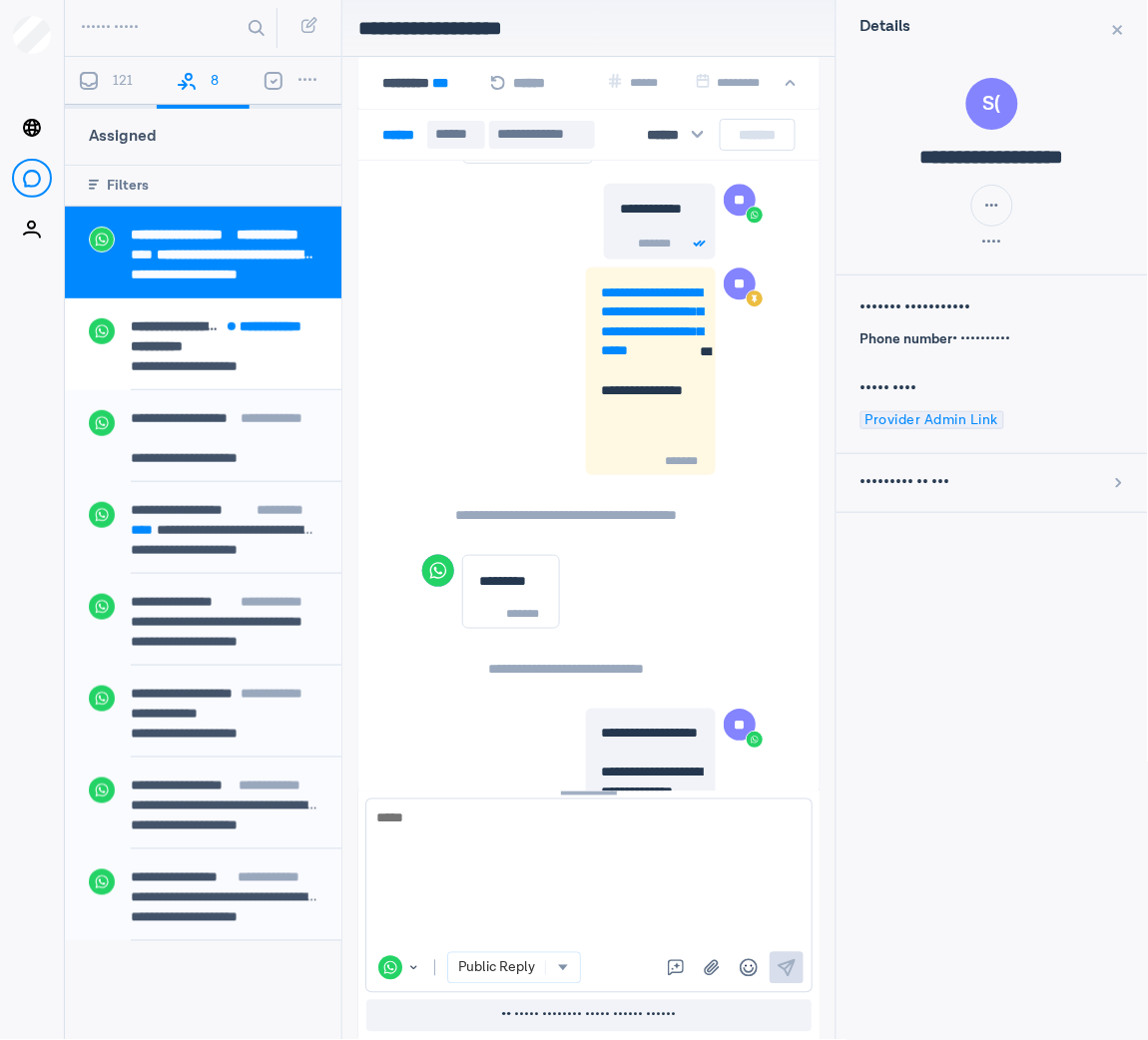 scroll, scrollTop: 5921, scrollLeft: 0, axis: vertical 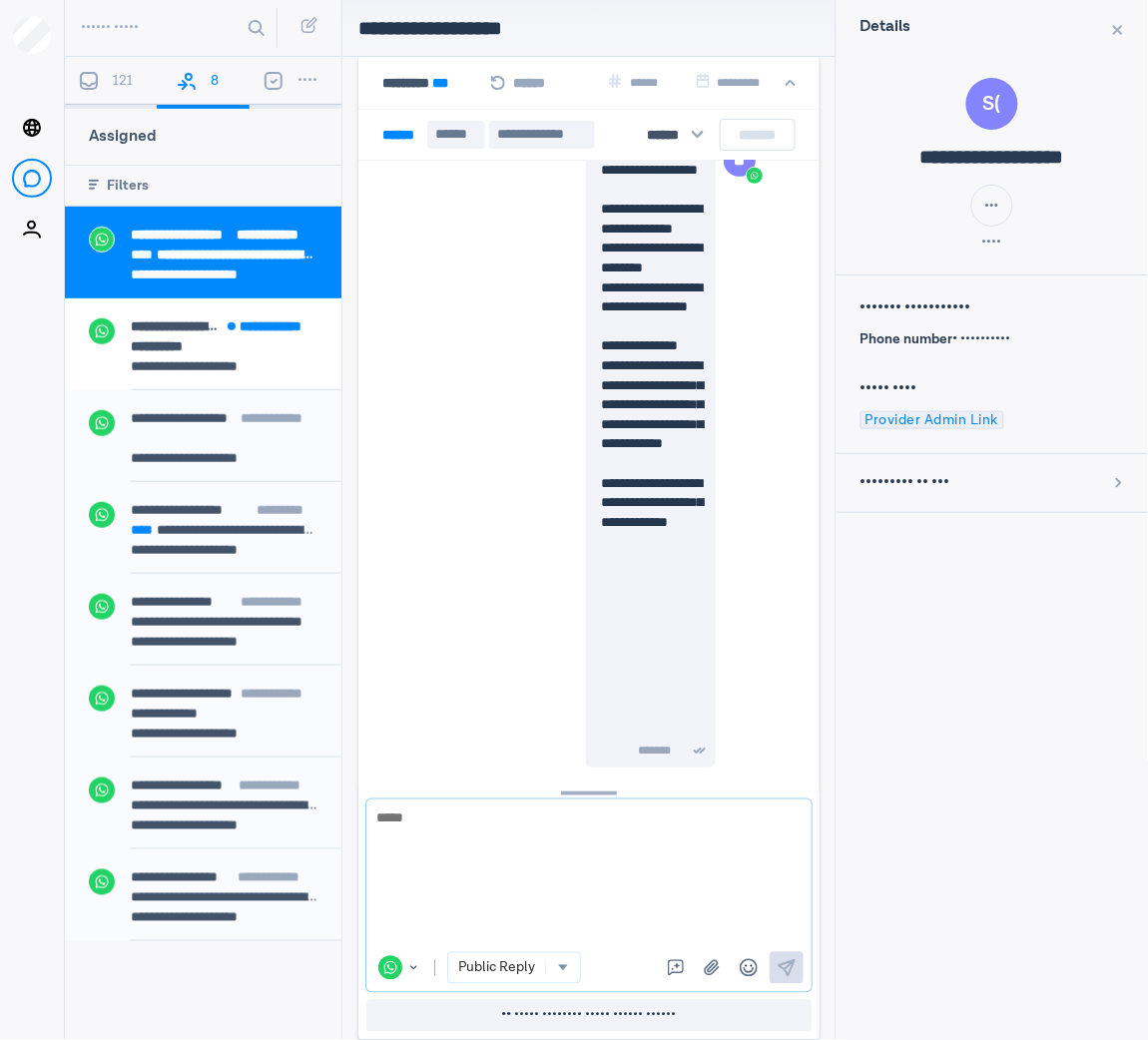 click at bounding box center (578, 875) 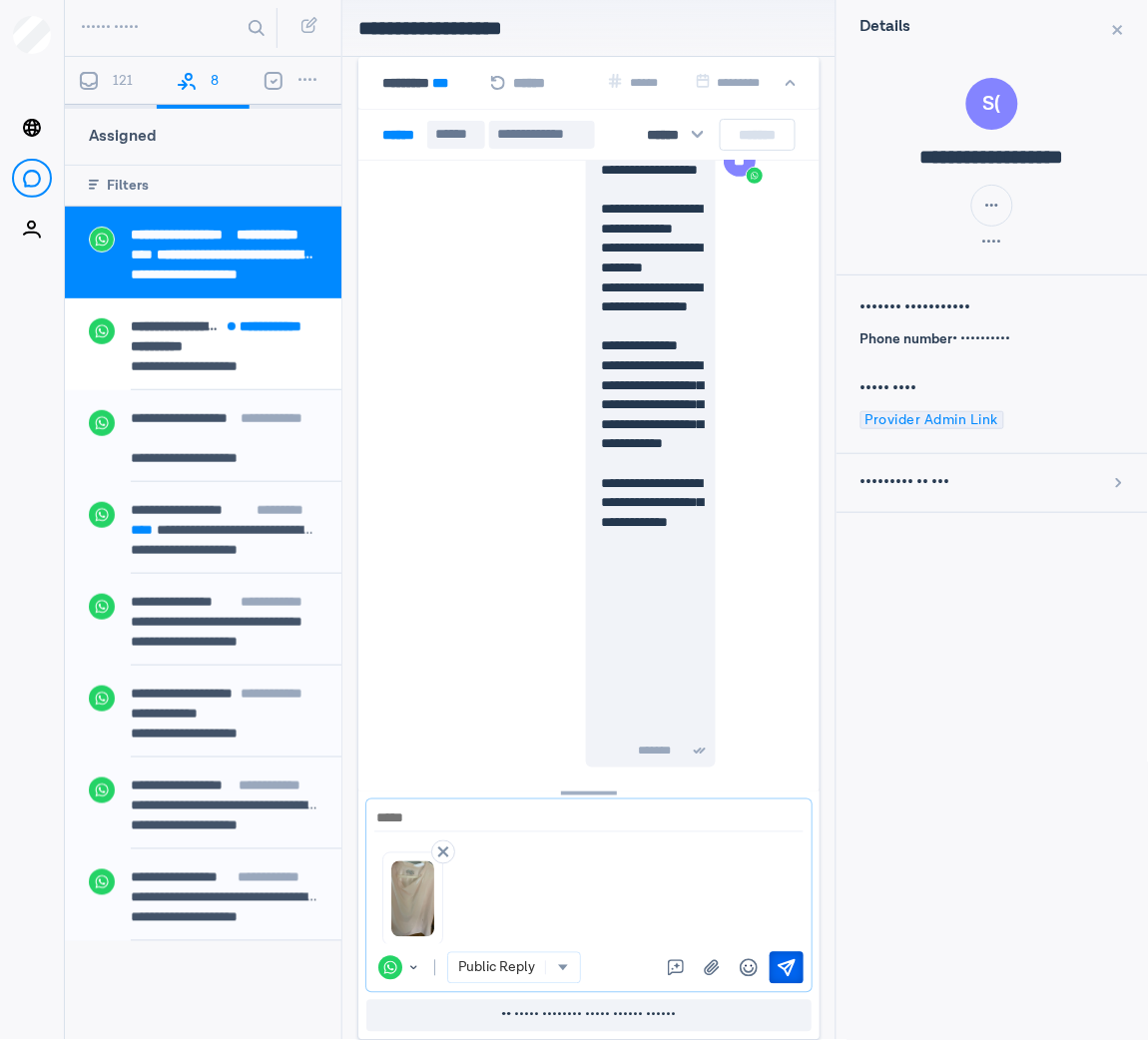click at bounding box center [787, 968] 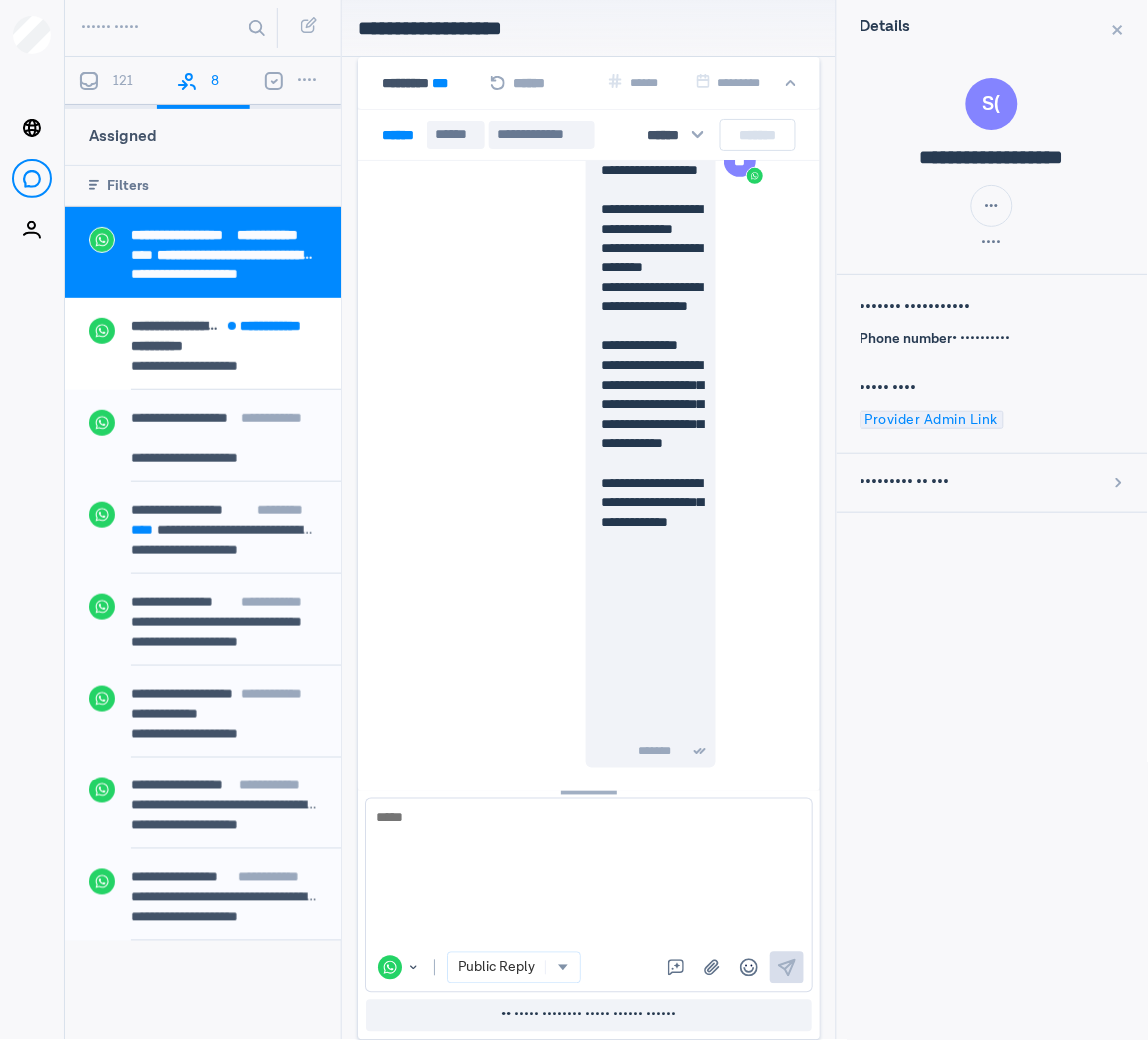 scroll, scrollTop: 5969, scrollLeft: 0, axis: vertical 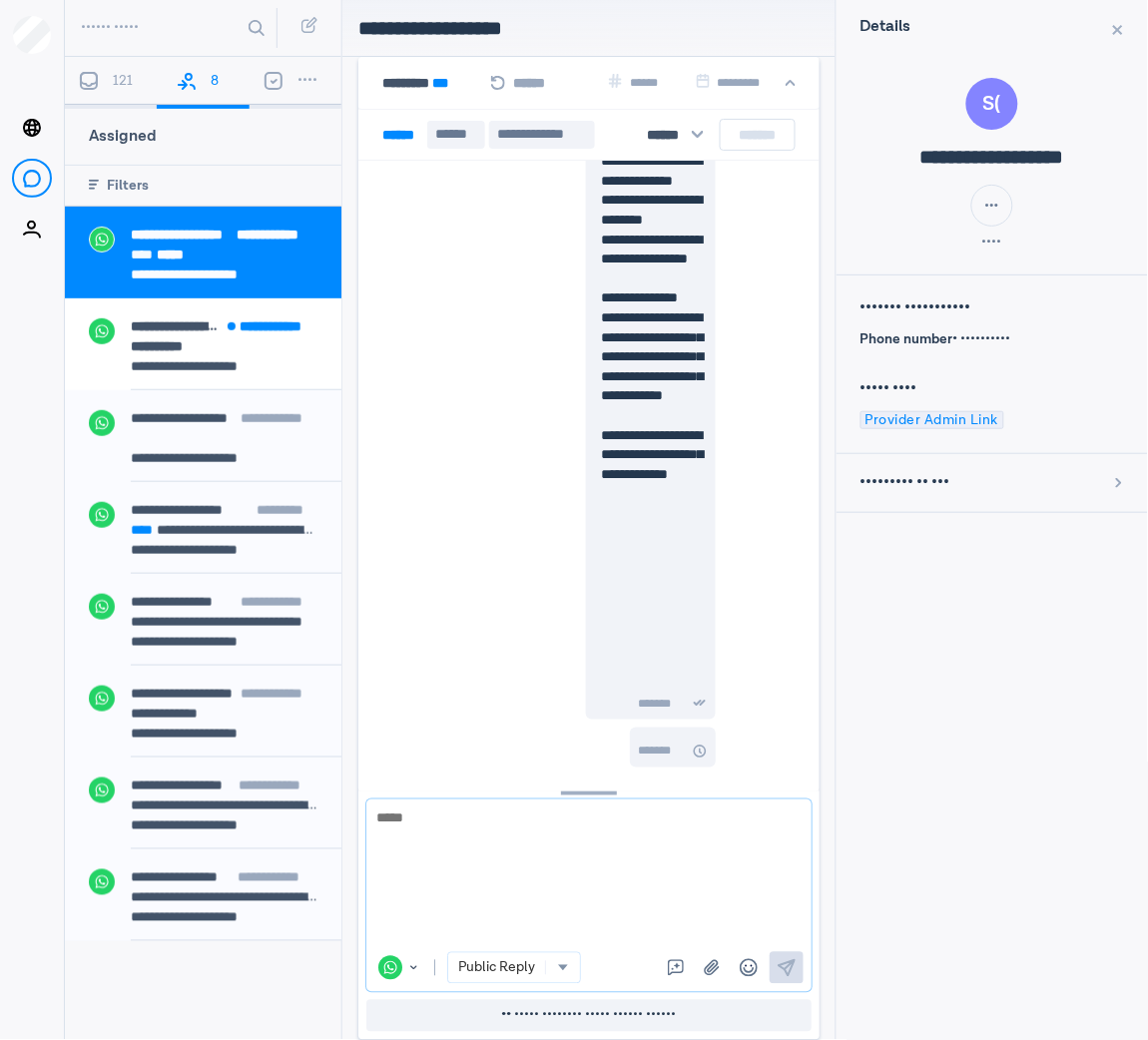 click at bounding box center (578, 875) 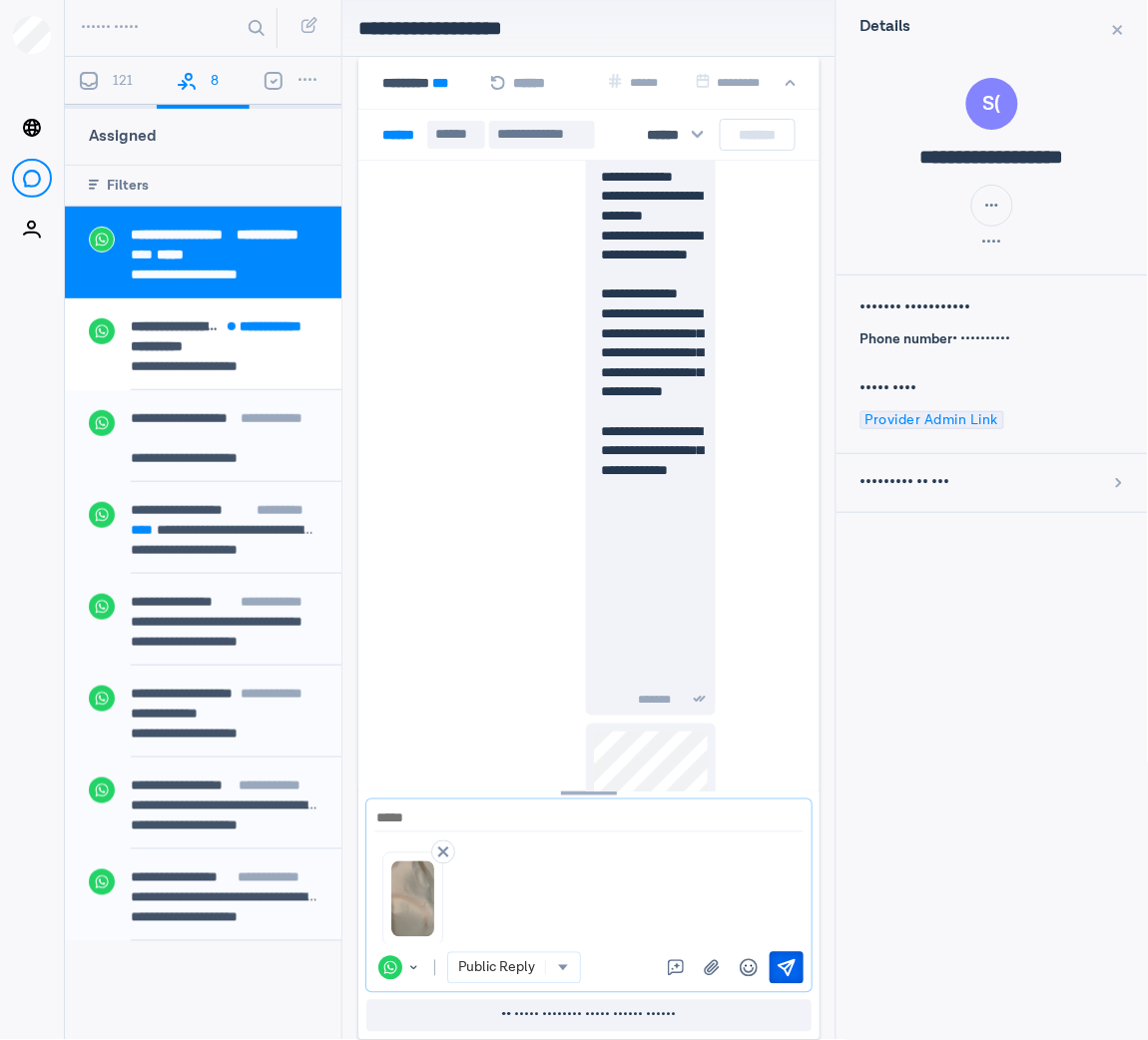 click at bounding box center [787, 968] 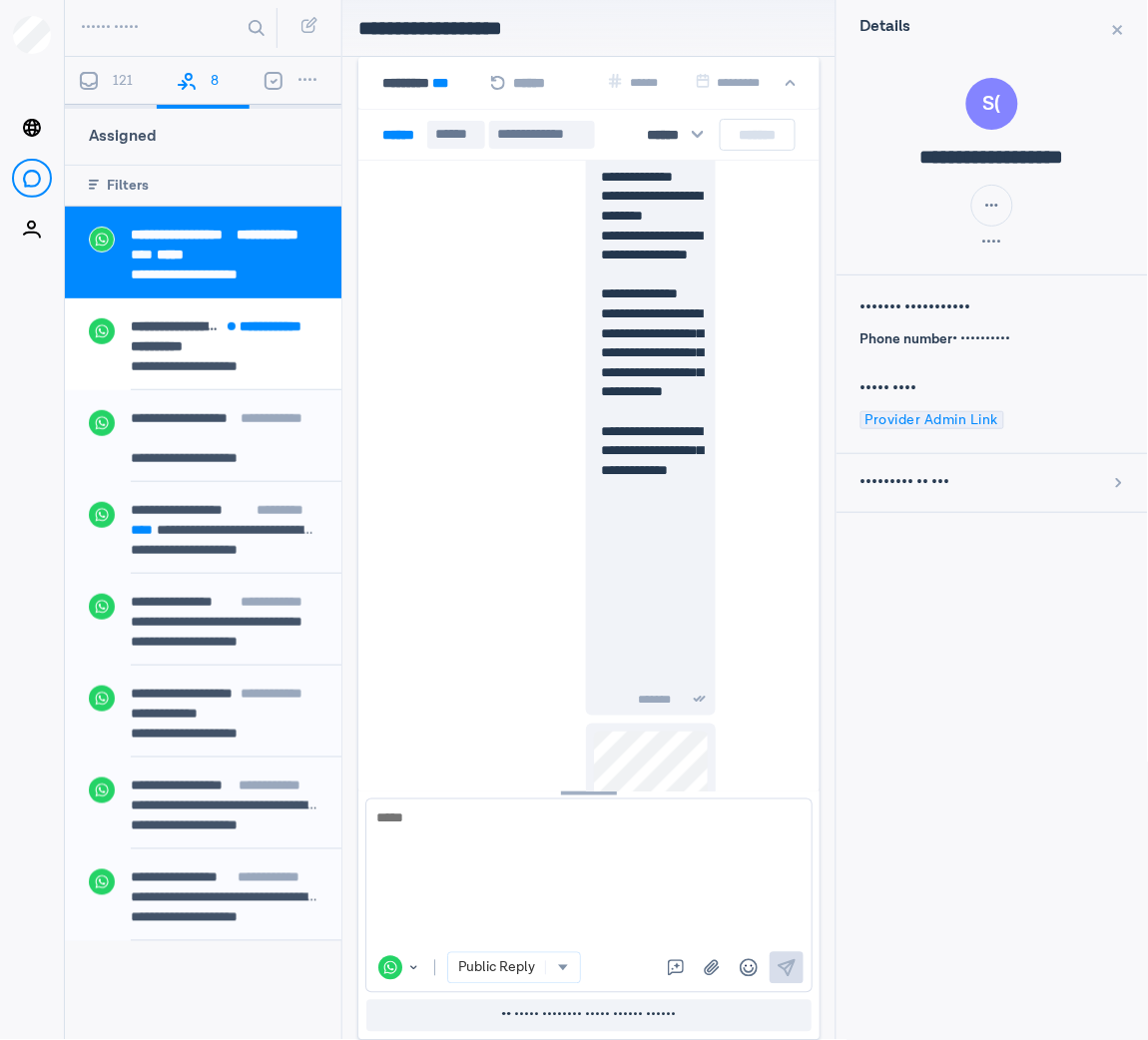 scroll, scrollTop: 6219, scrollLeft: 0, axis: vertical 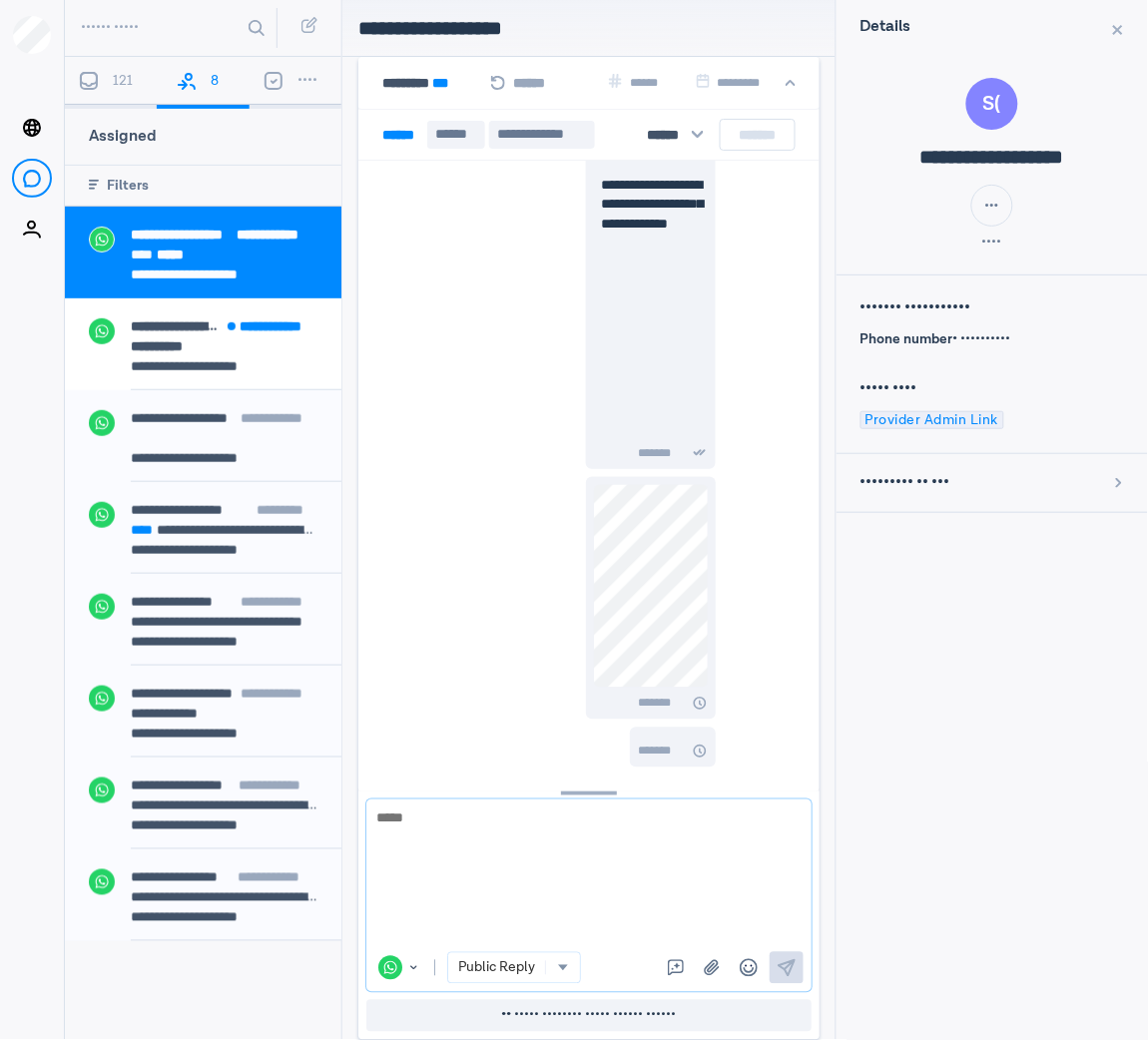 click at bounding box center (578, 875) 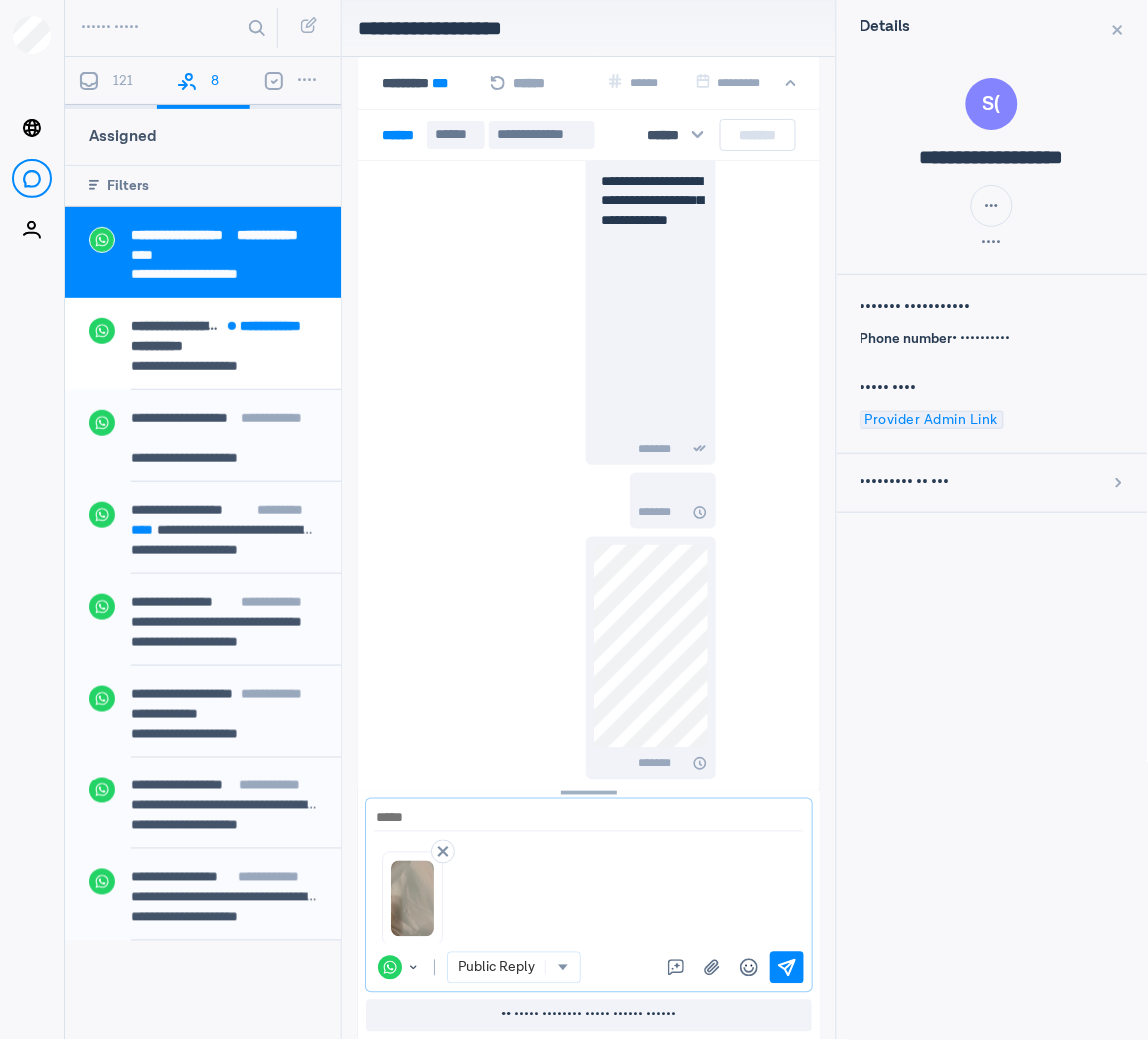 click on "••••" at bounding box center (787, 968) 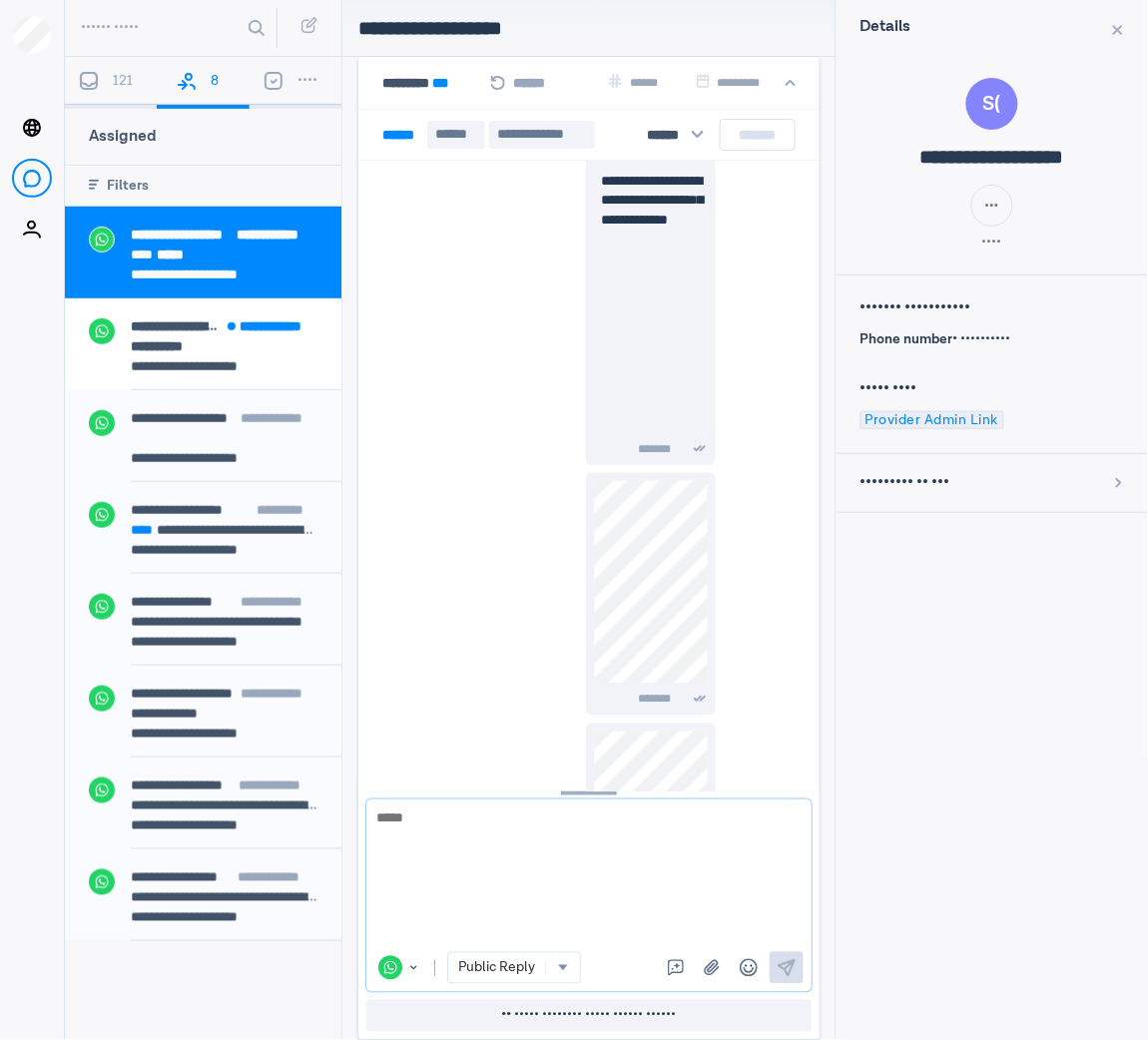 click at bounding box center [578, 875] 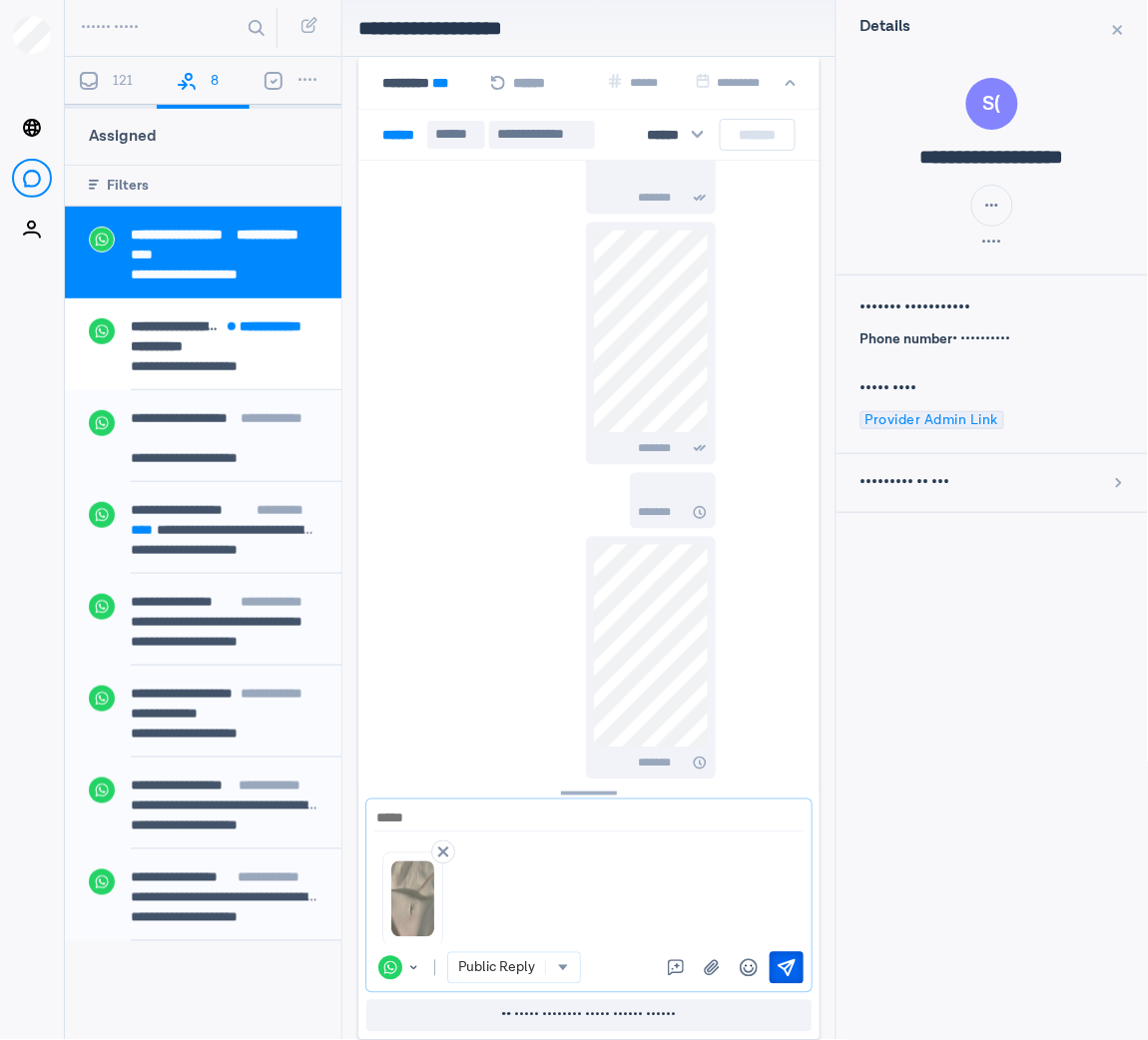 click on "••••" at bounding box center (787, 968) 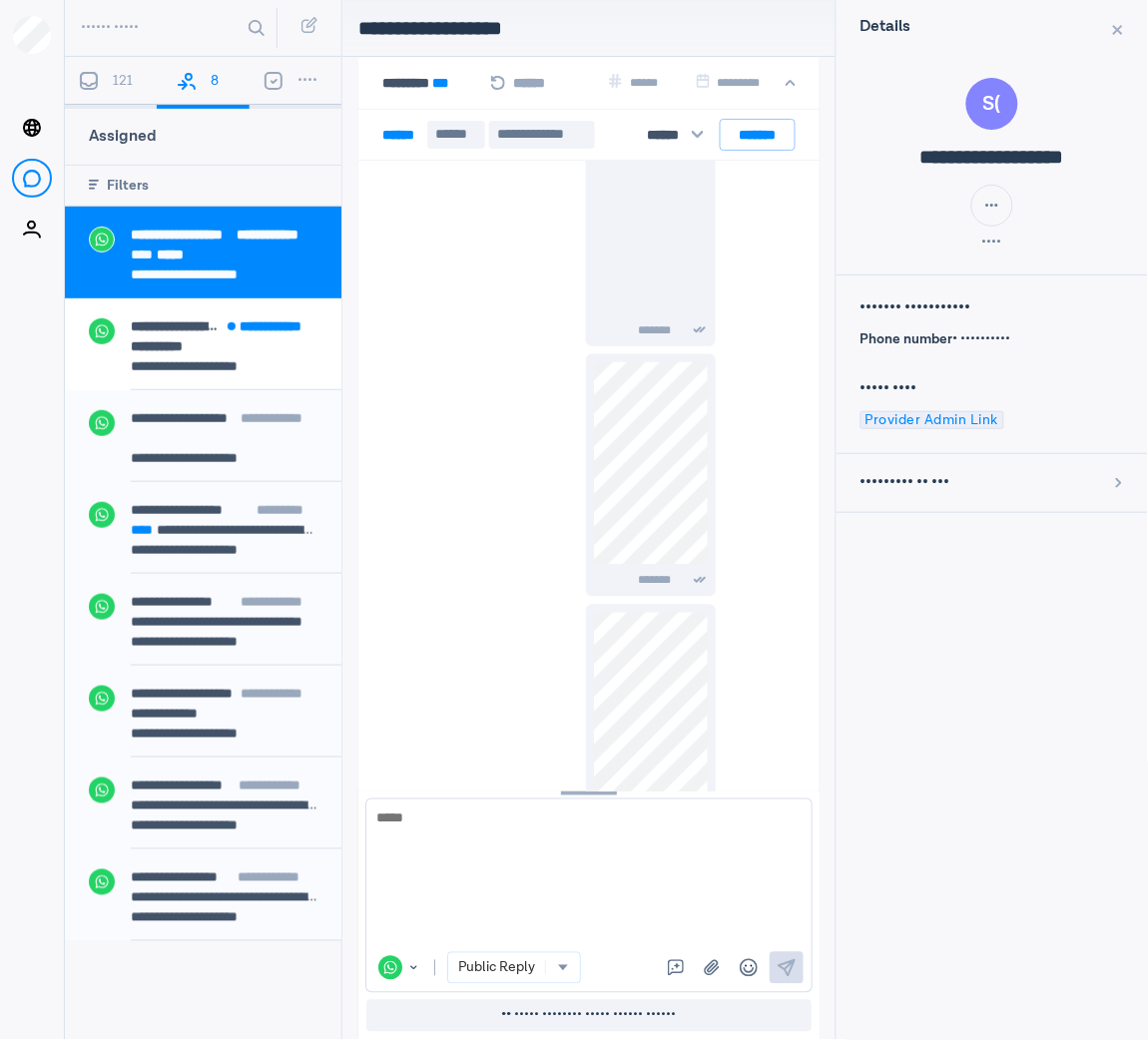scroll, scrollTop: 6622, scrollLeft: 0, axis: vertical 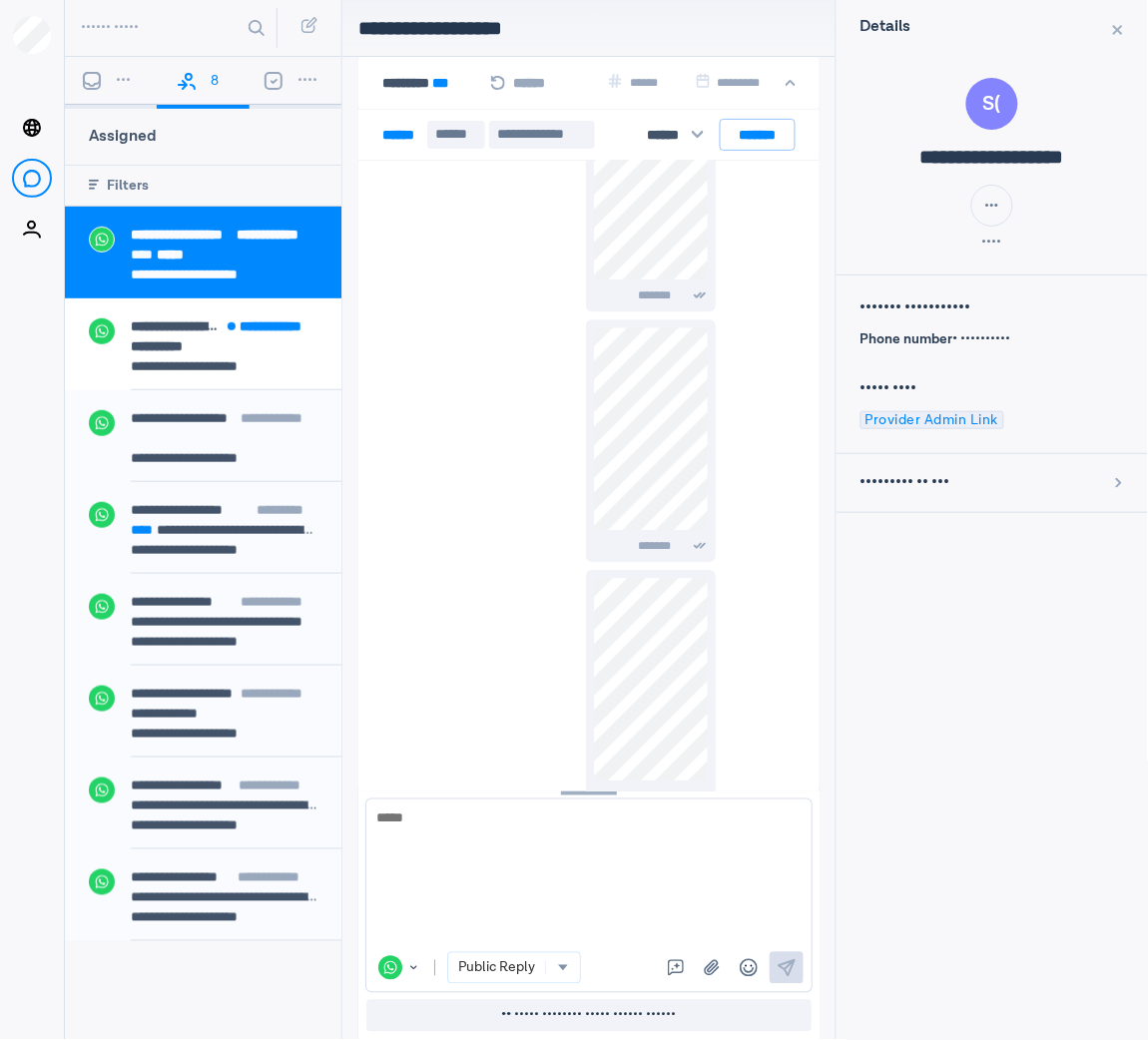 click on "•••" at bounding box center (111, 83) 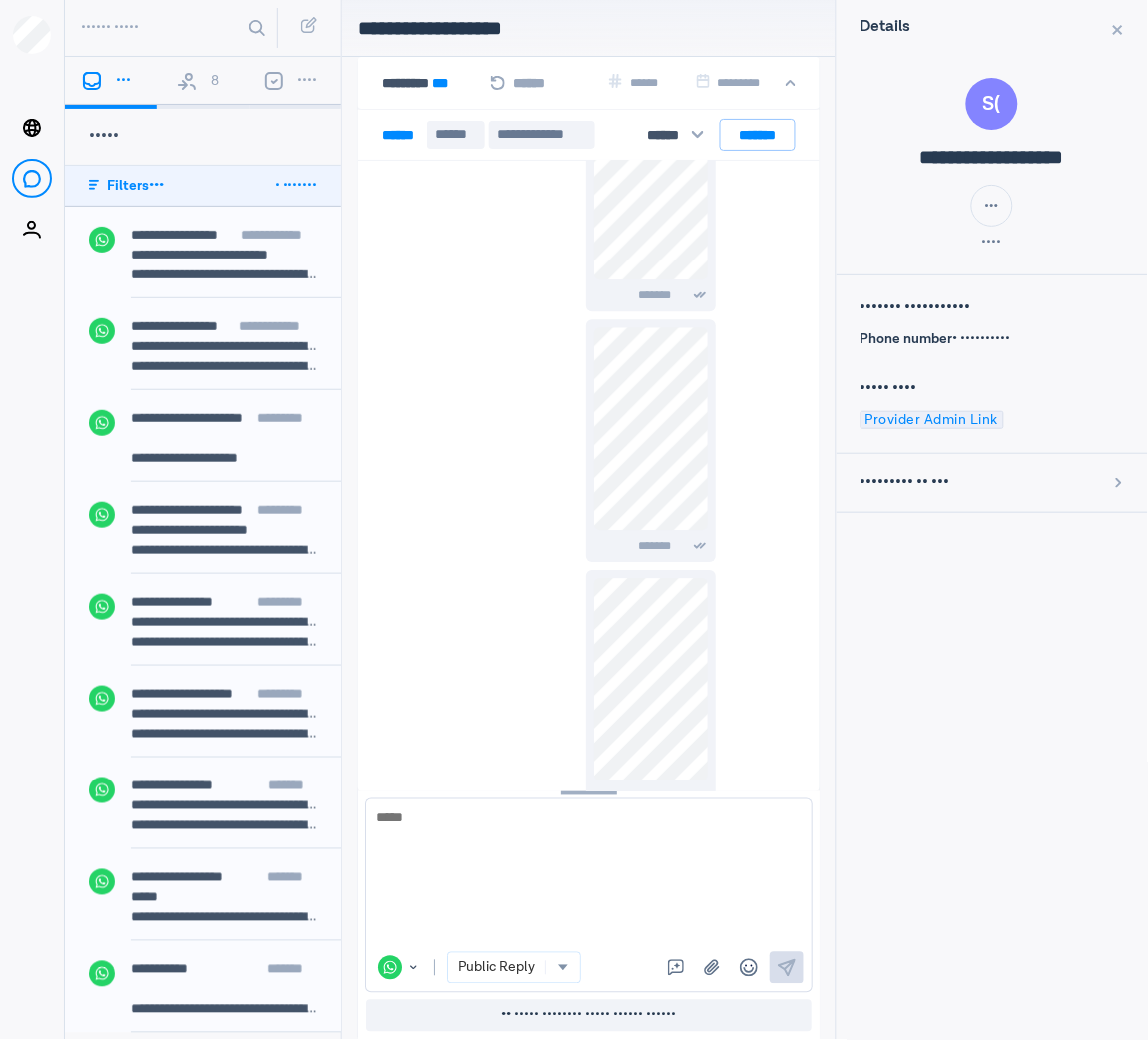 click on "8" at bounding box center [203, 83] 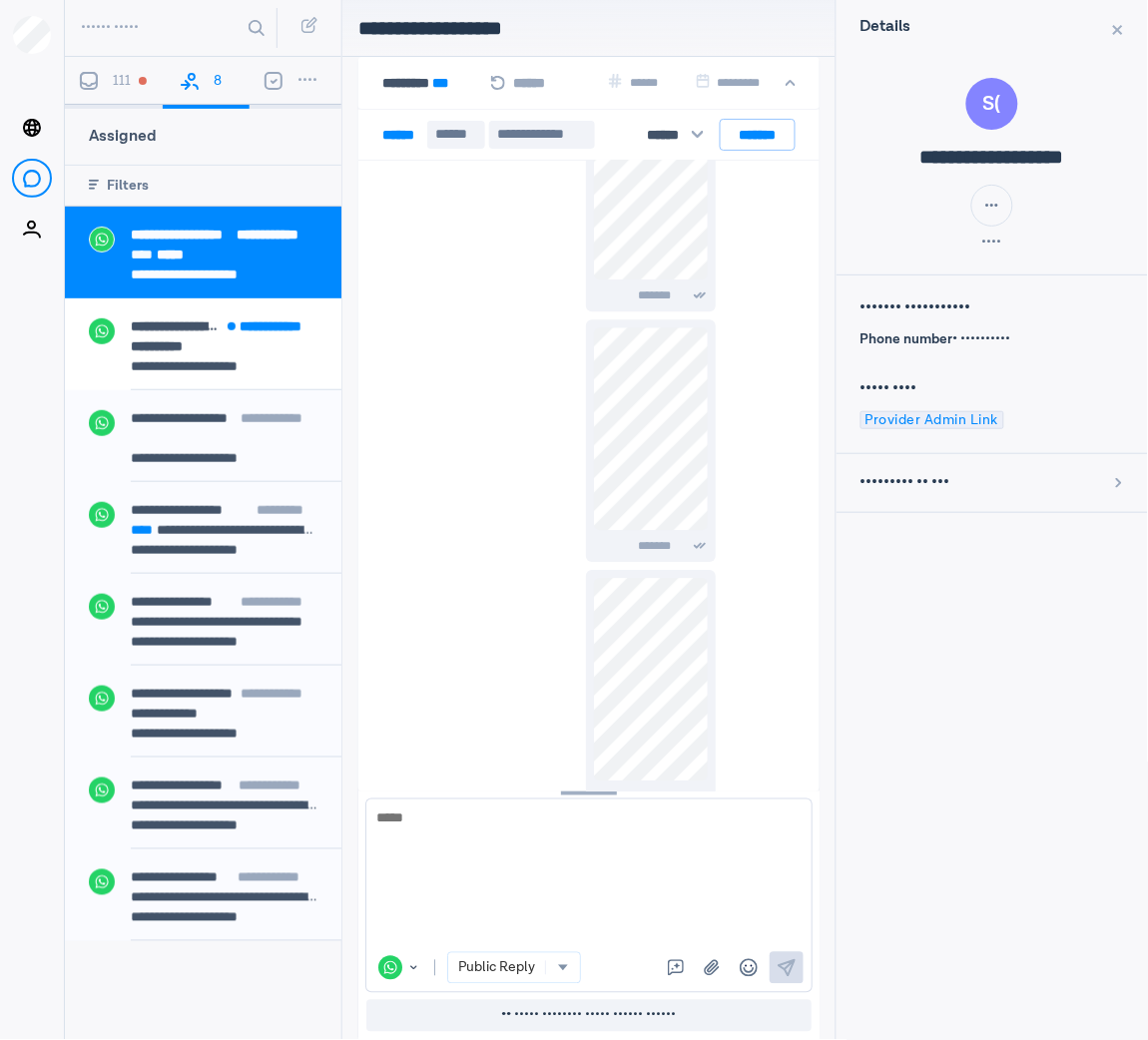 click on "111" at bounding box center [122, 81] 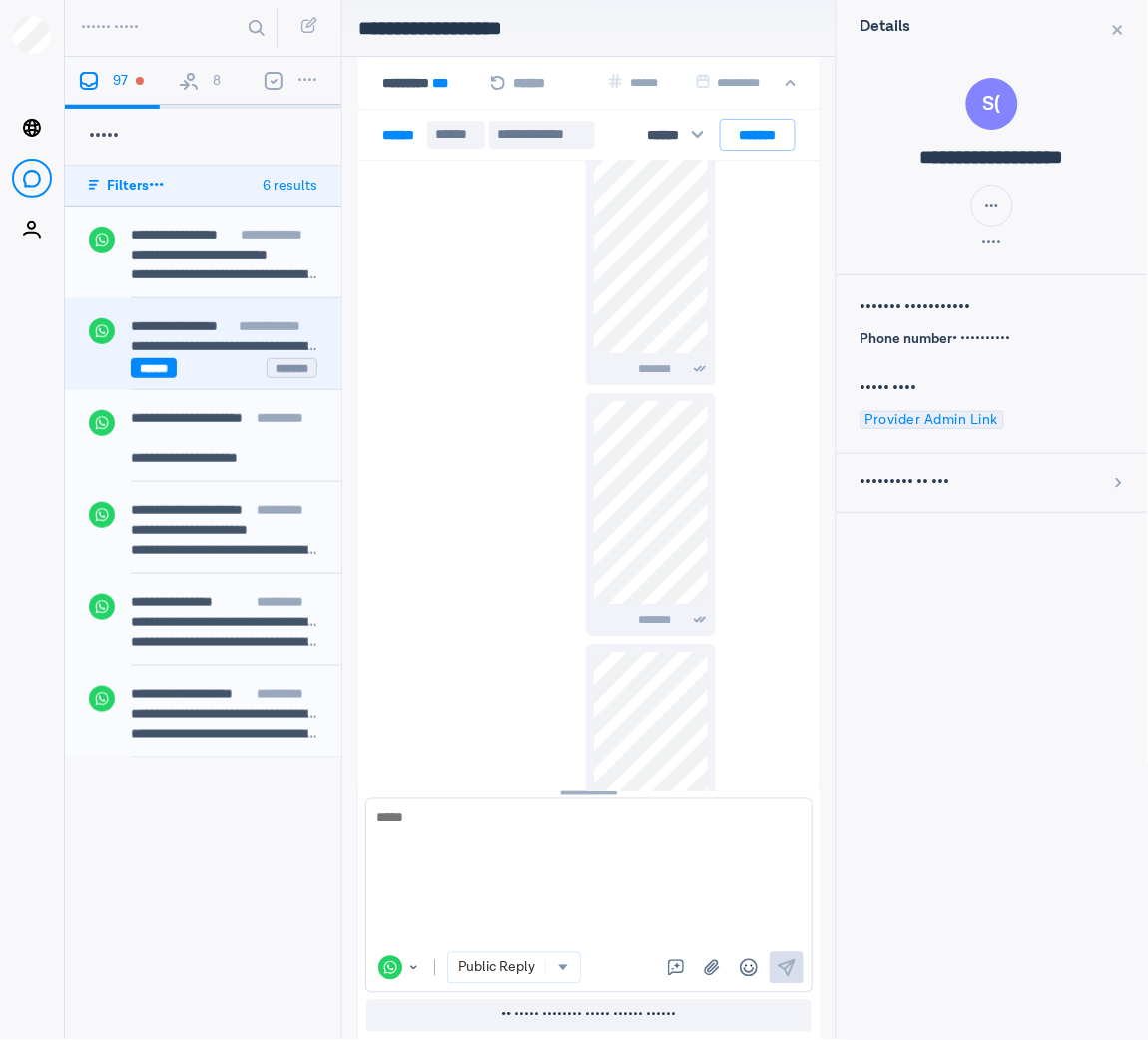 scroll, scrollTop: 6921, scrollLeft: 0, axis: vertical 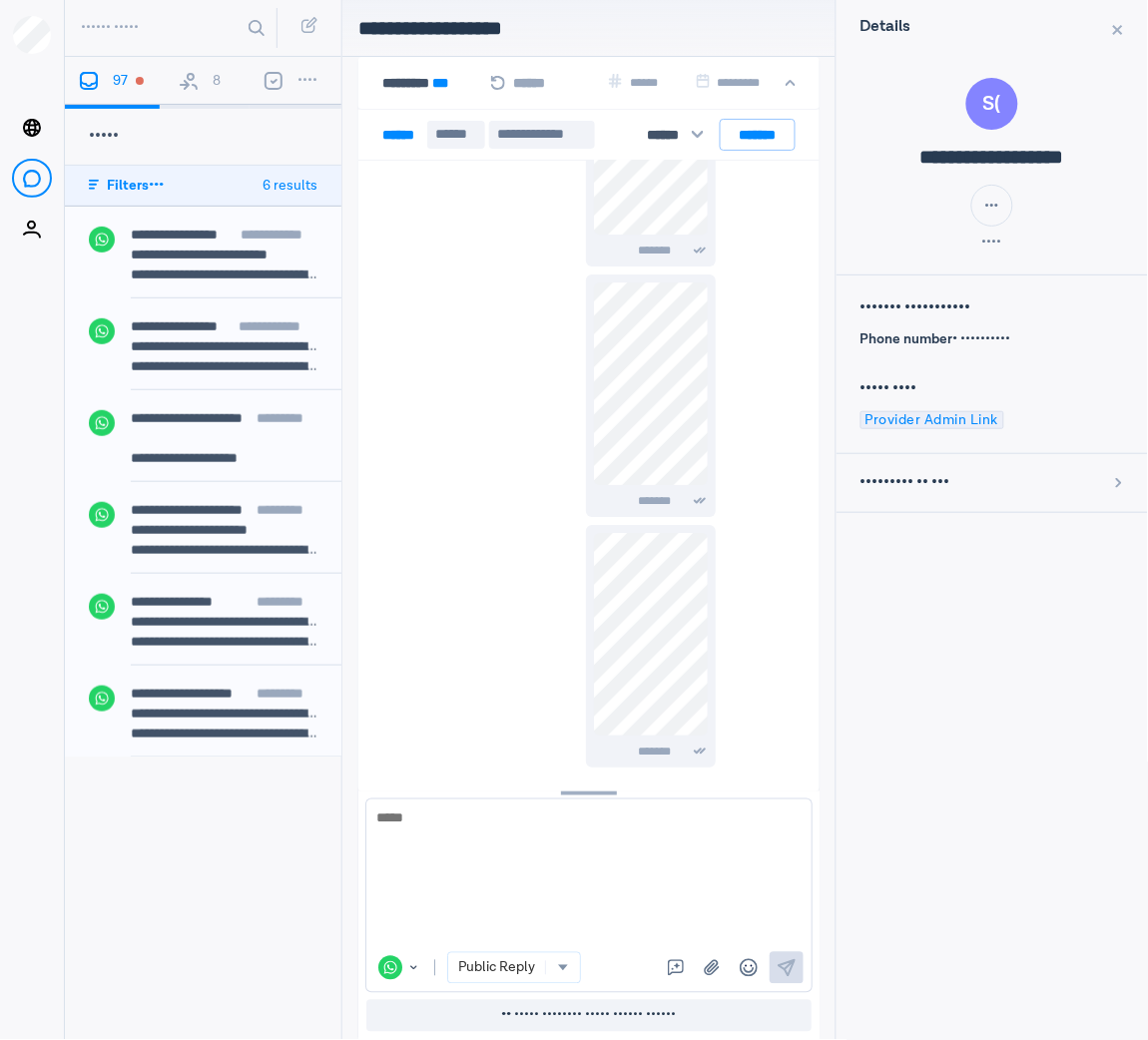 click on "8" at bounding box center (205, 83) 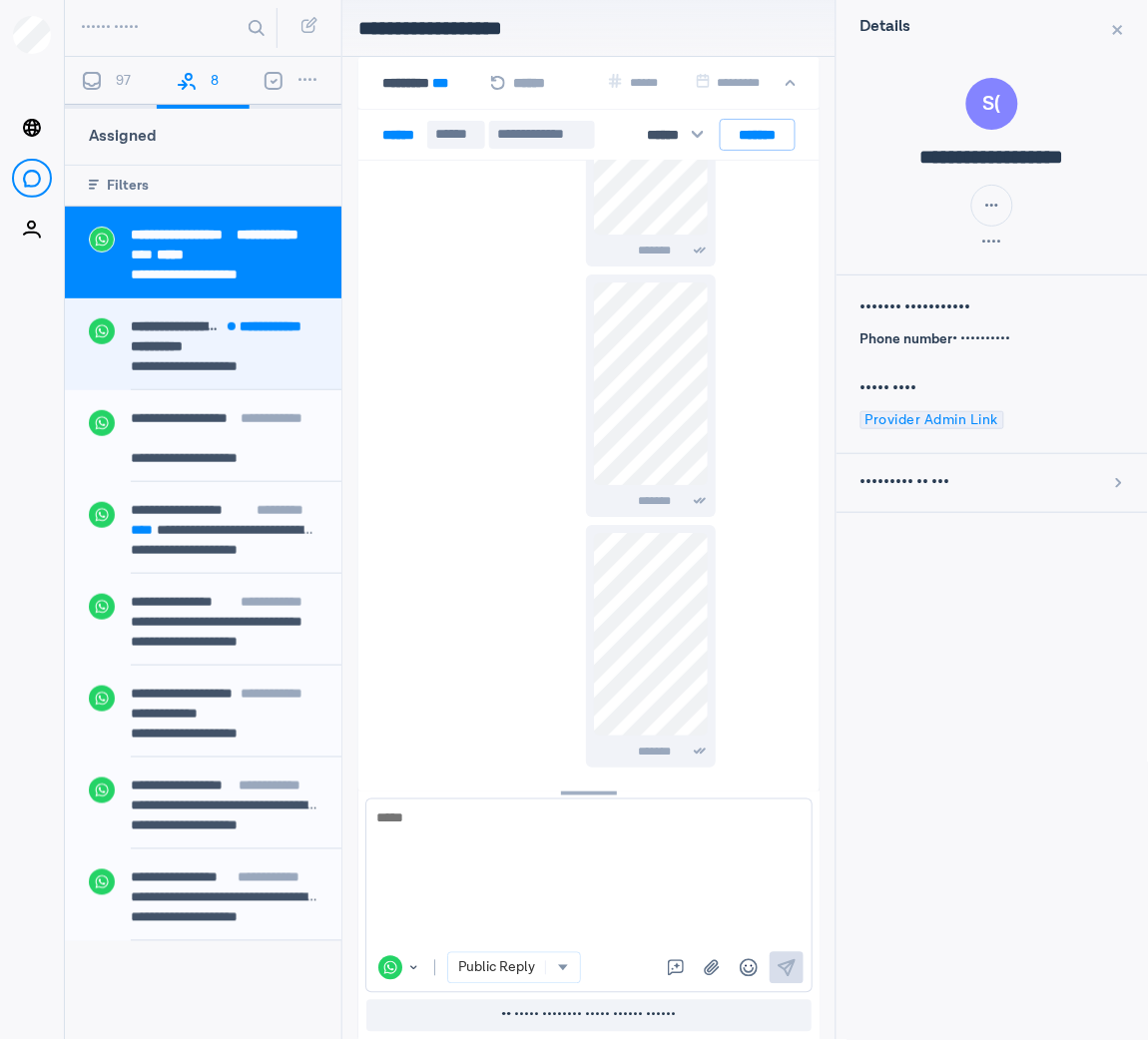 click on "**********" at bounding box center (236, 338) 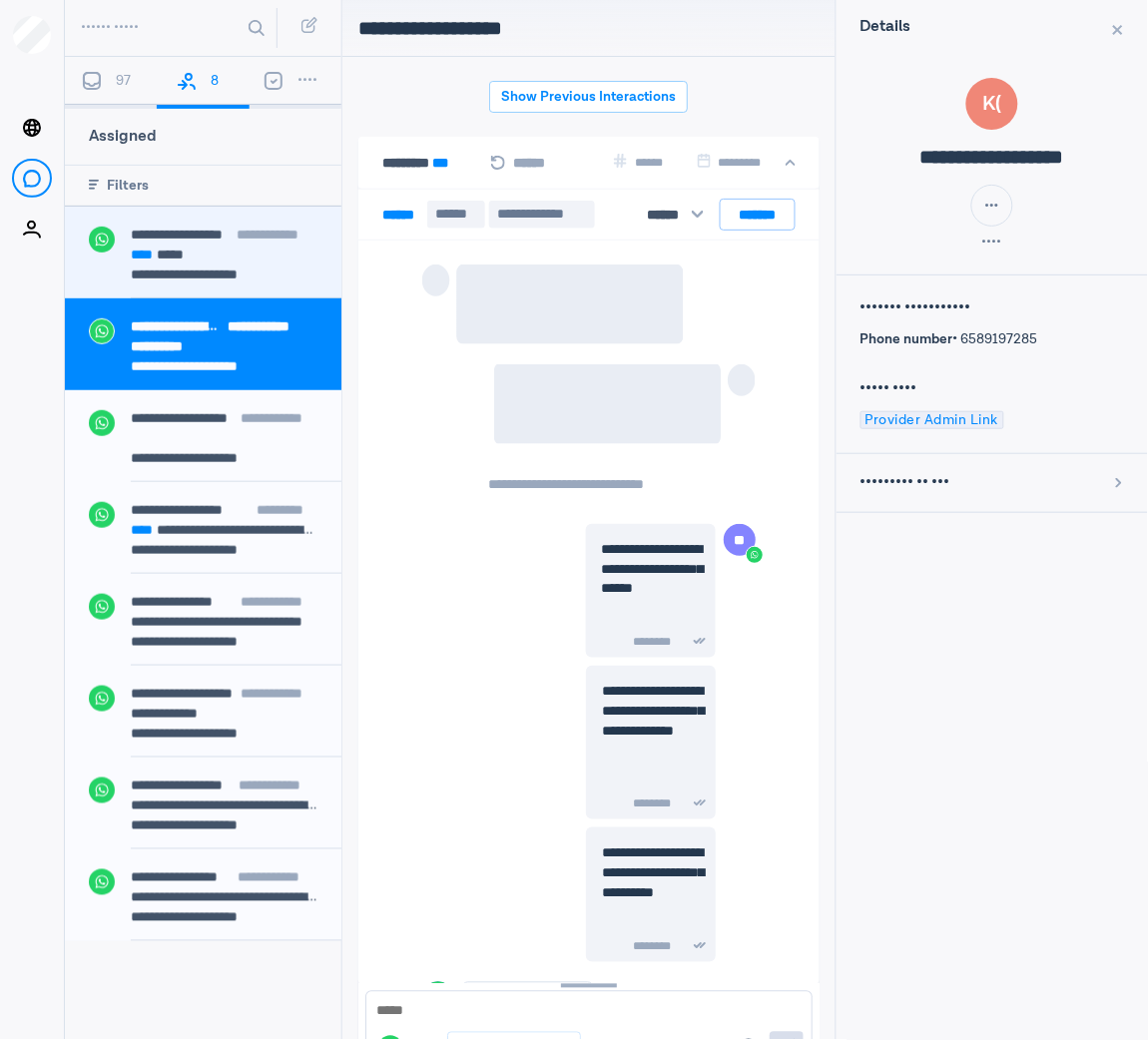 scroll, scrollTop: 80, scrollLeft: 0, axis: vertical 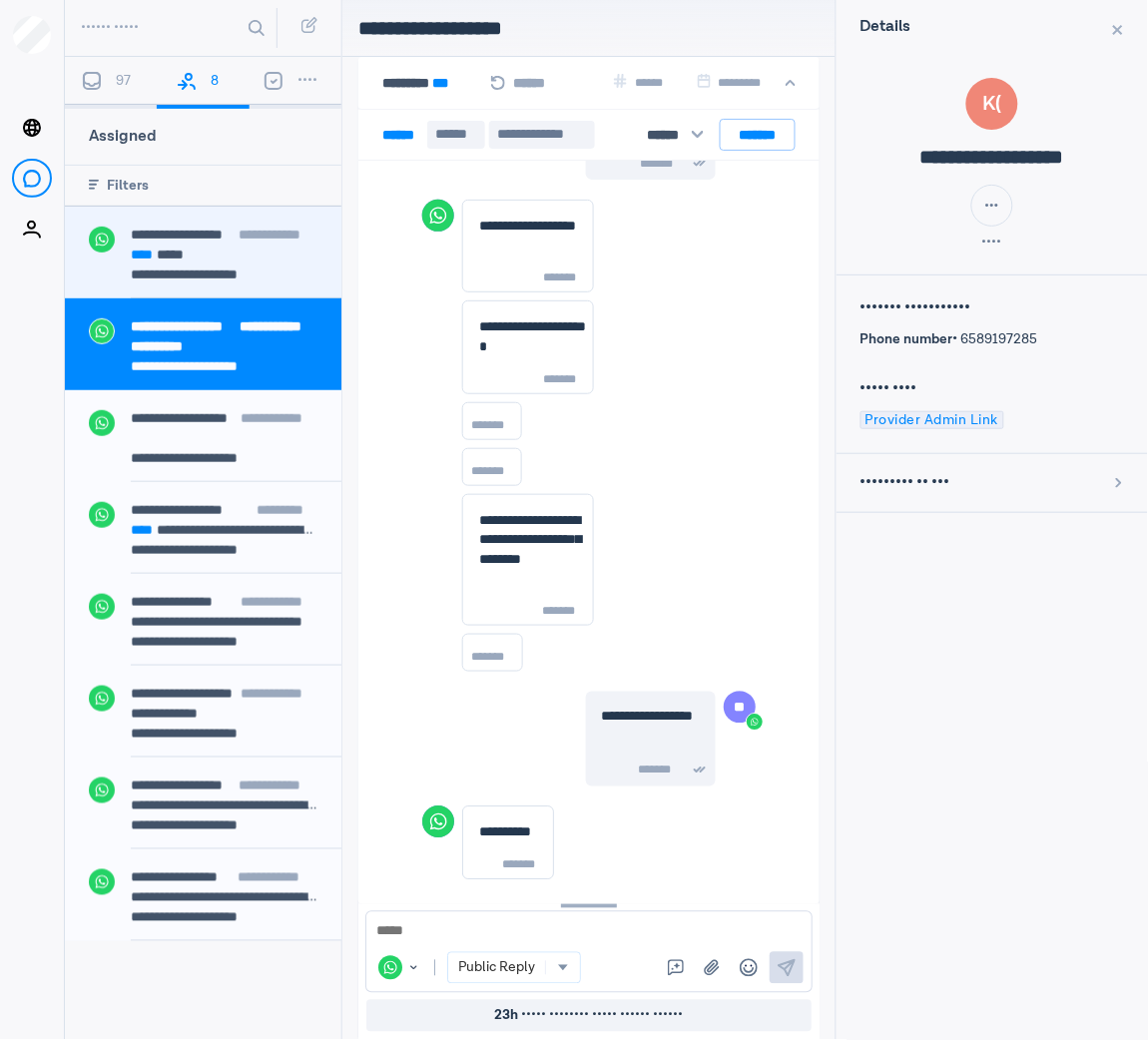 click on "**********" at bounding box center (236, 247) 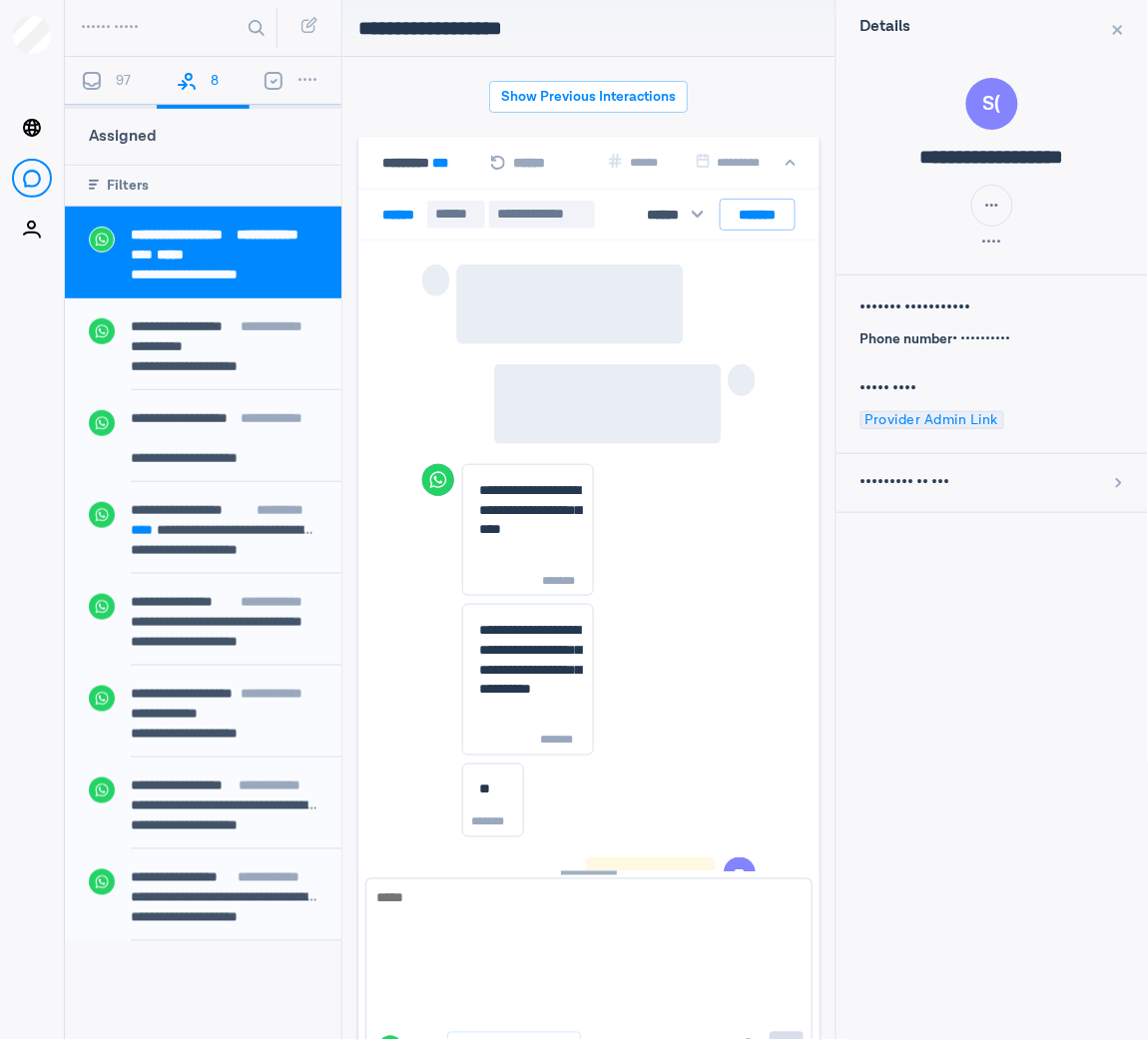 scroll, scrollTop: 80, scrollLeft: 0, axis: vertical 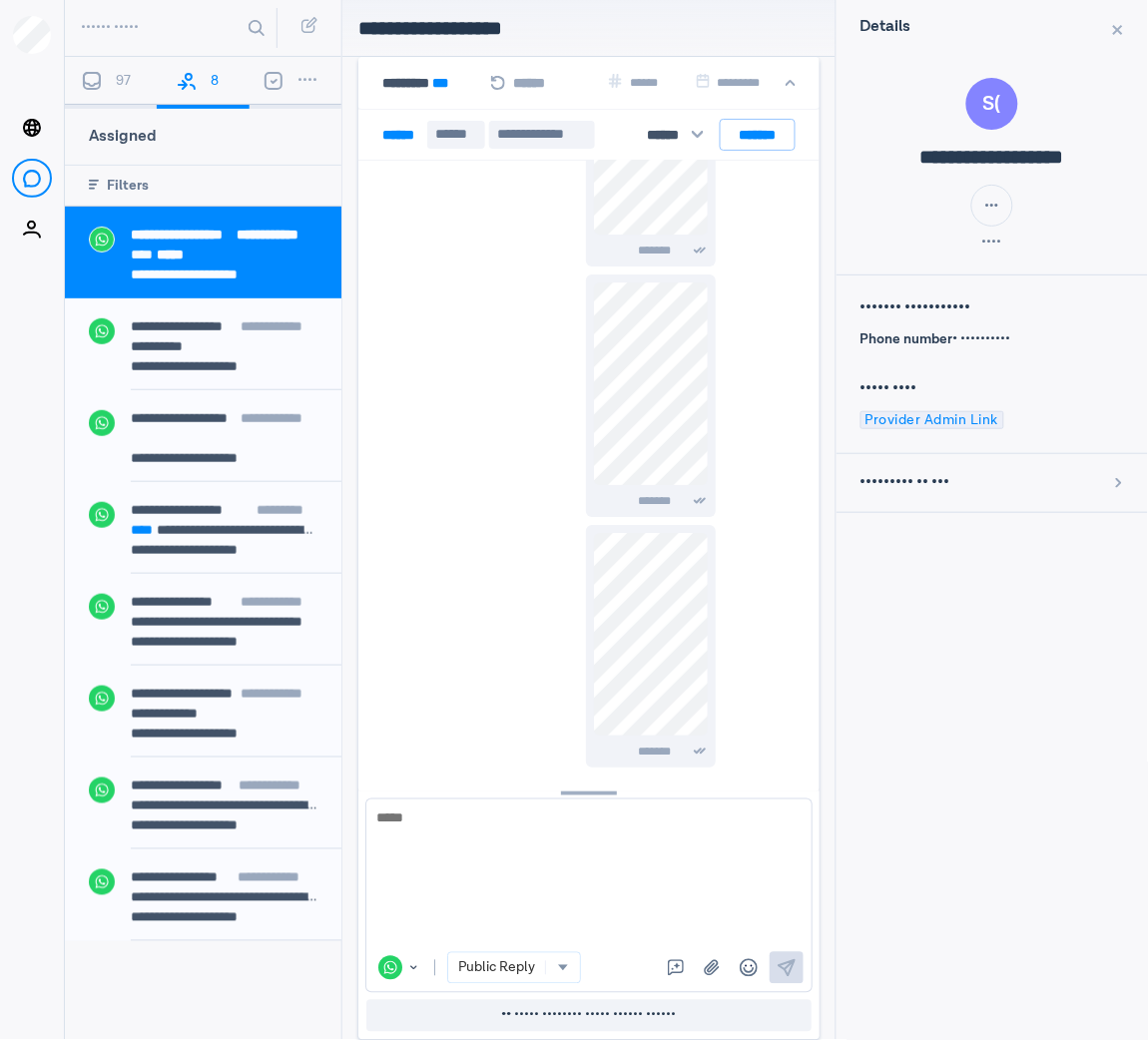 click at bounding box center (589, 875) 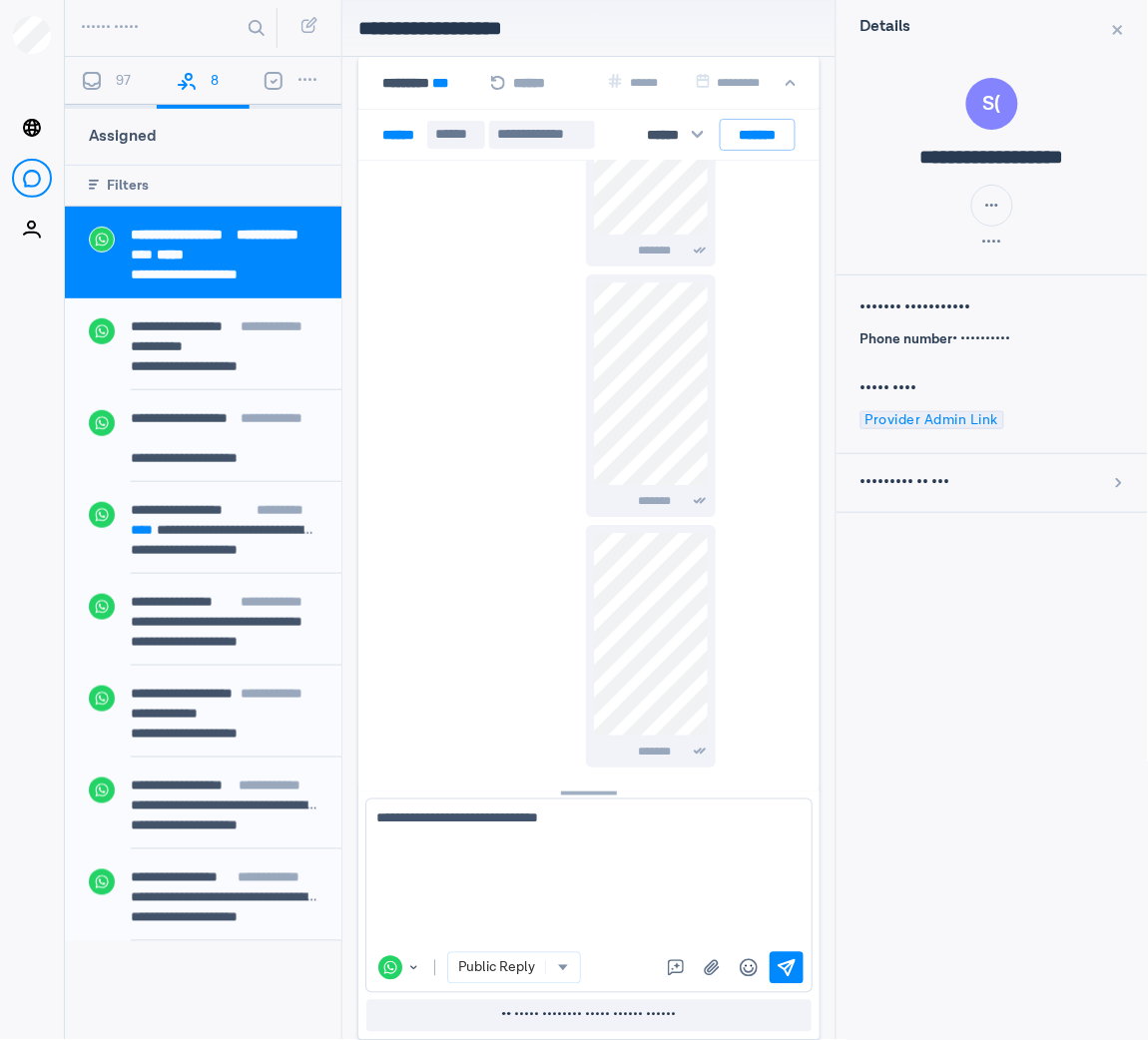 type on "•••••••••••••••••••••••••••••••••" 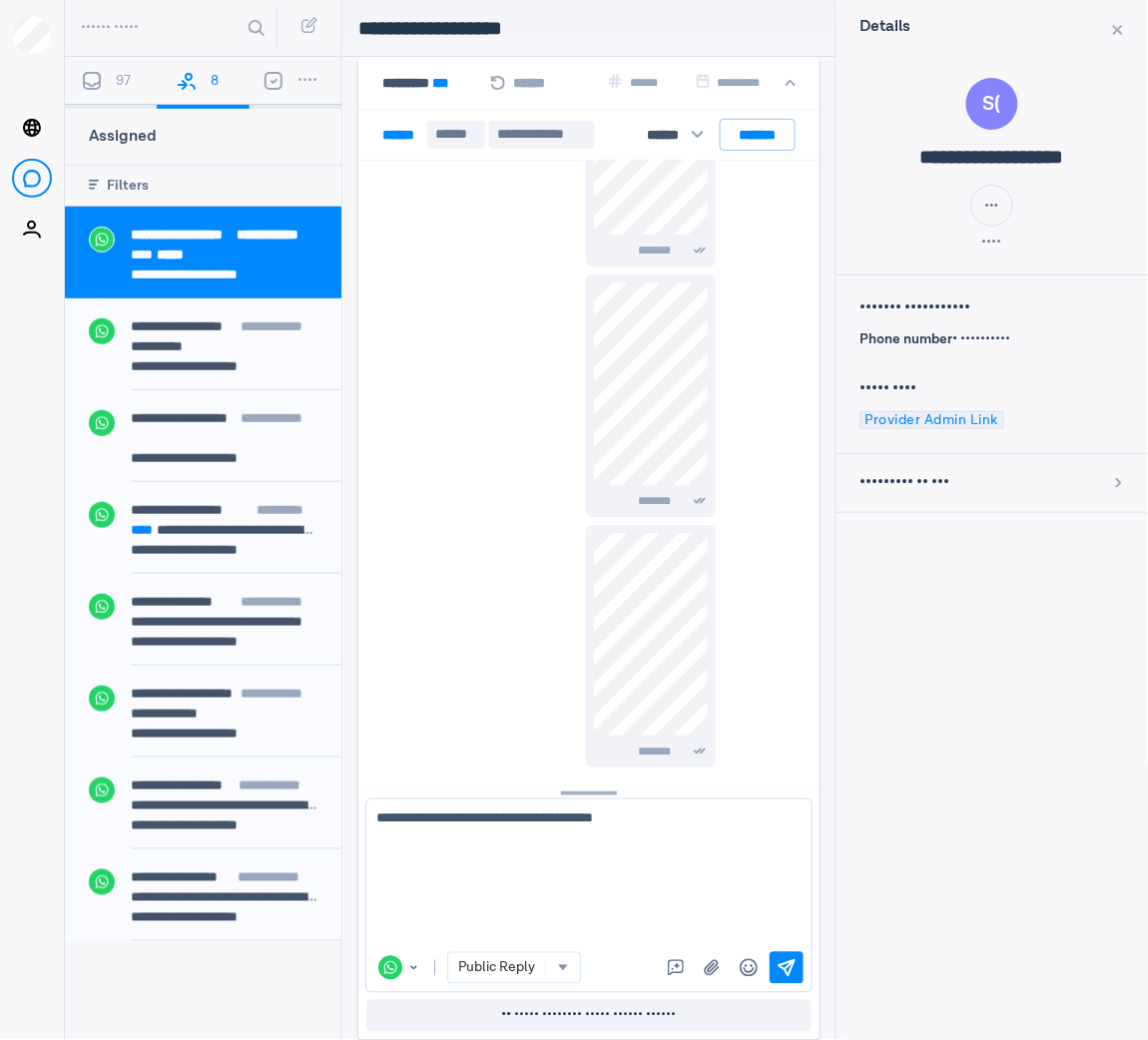 click on "**********" at bounding box center (578, 875) 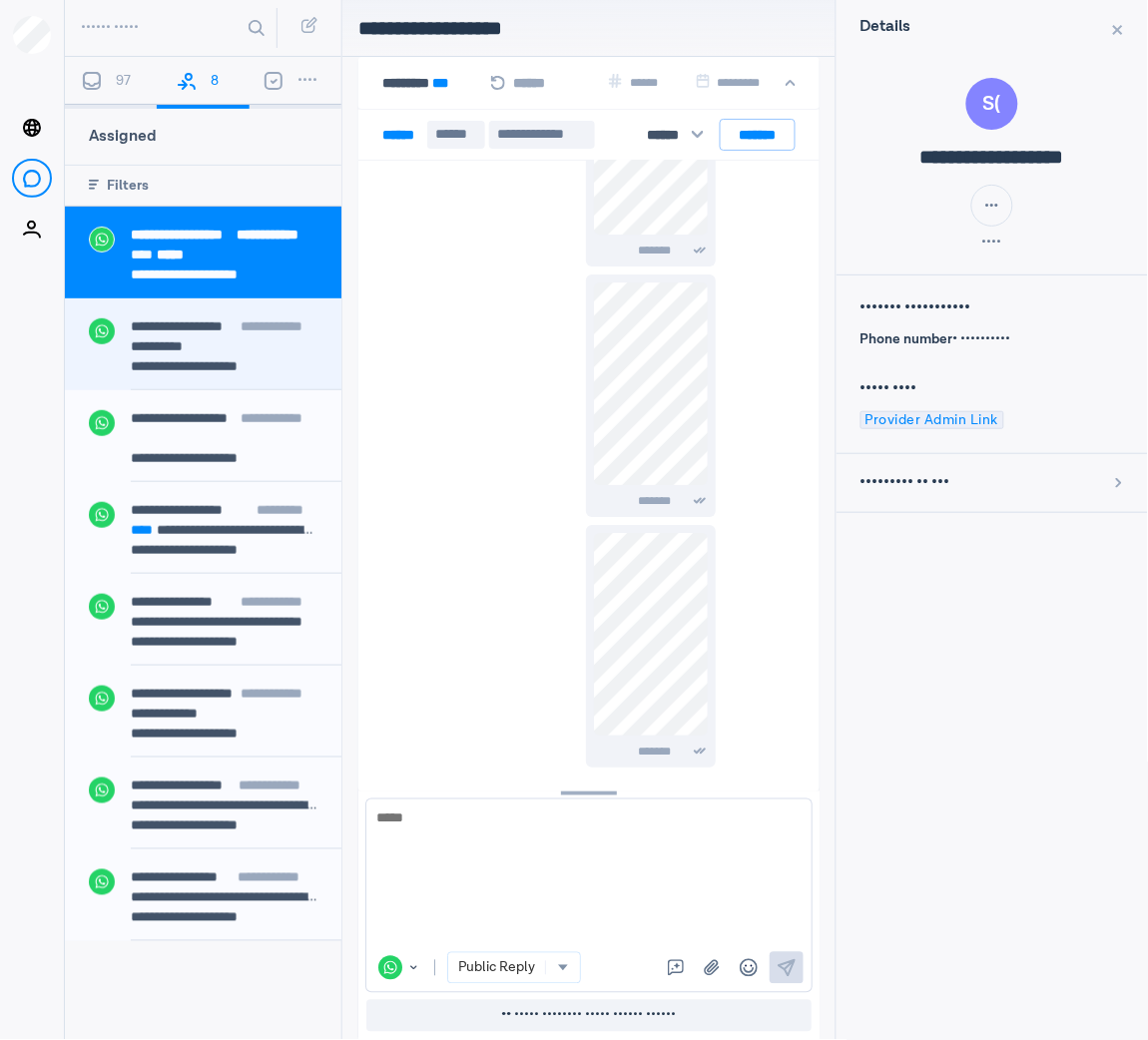 click on "**********" at bounding box center [203, 344] 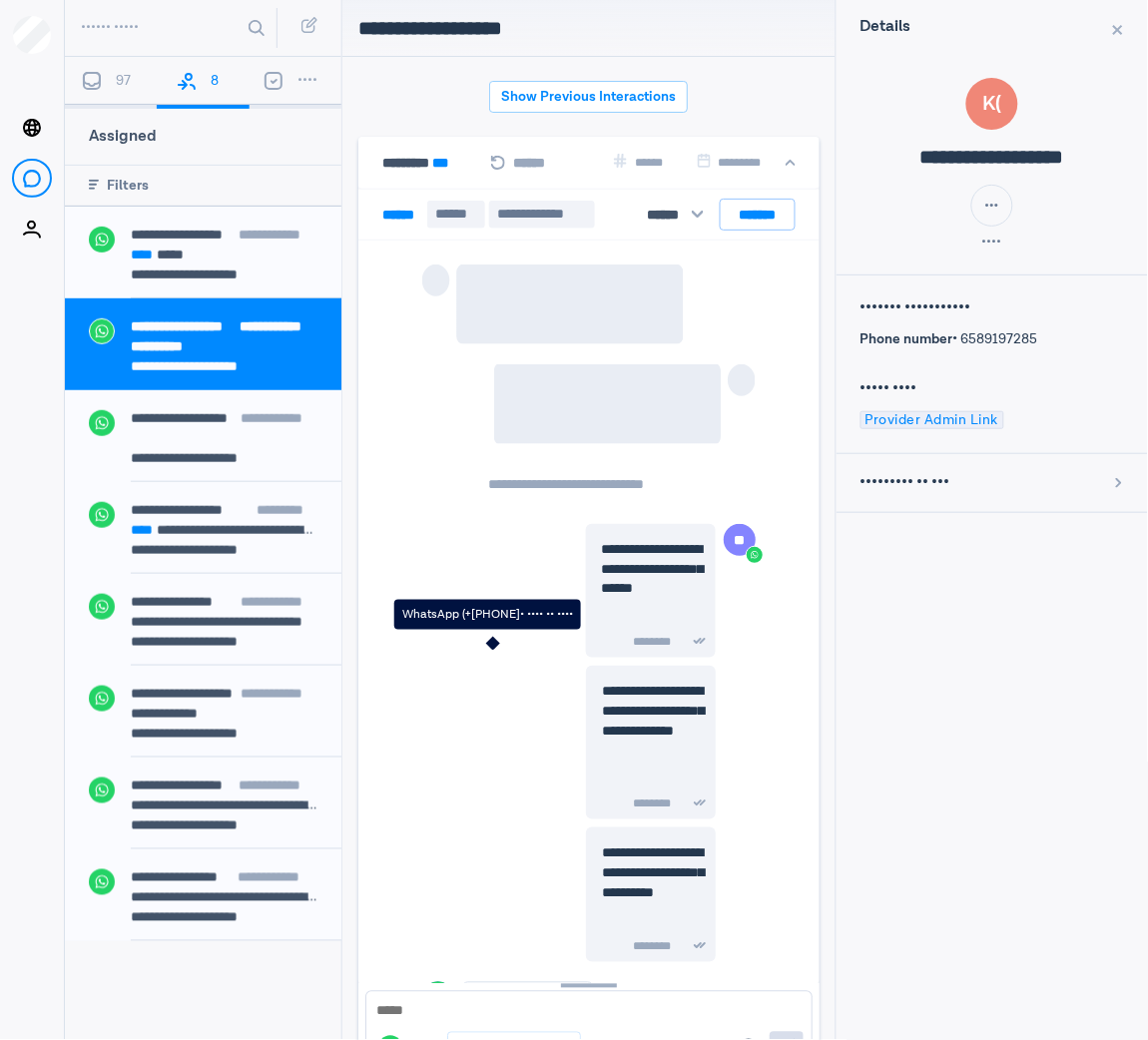 scroll, scrollTop: 80, scrollLeft: 0, axis: vertical 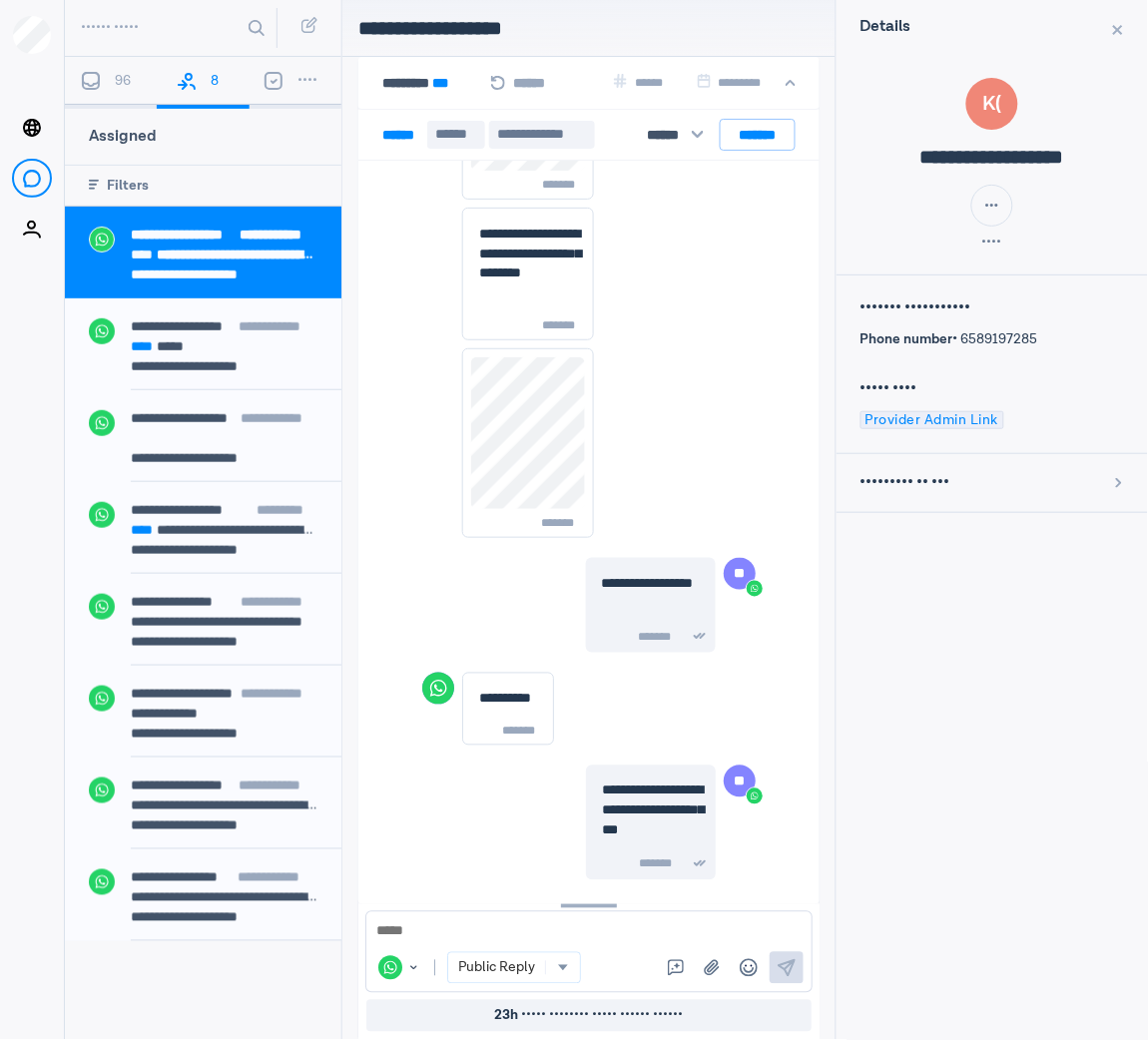 click at bounding box center [91, 79] 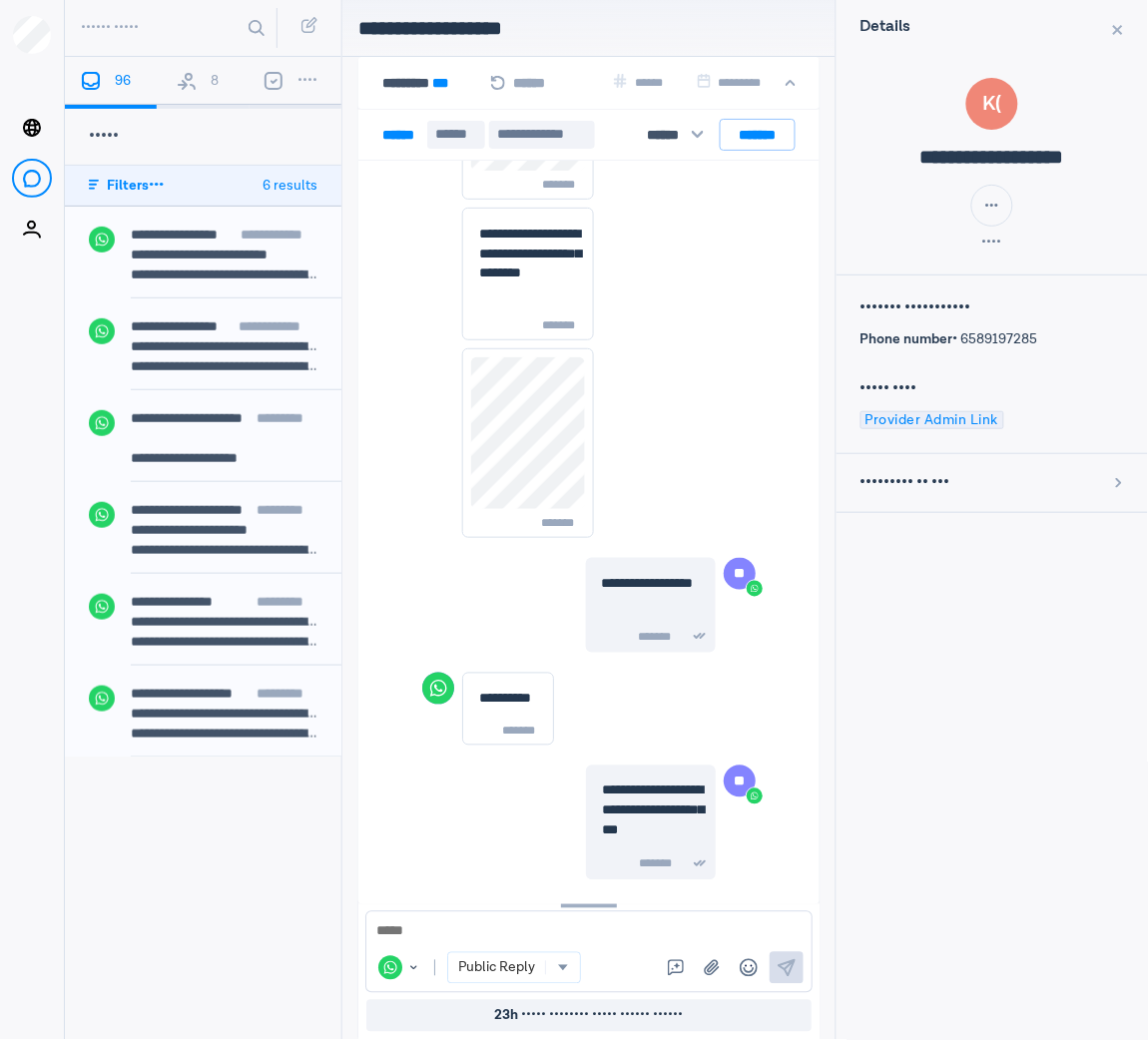 click on "96" at bounding box center (111, 83) 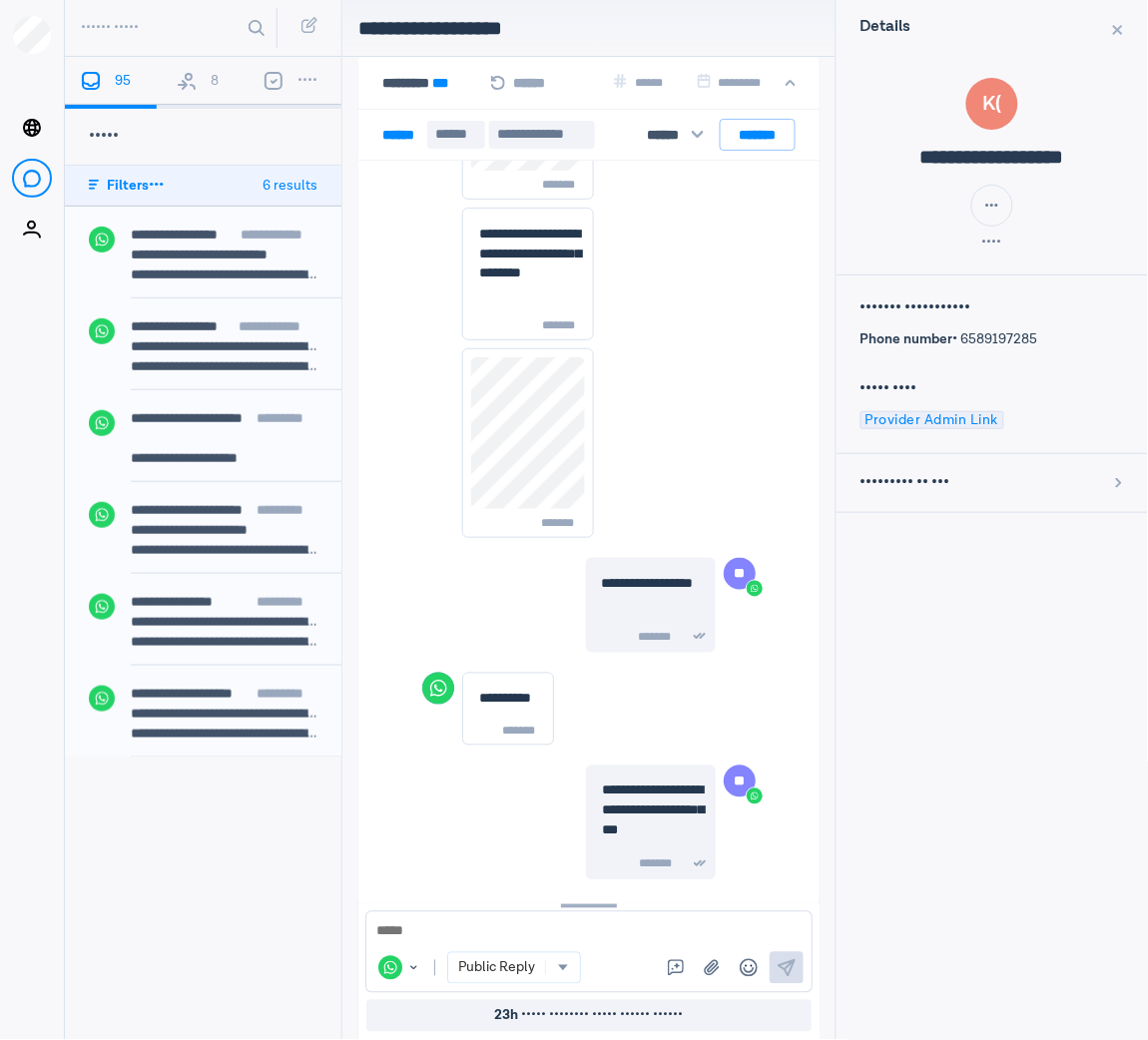 click on "•••••• •••••" at bounding box center [203, 28] 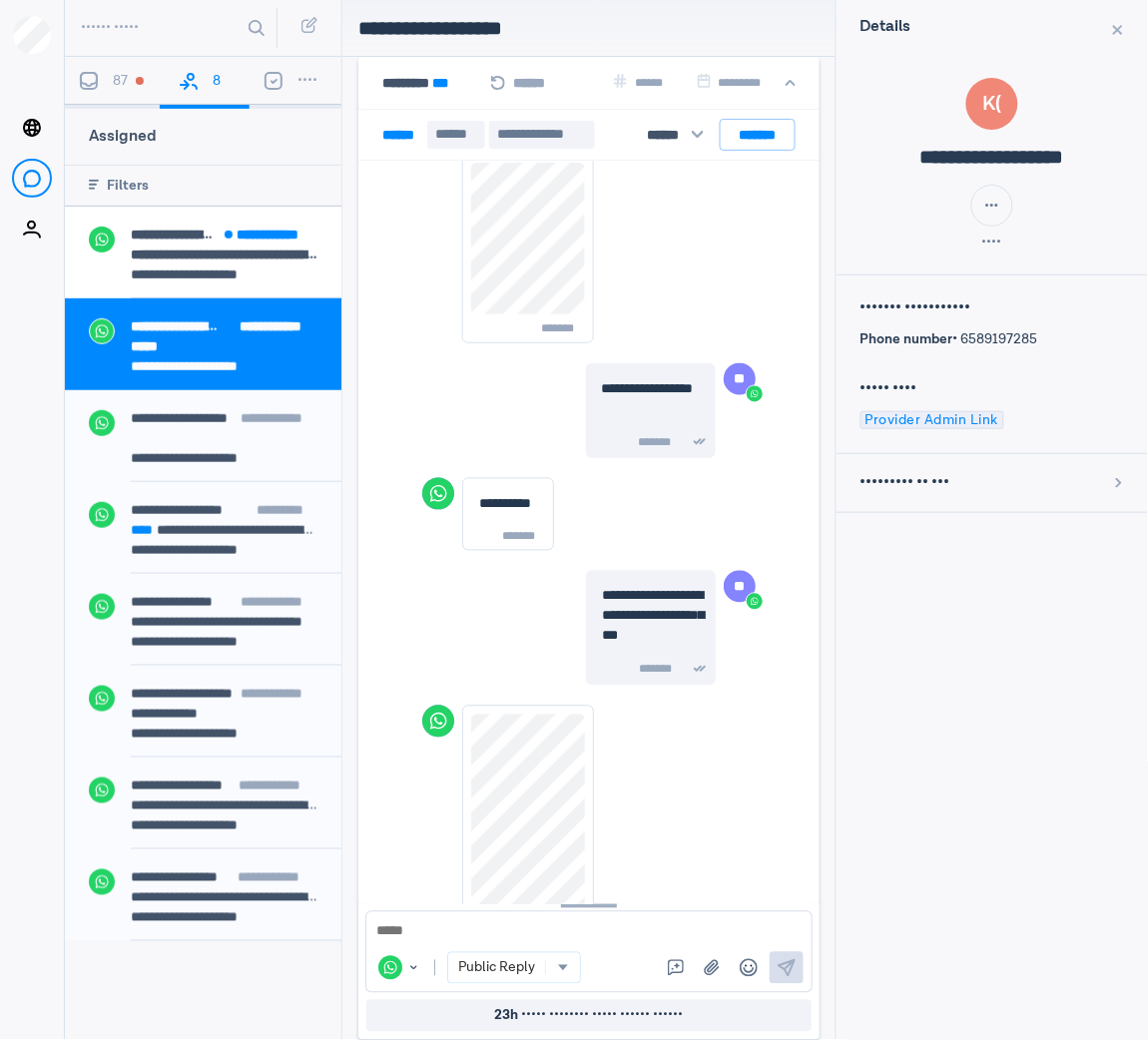 scroll, scrollTop: 4989, scrollLeft: 0, axis: vertical 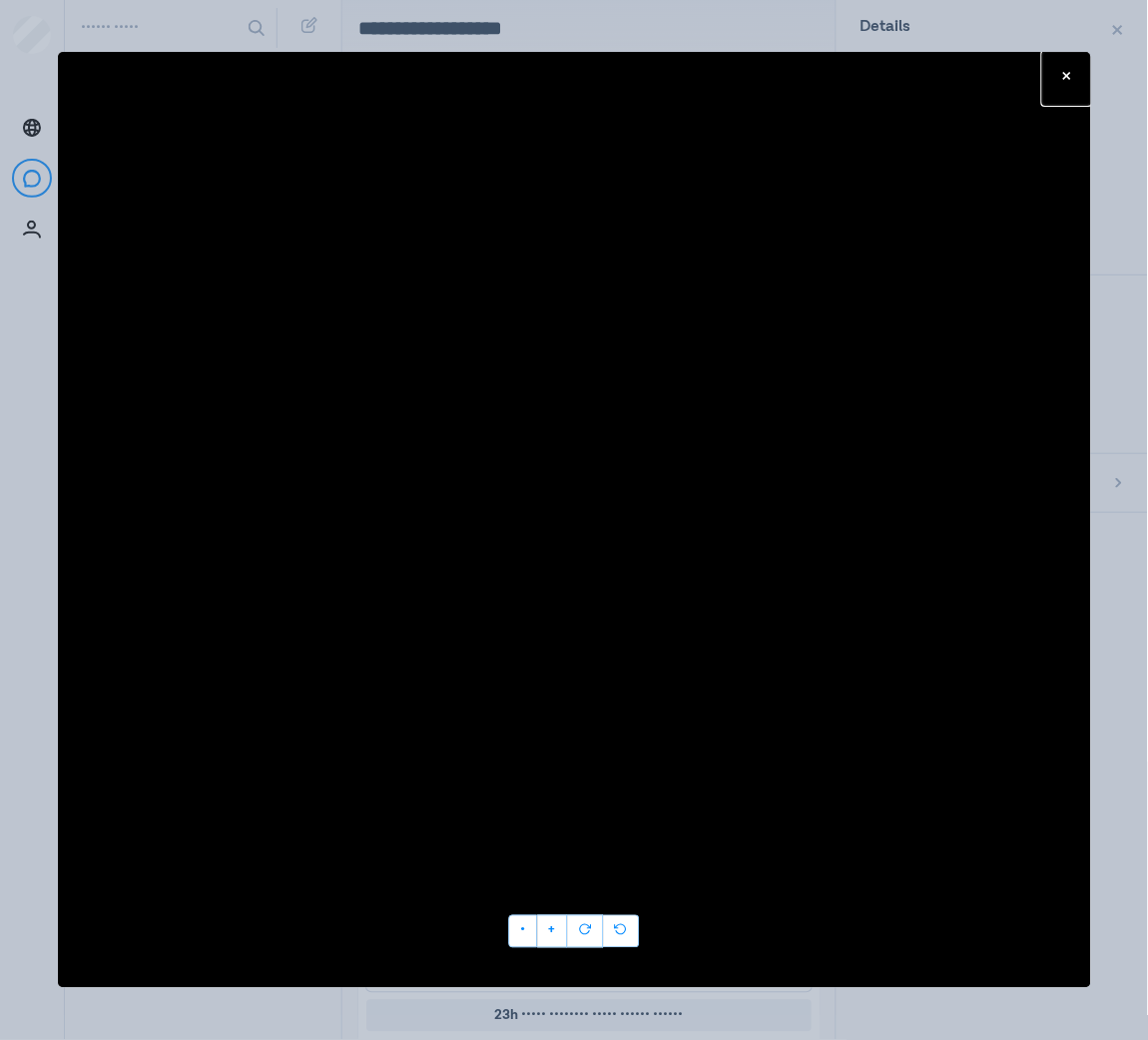 click on "••••• • •" at bounding box center [574, 520] 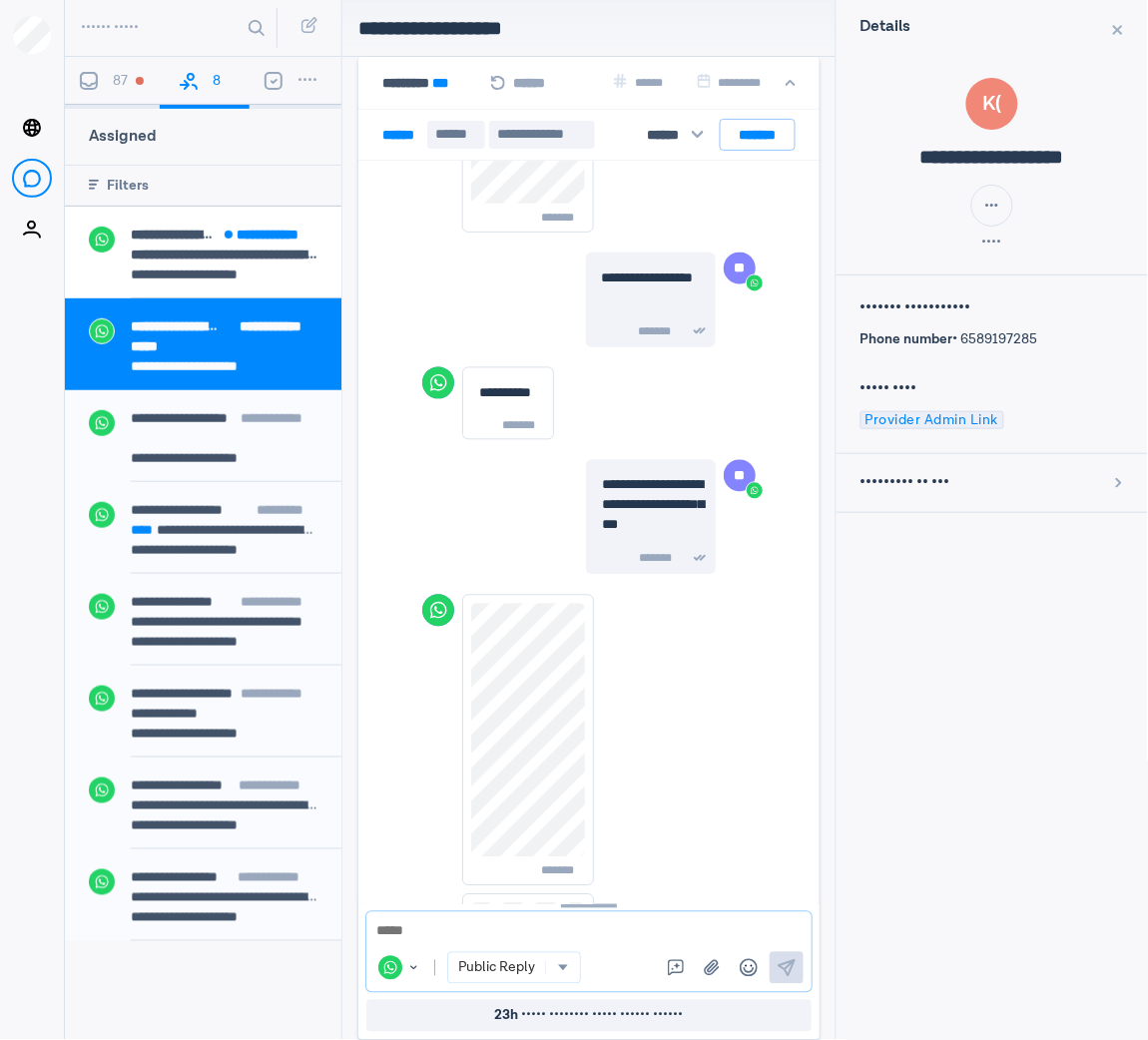 click at bounding box center [578, 932] 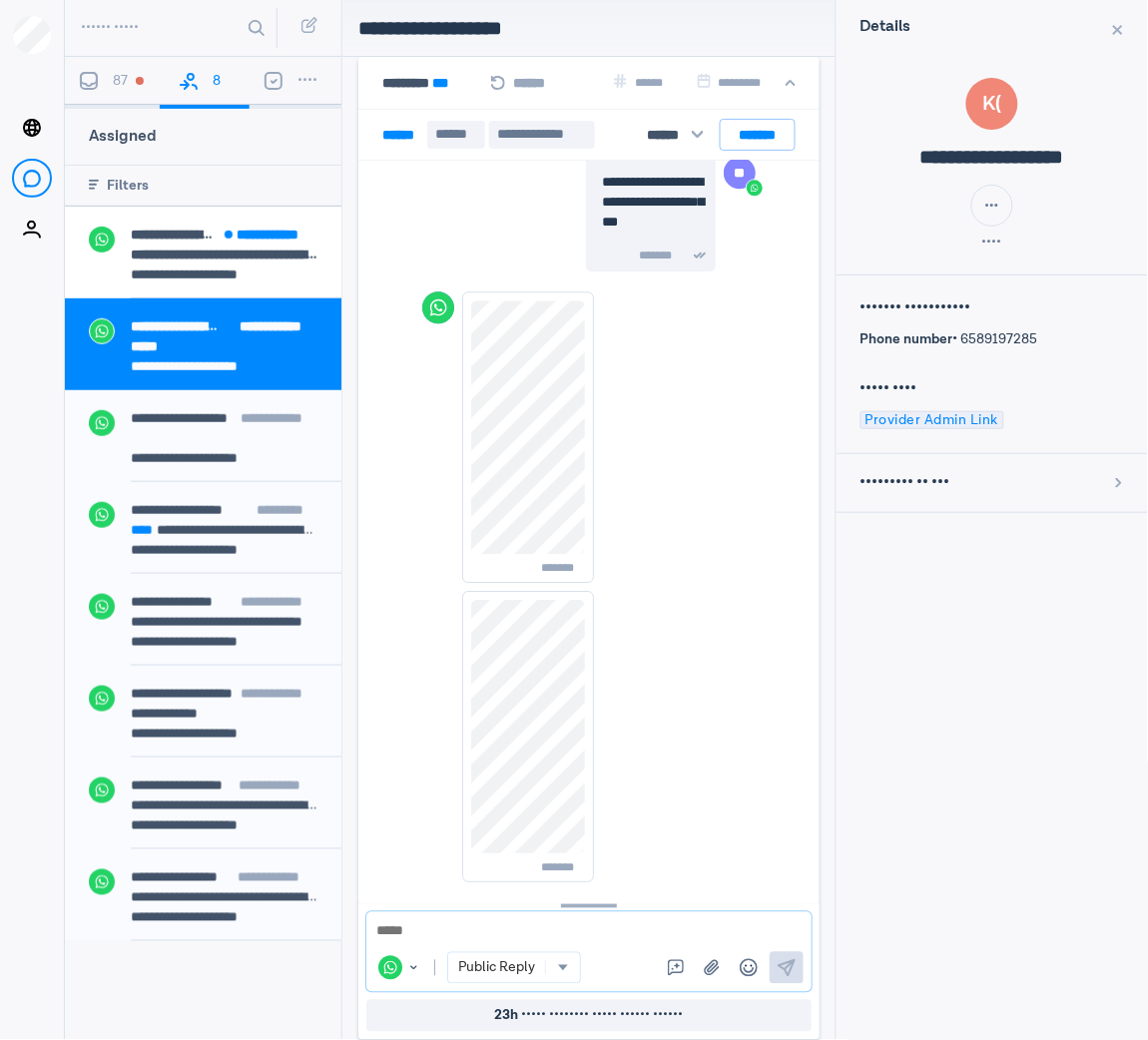 scroll, scrollTop: 5301, scrollLeft: 0, axis: vertical 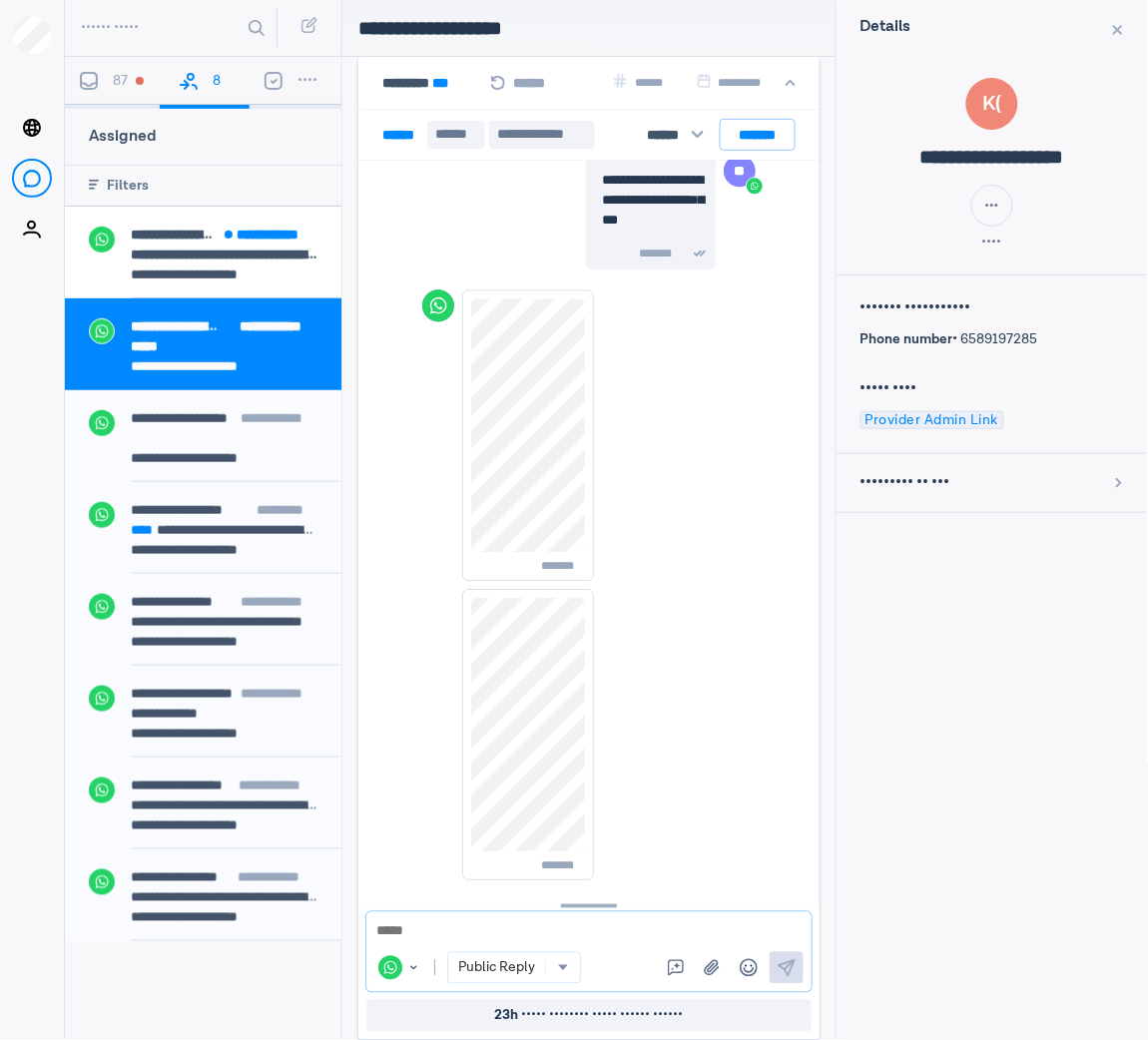 click on "Public Reply" at bounding box center [514, 968] 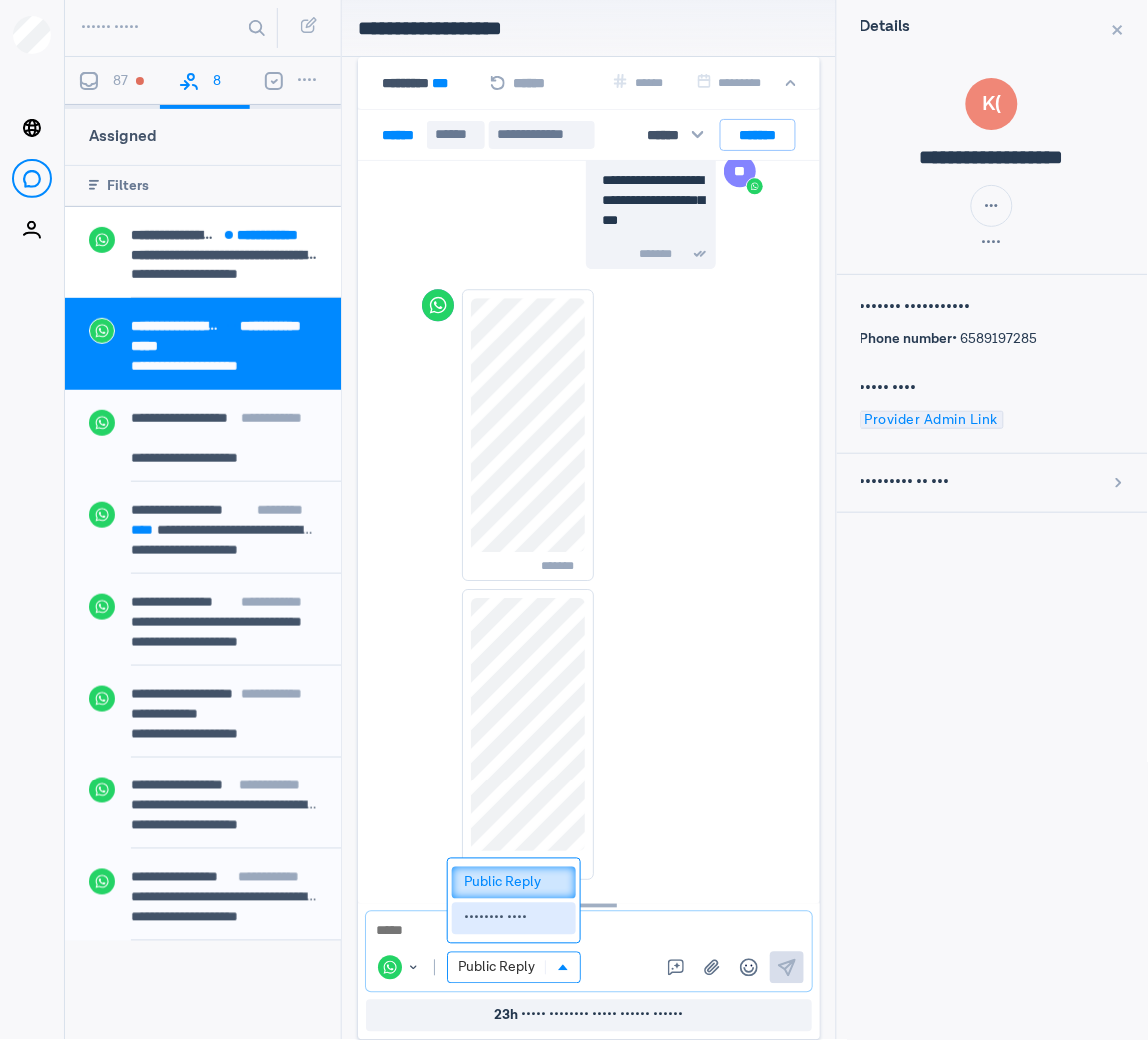click at bounding box center [578, 932] 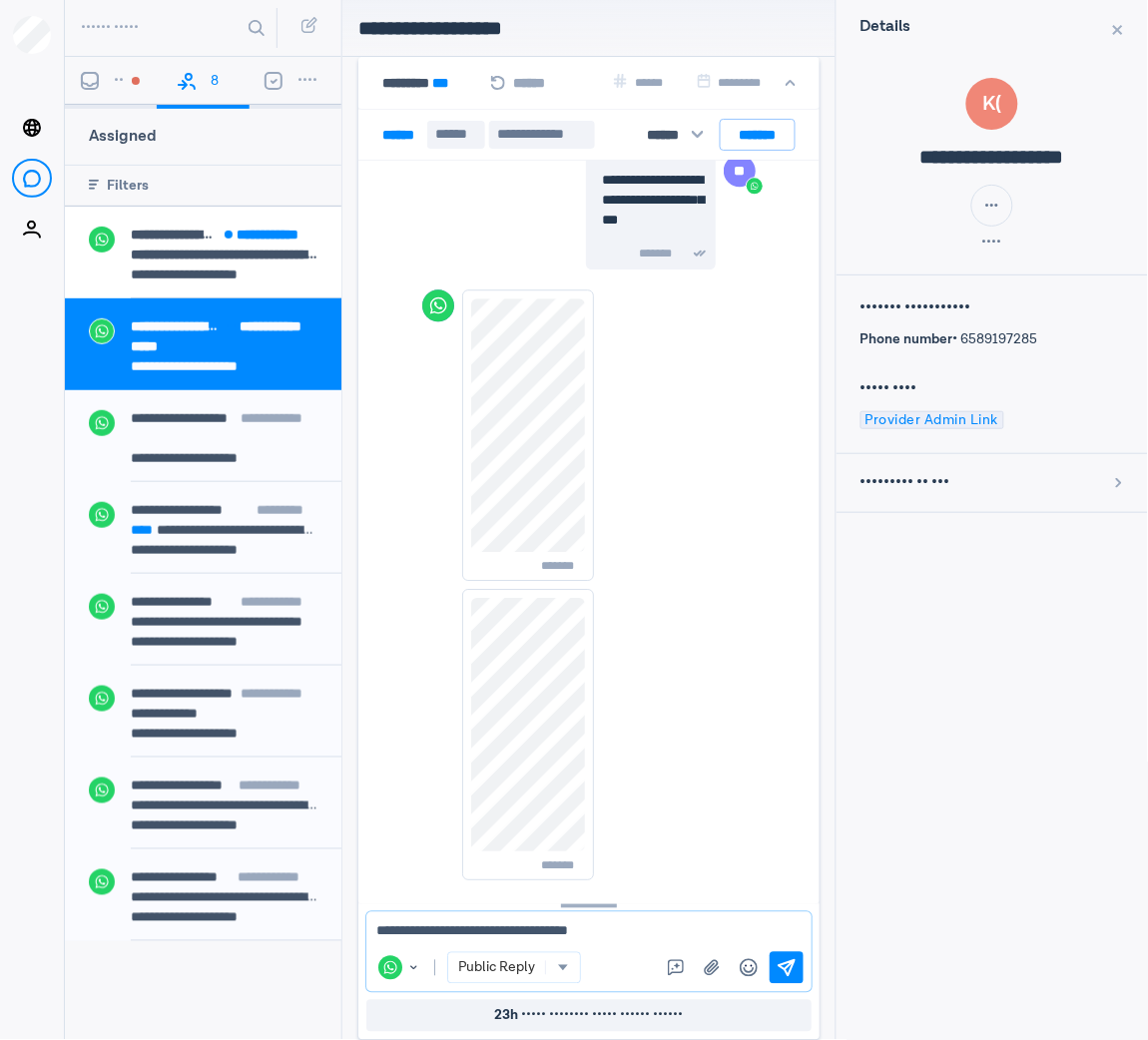 type on "••••••••••••••••••••••••••••••••••••••" 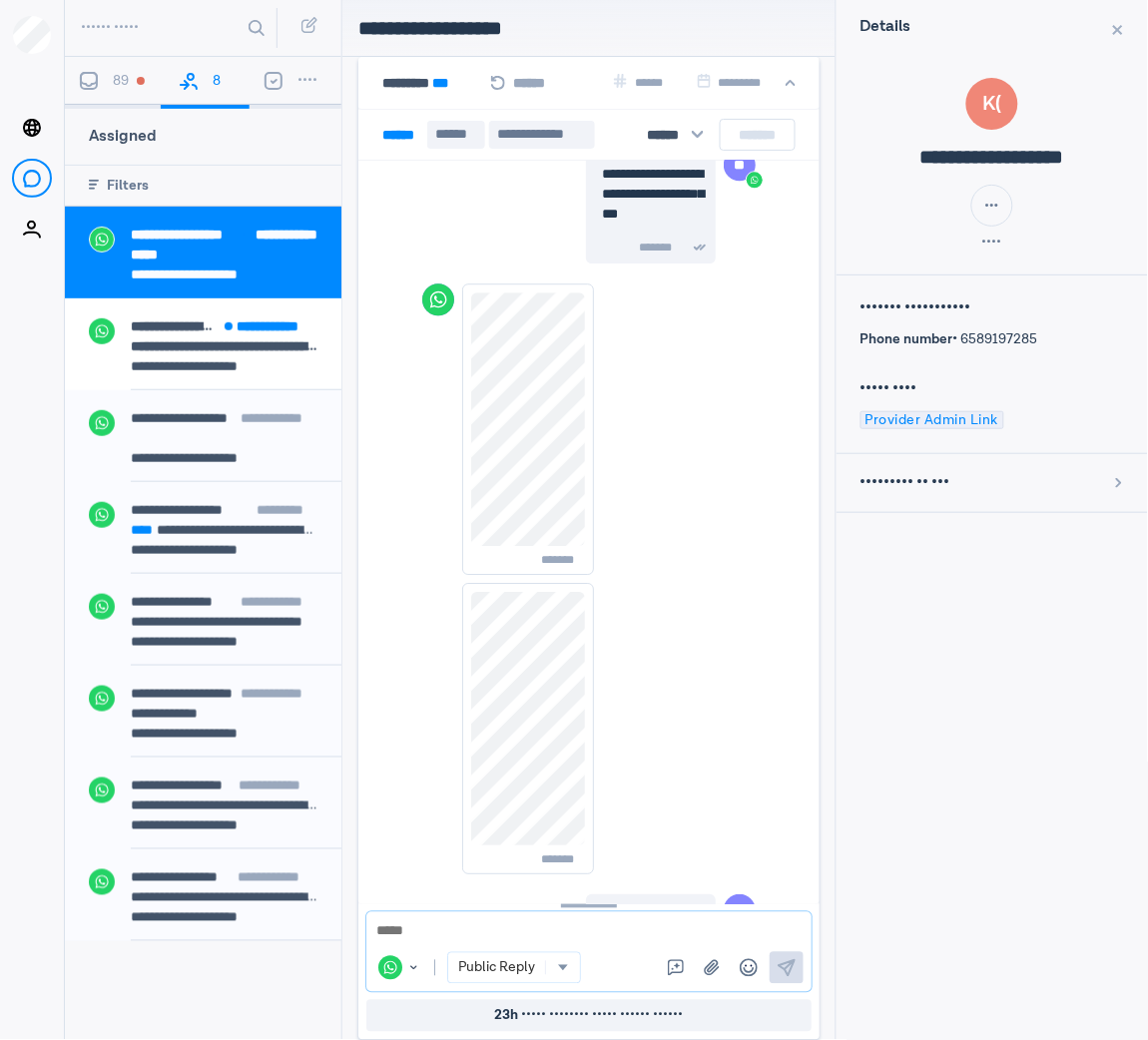 scroll, scrollTop: 5455, scrollLeft: 0, axis: vertical 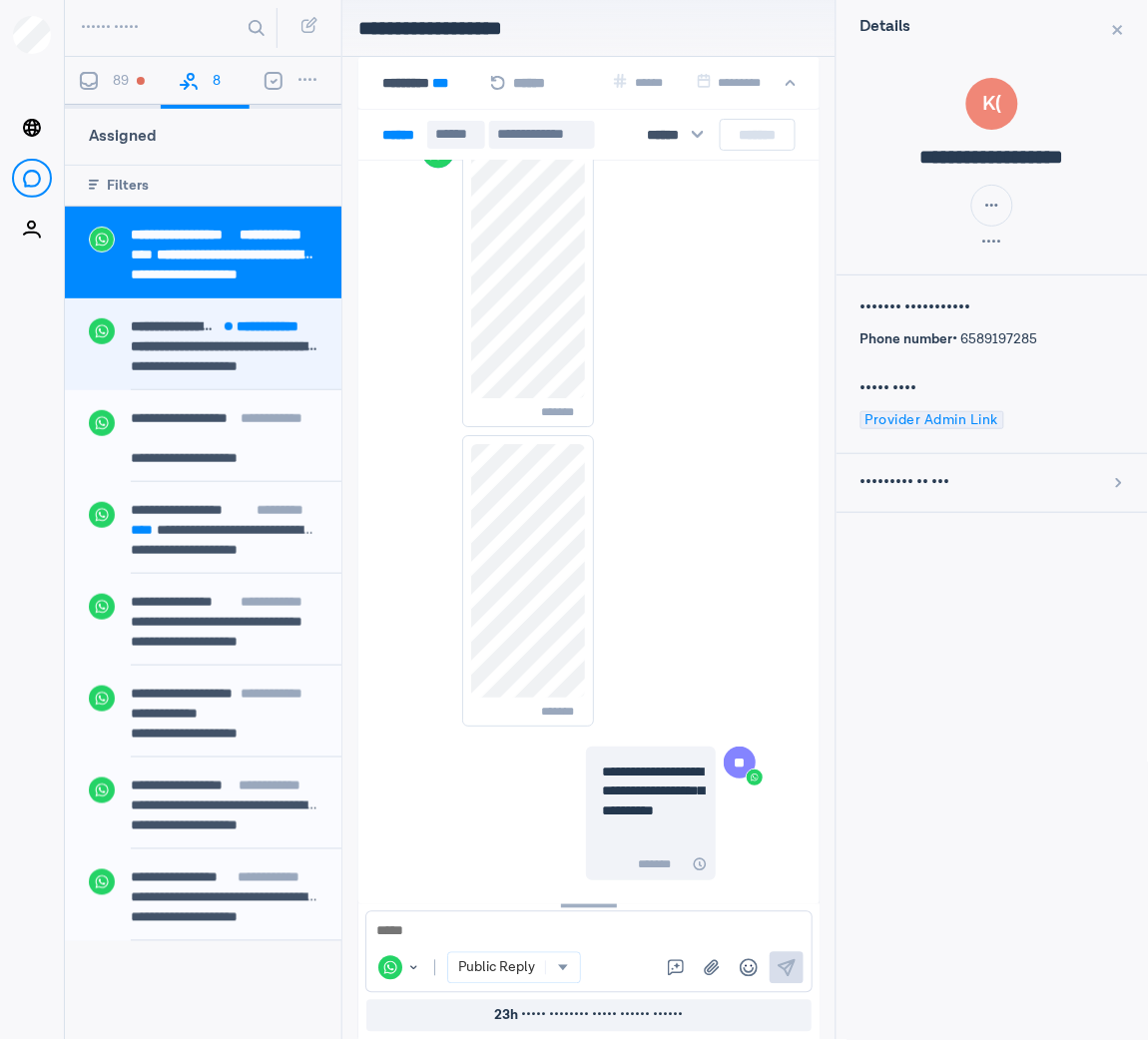 click on "**********" at bounding box center (177, 326) 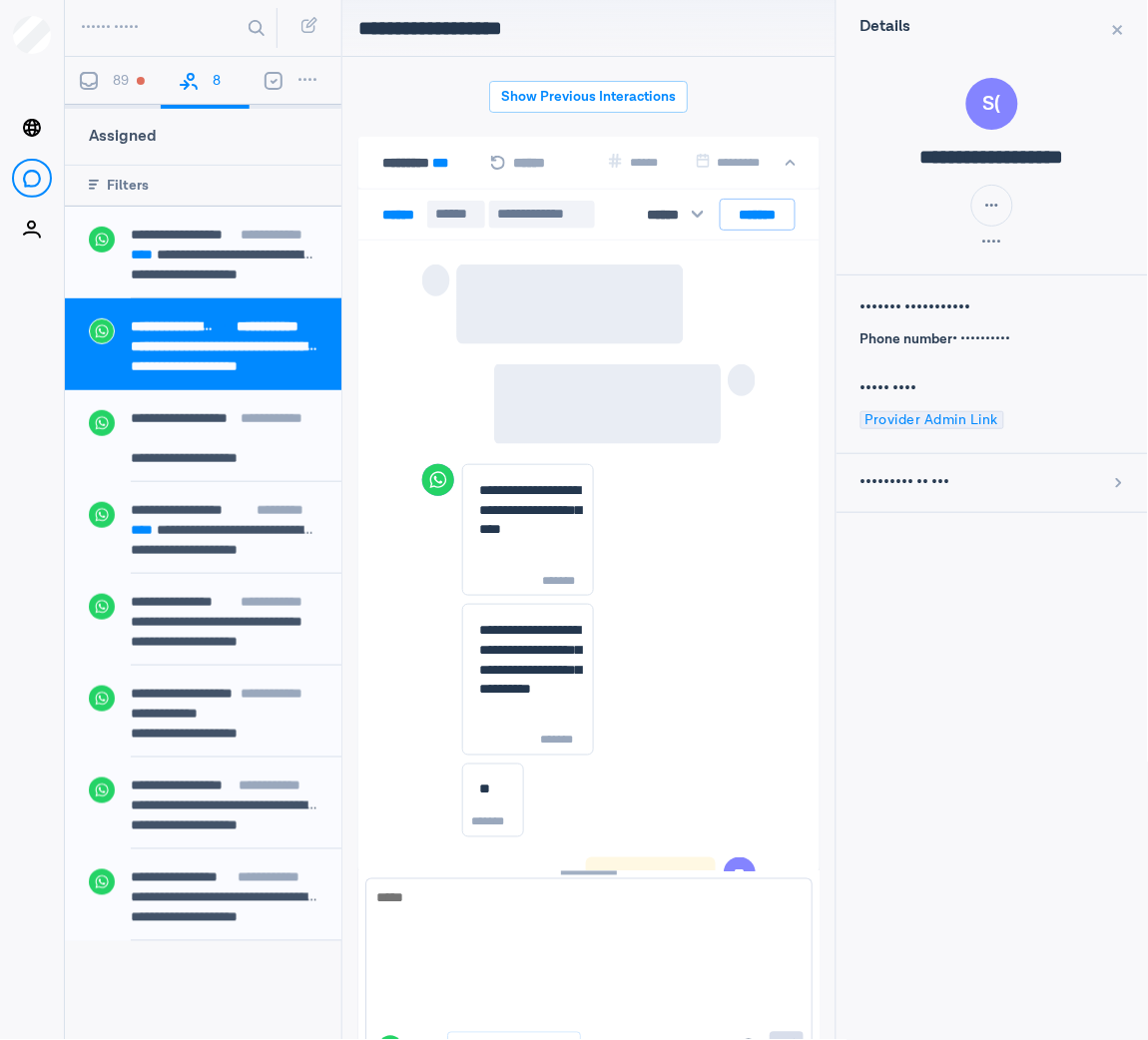 scroll, scrollTop: 80, scrollLeft: 0, axis: vertical 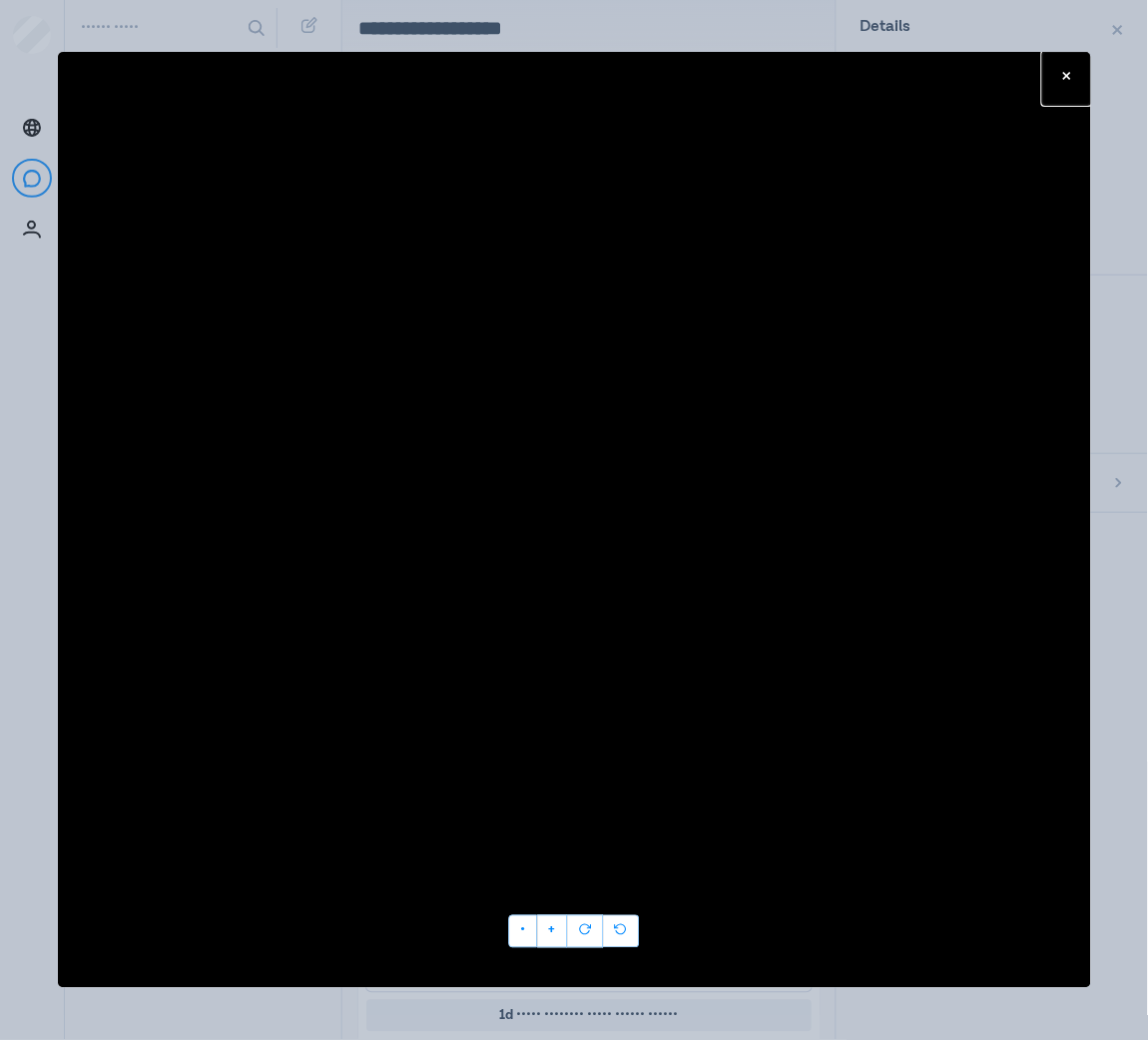 click on "••••• • •" at bounding box center [574, 520] 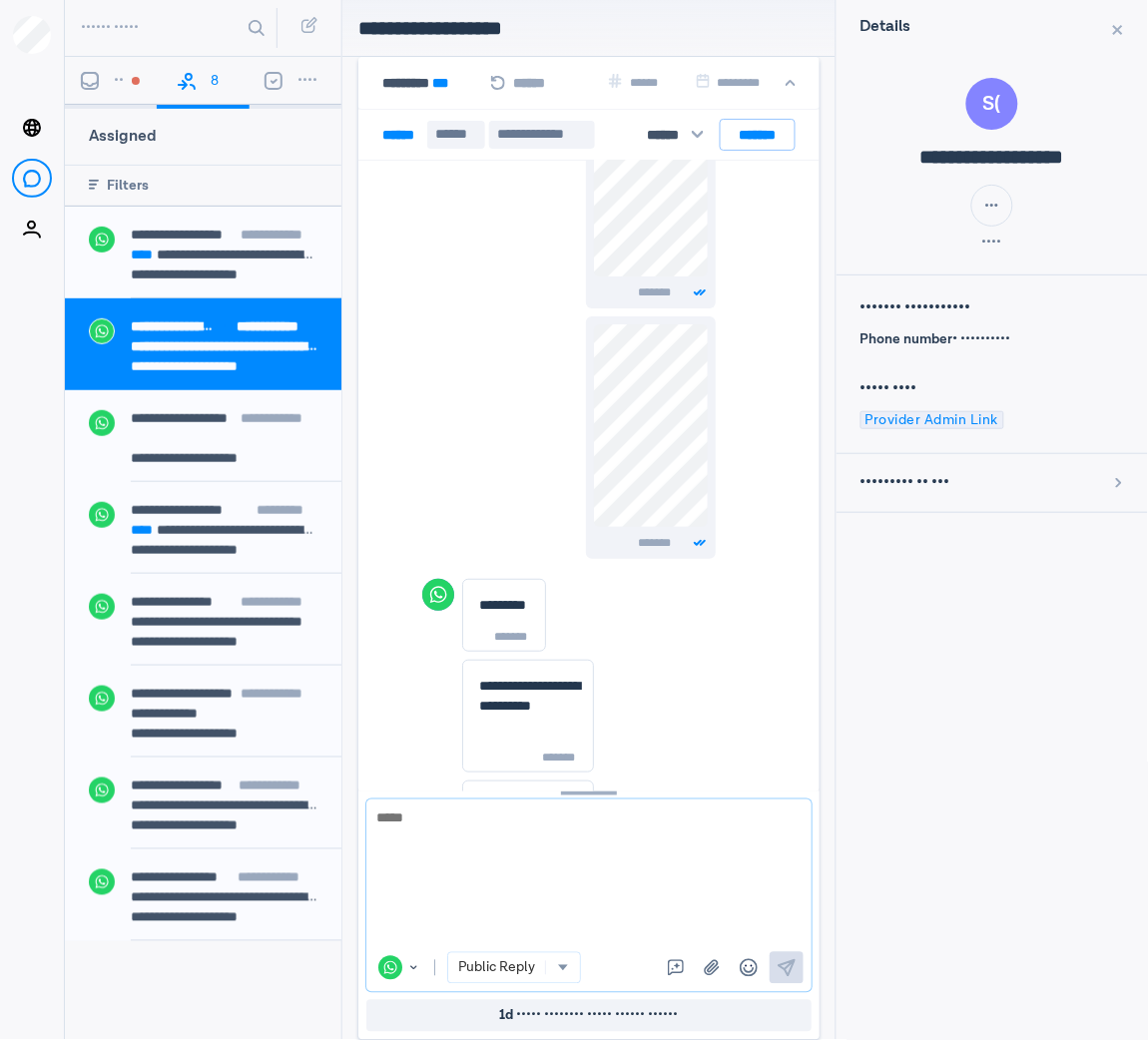 click at bounding box center (589, 875) 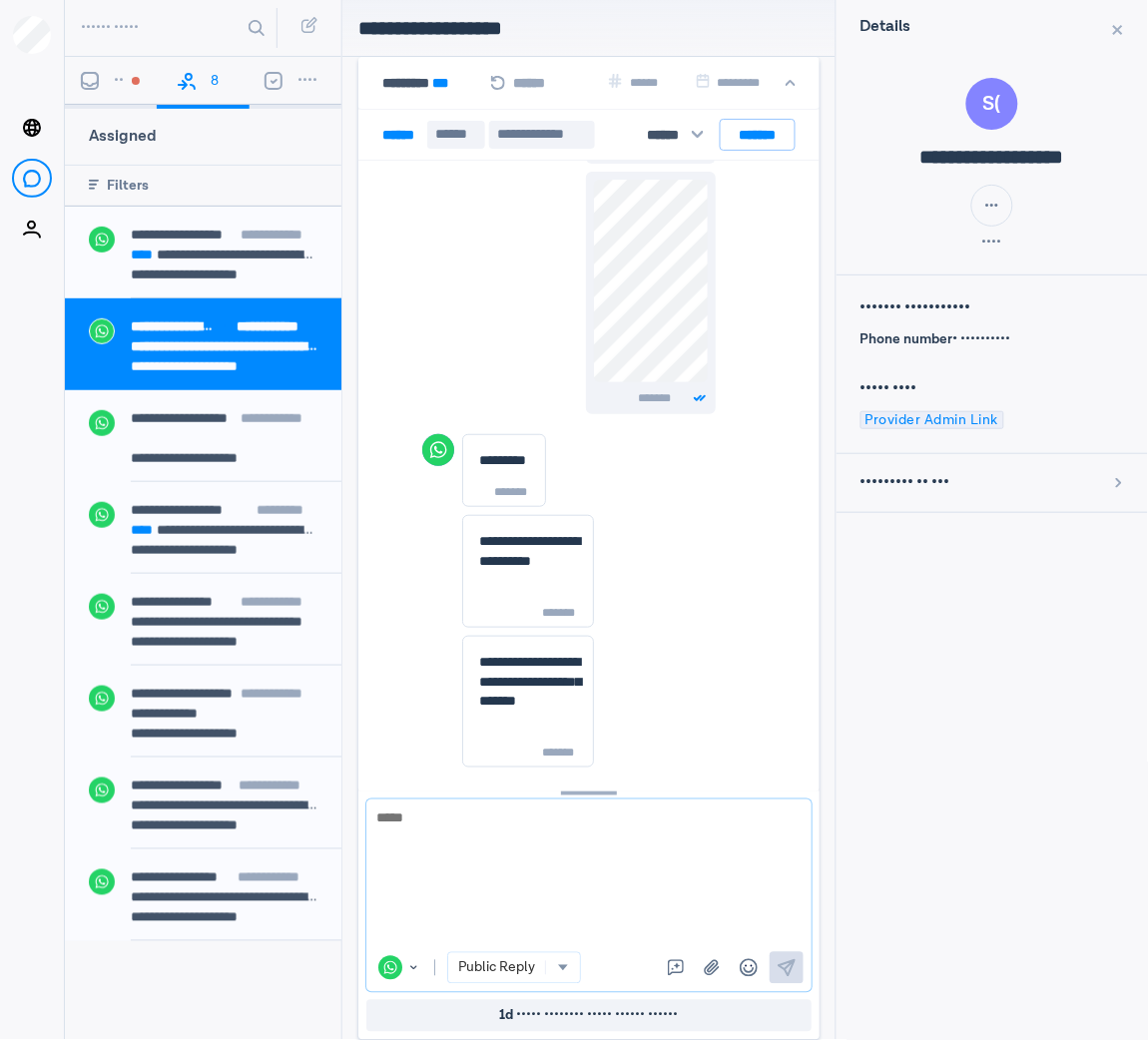 click at bounding box center (589, 875) 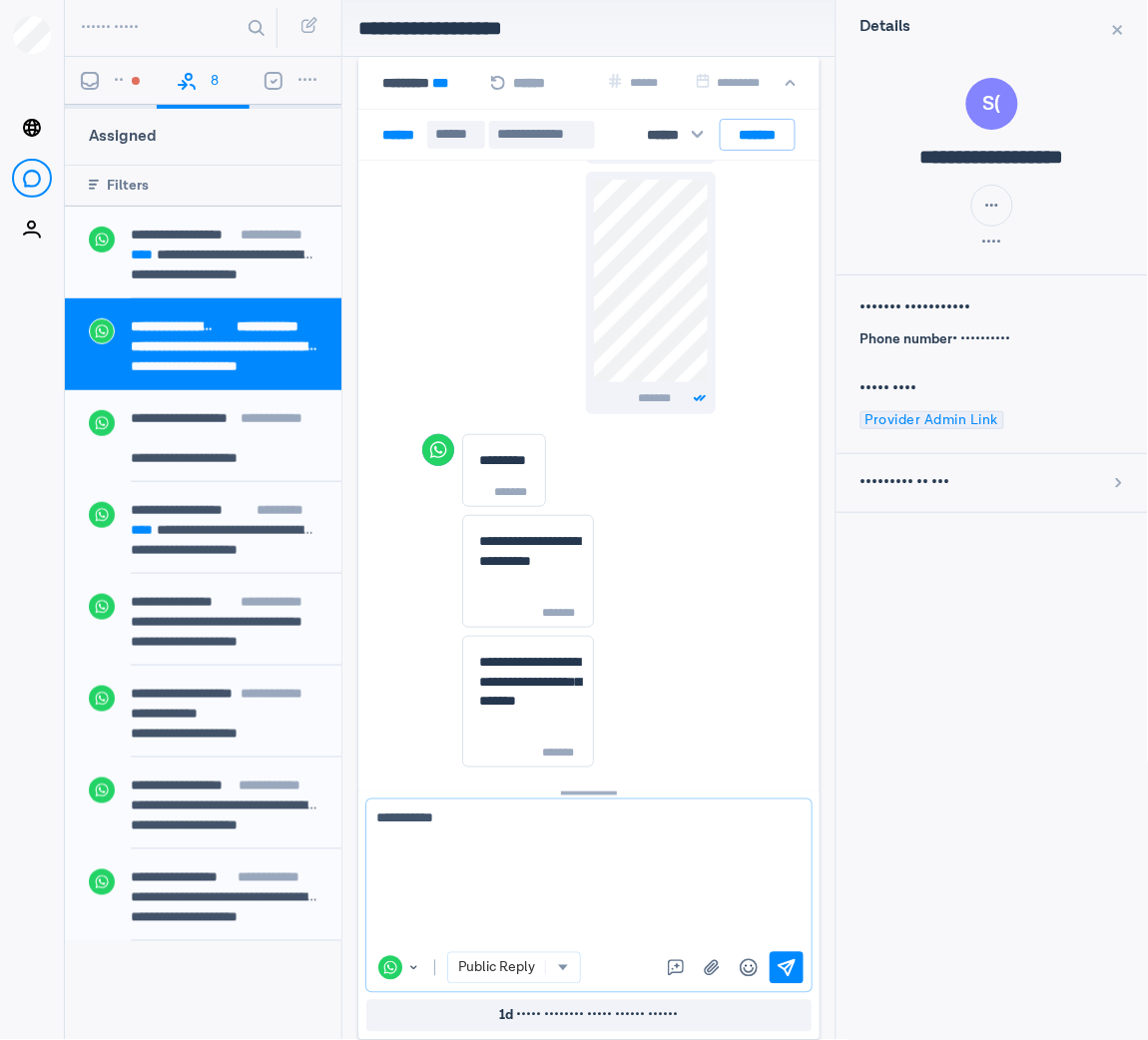 type on "**********" 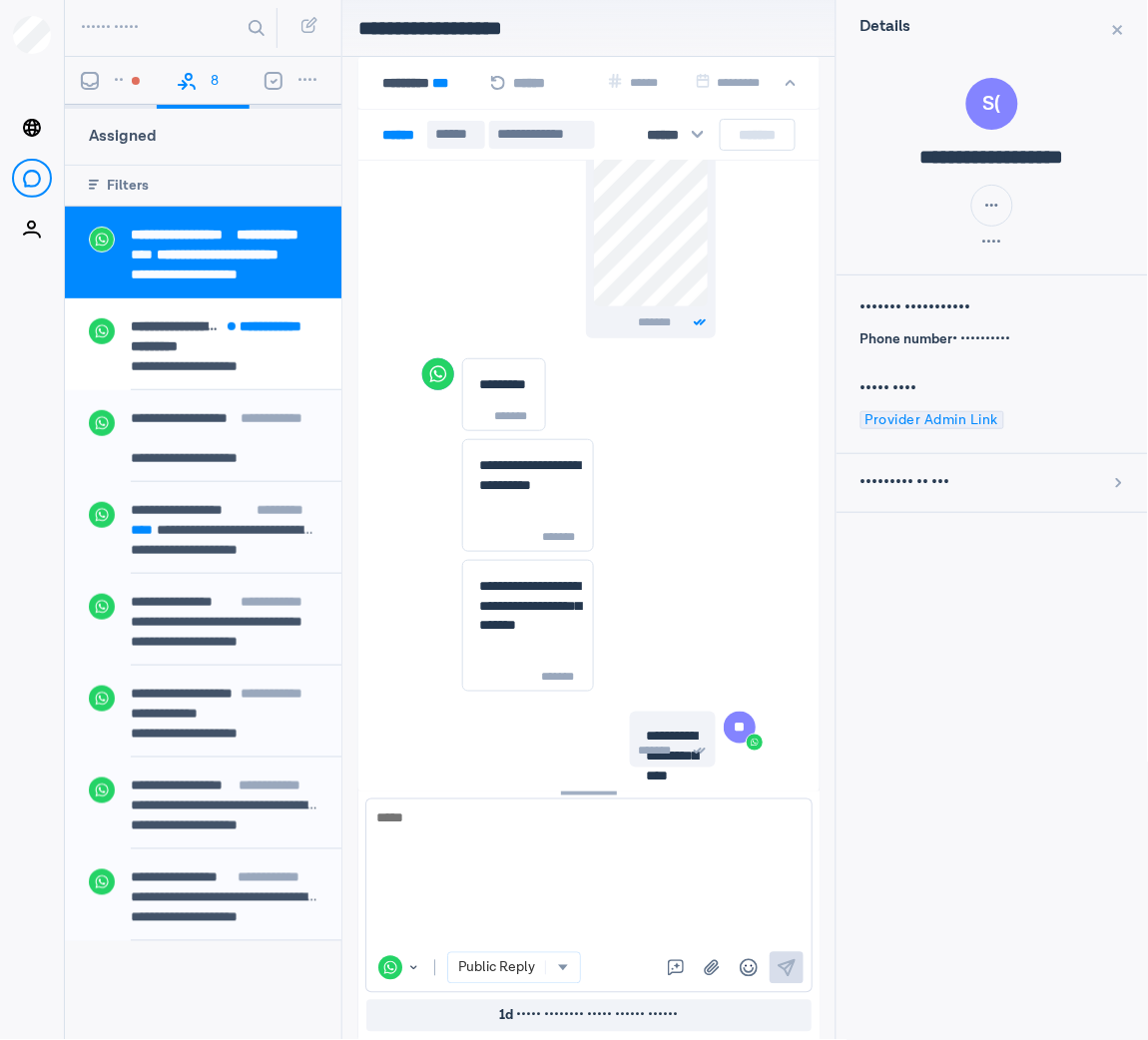 scroll, scrollTop: 7392, scrollLeft: 0, axis: vertical 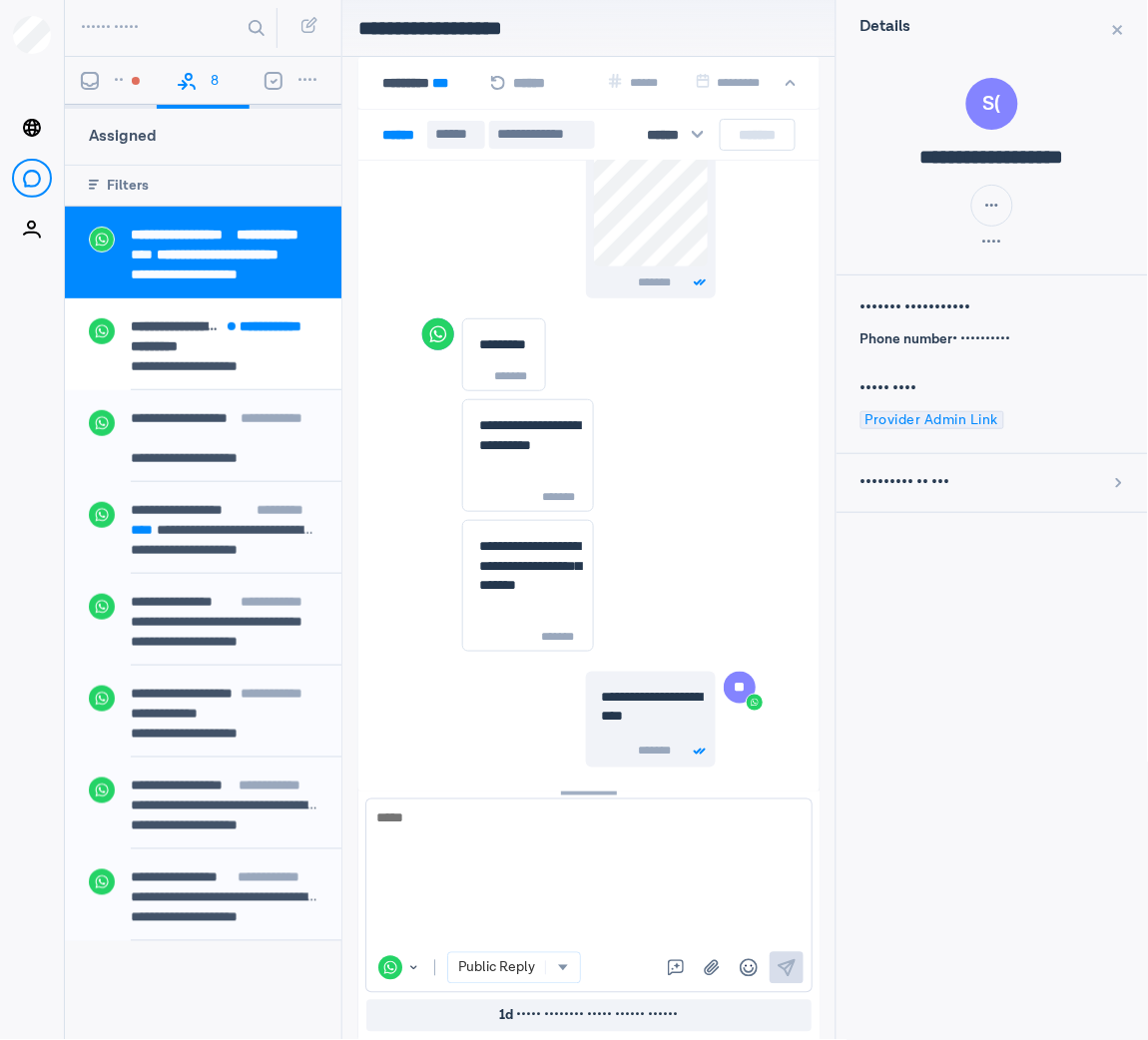 click on "••" at bounding box center [111, 83] 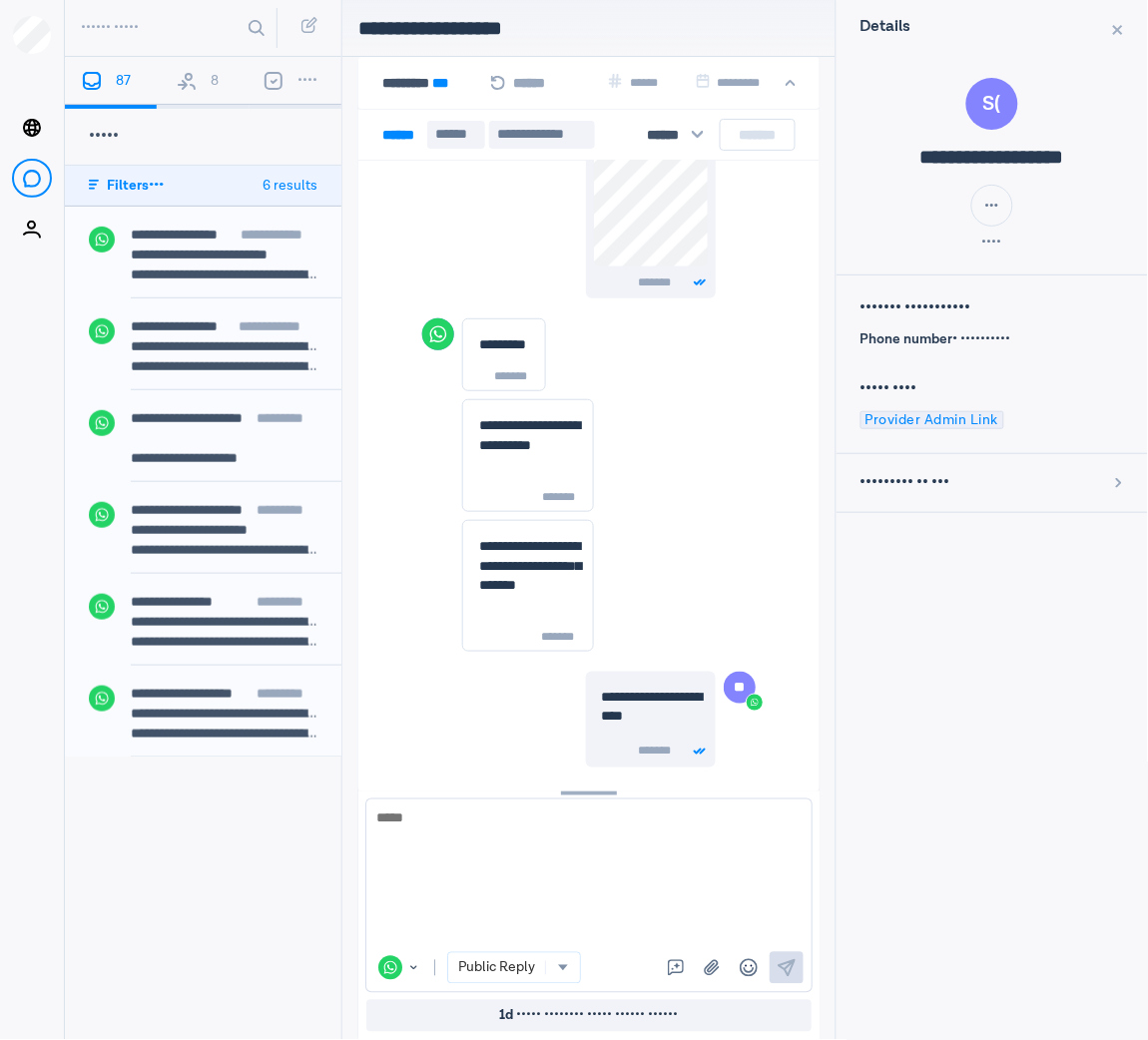 click at bounding box center (193, 87) 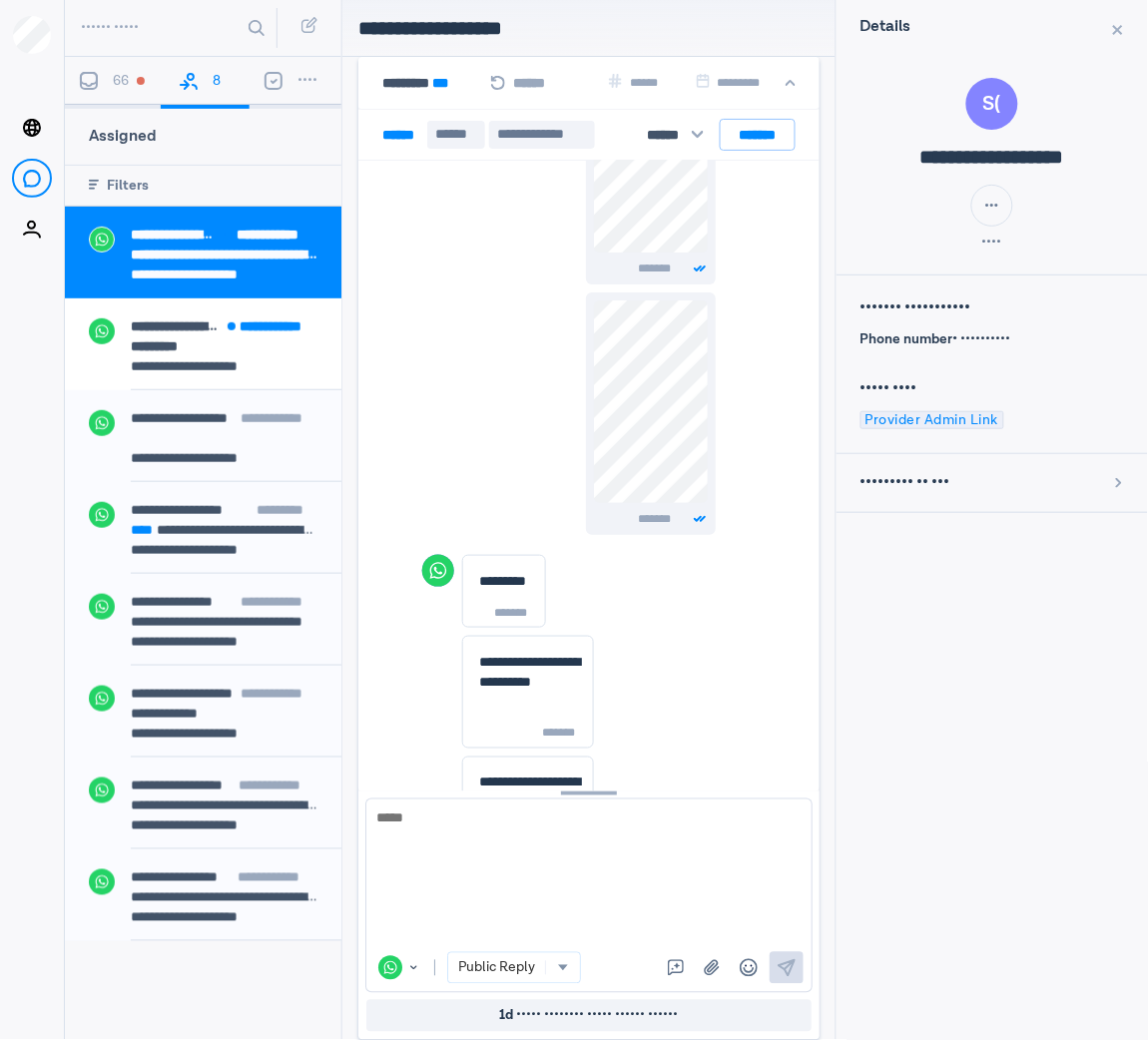 scroll, scrollTop: 6921, scrollLeft: 0, axis: vertical 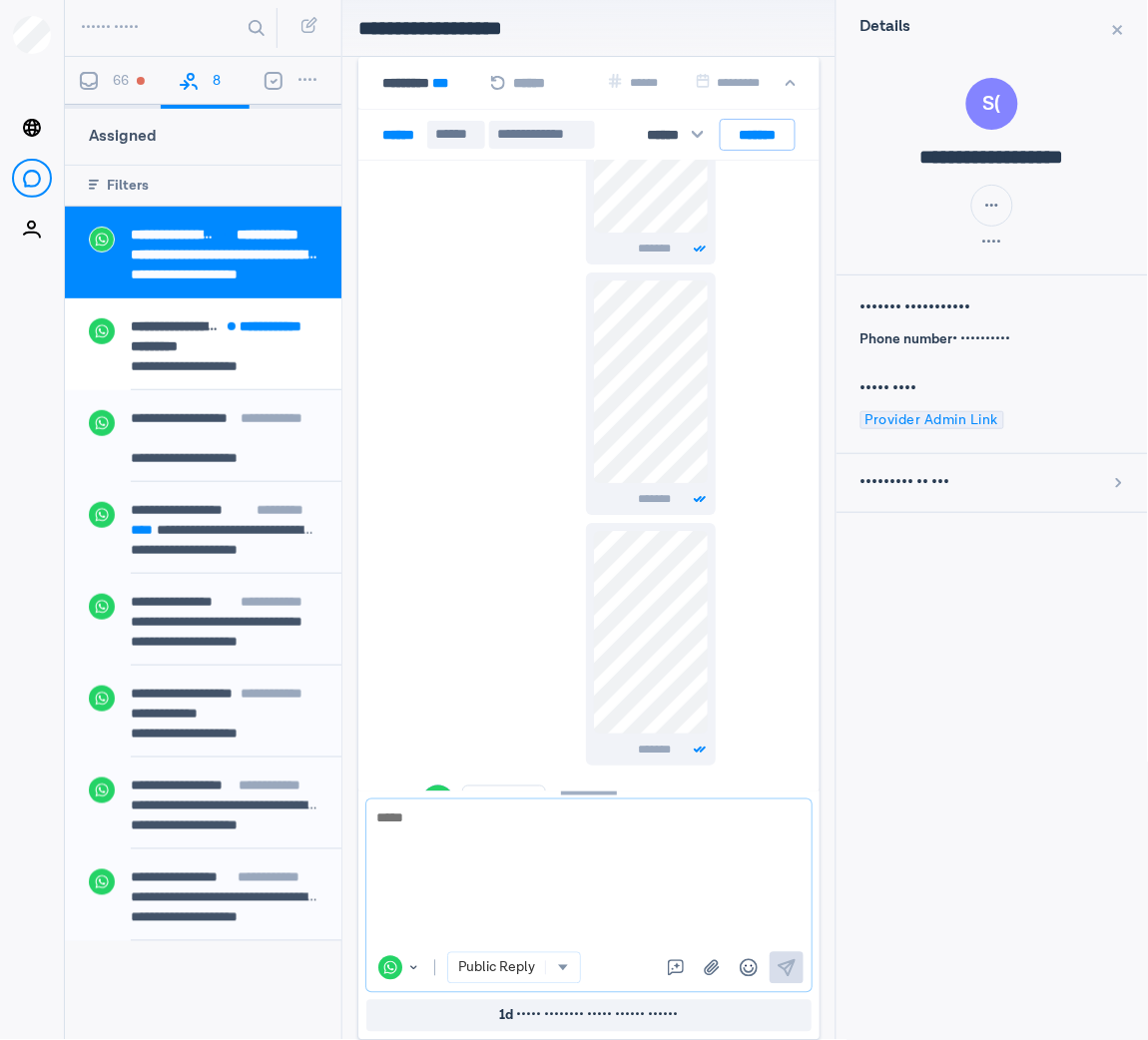 click at bounding box center (578, 875) 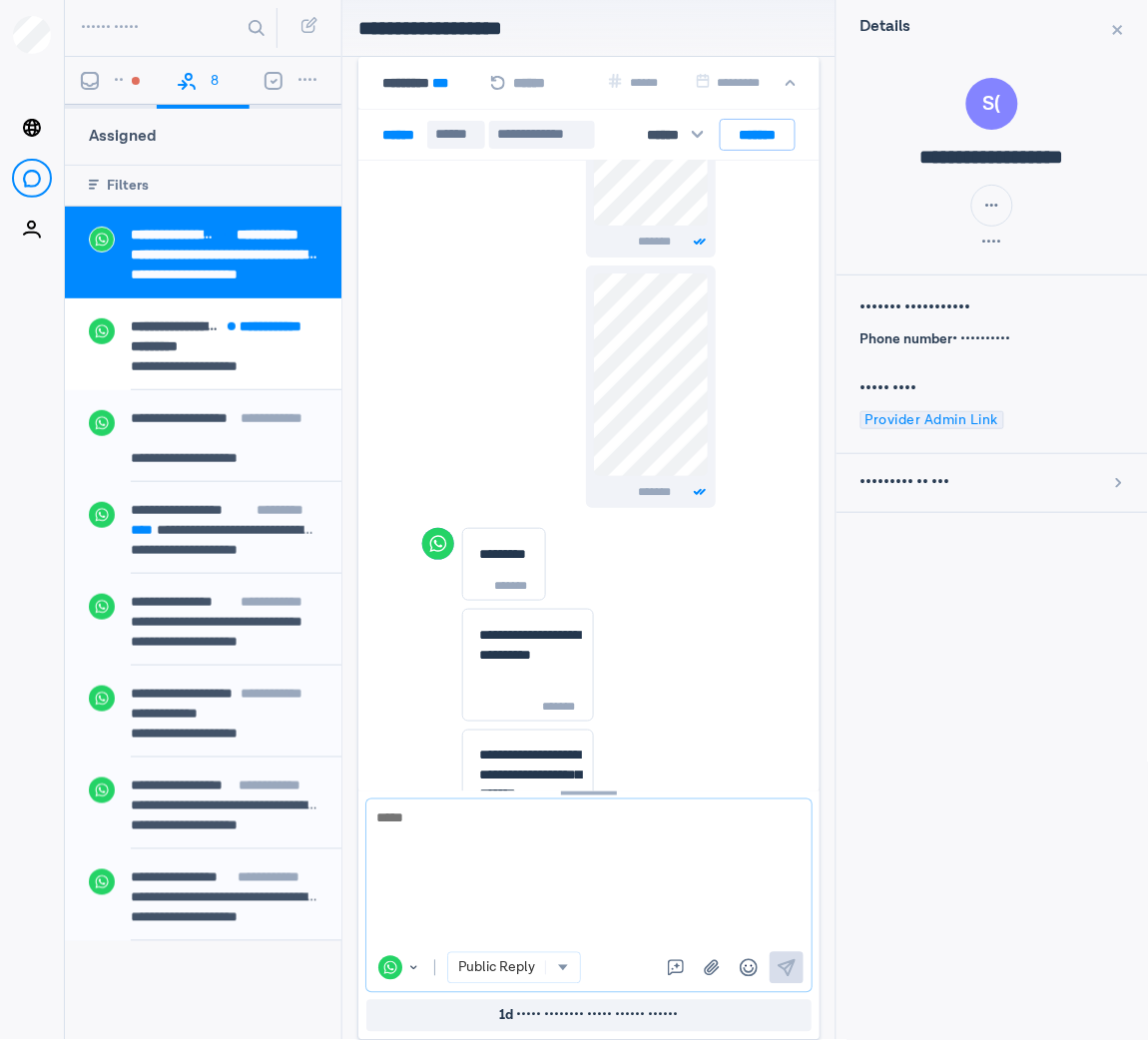 scroll, scrollTop: 8583, scrollLeft: 0, axis: vertical 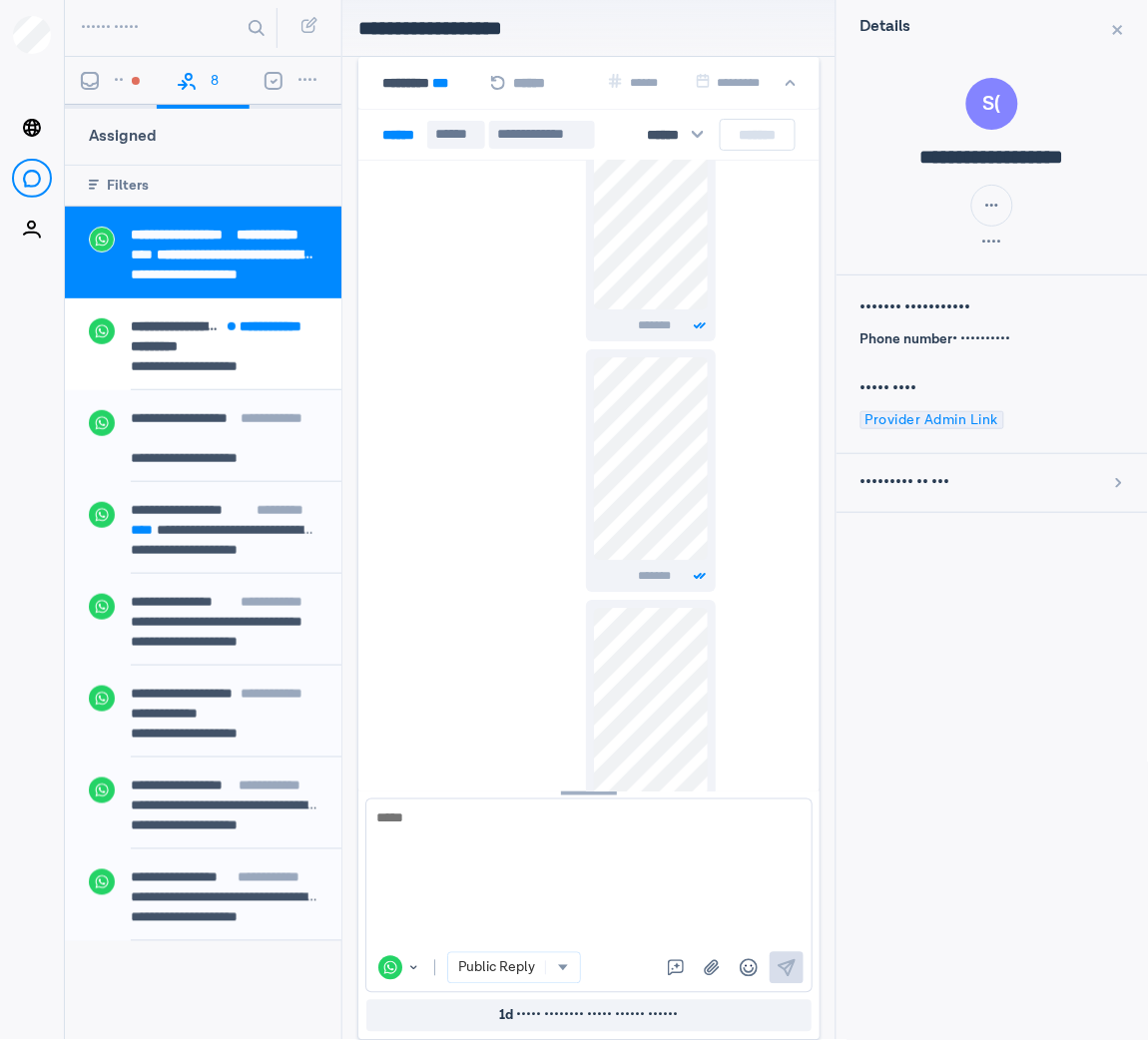 click on "*******" at bounding box center [625, 470] 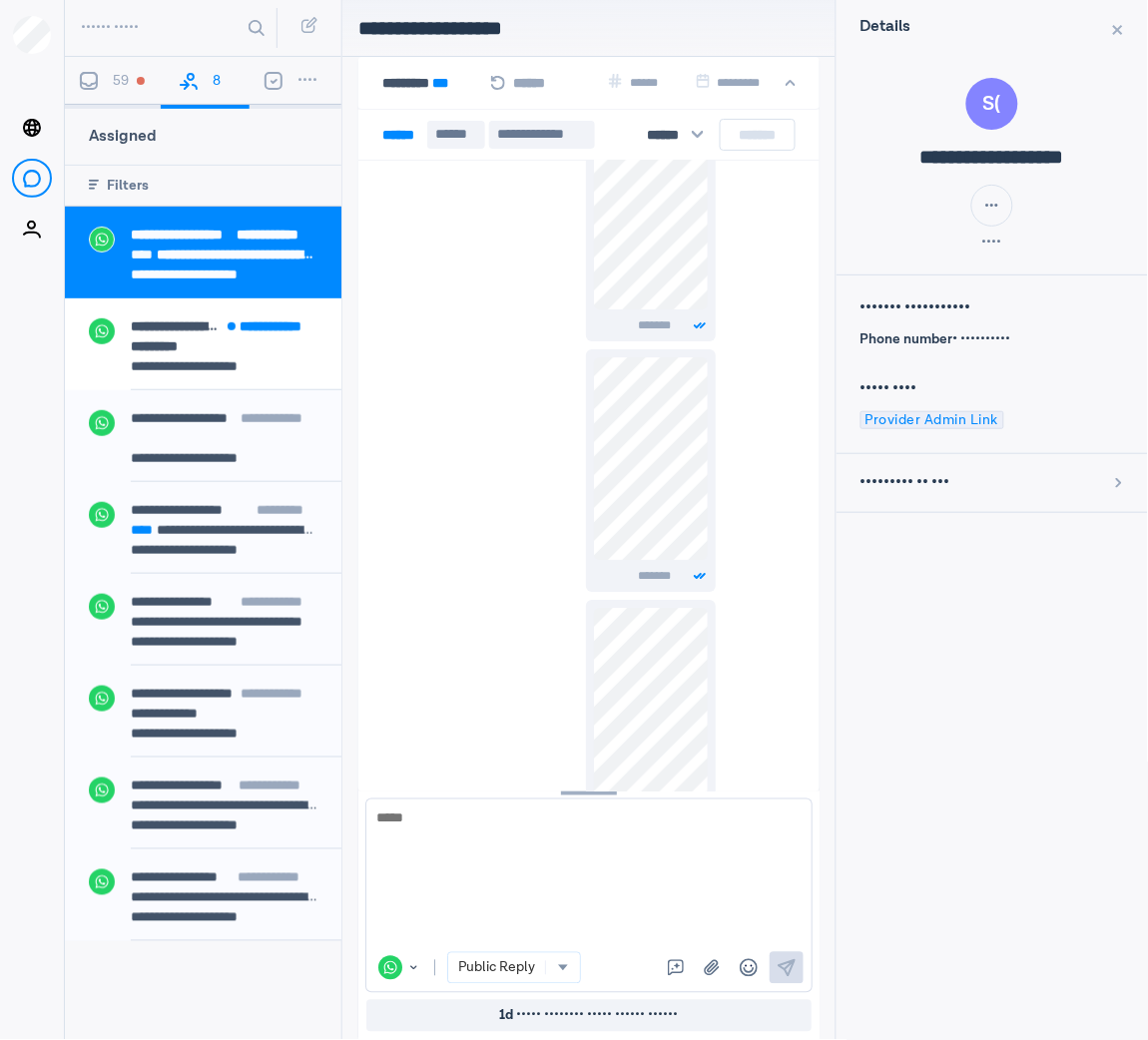 click on "•••••••• •••••••••••••••••• •••••••••••• ••••••••• •••••••••••••••••••••" at bounding box center (203, 344) 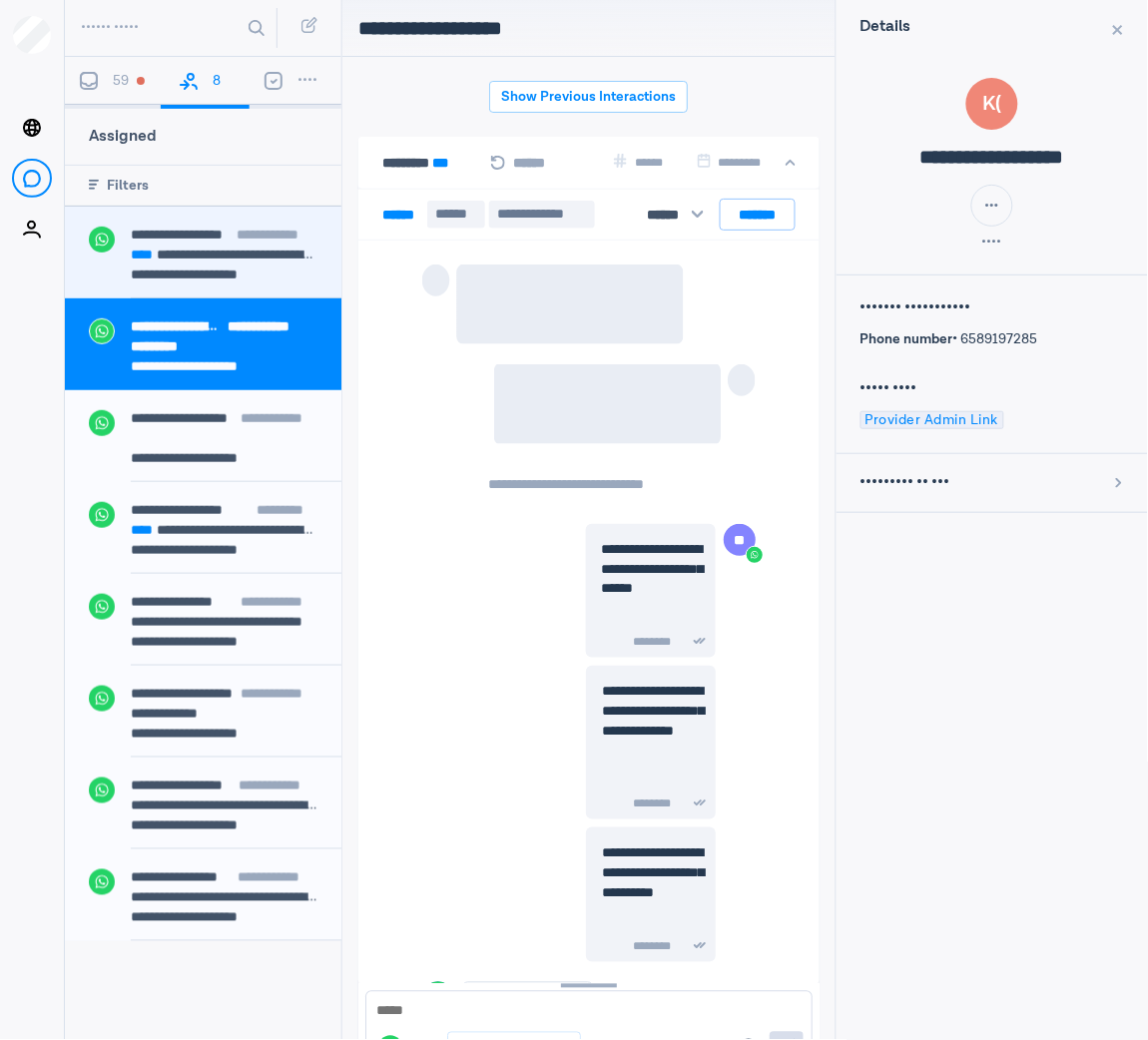 scroll, scrollTop: 80, scrollLeft: 0, axis: vertical 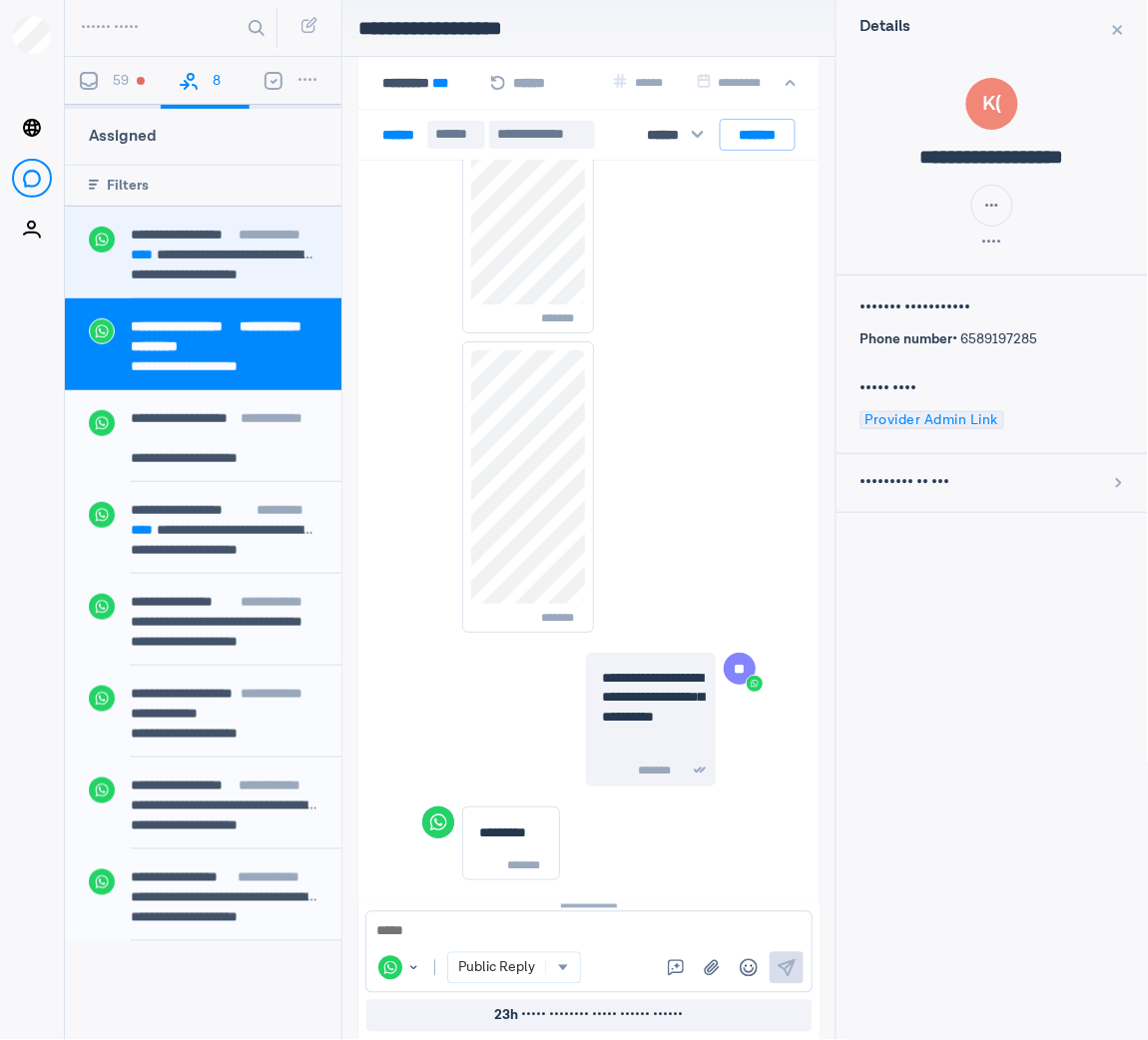 click on "**********" at bounding box center (177, 235) 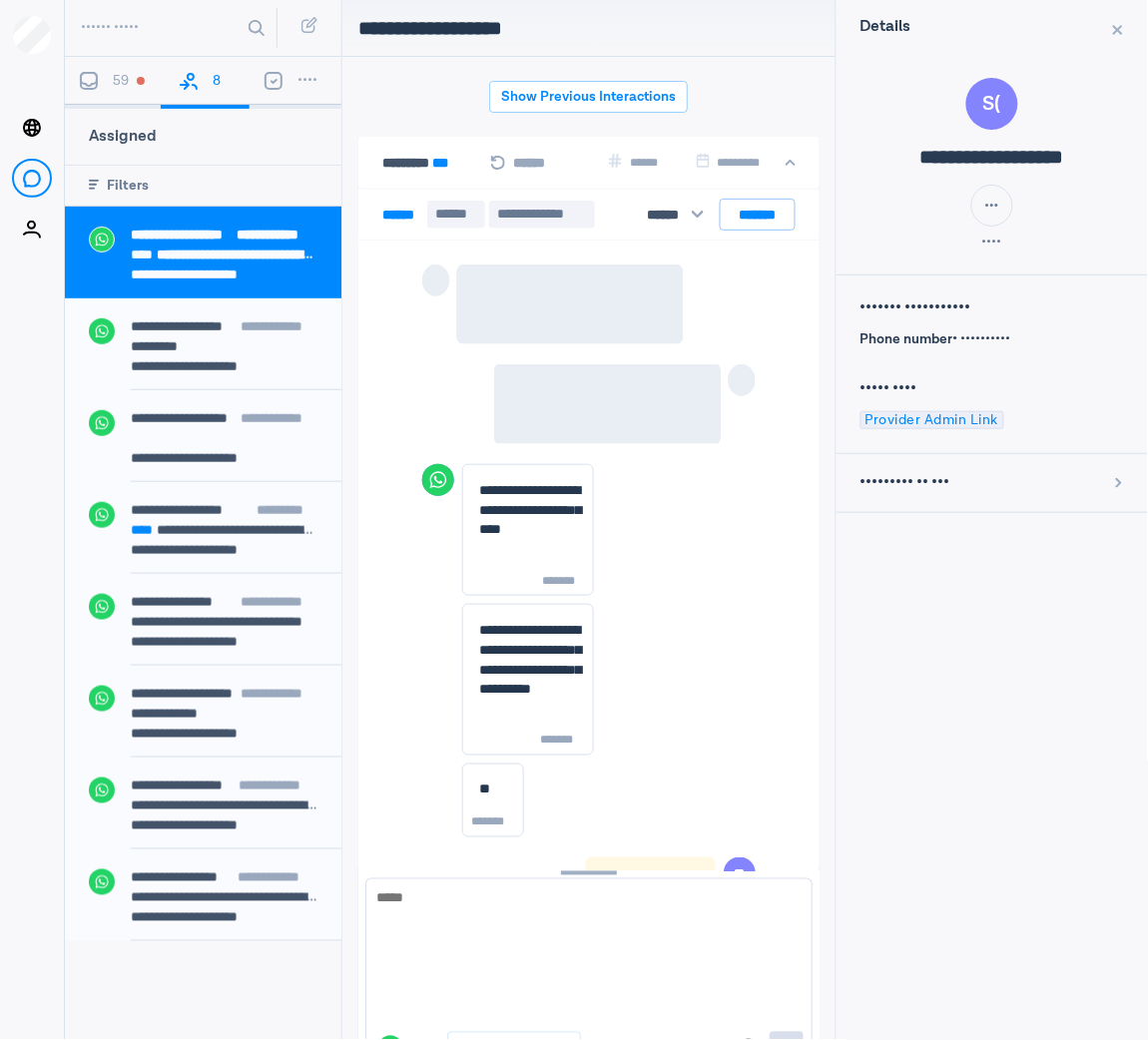 scroll, scrollTop: 80, scrollLeft: 0, axis: vertical 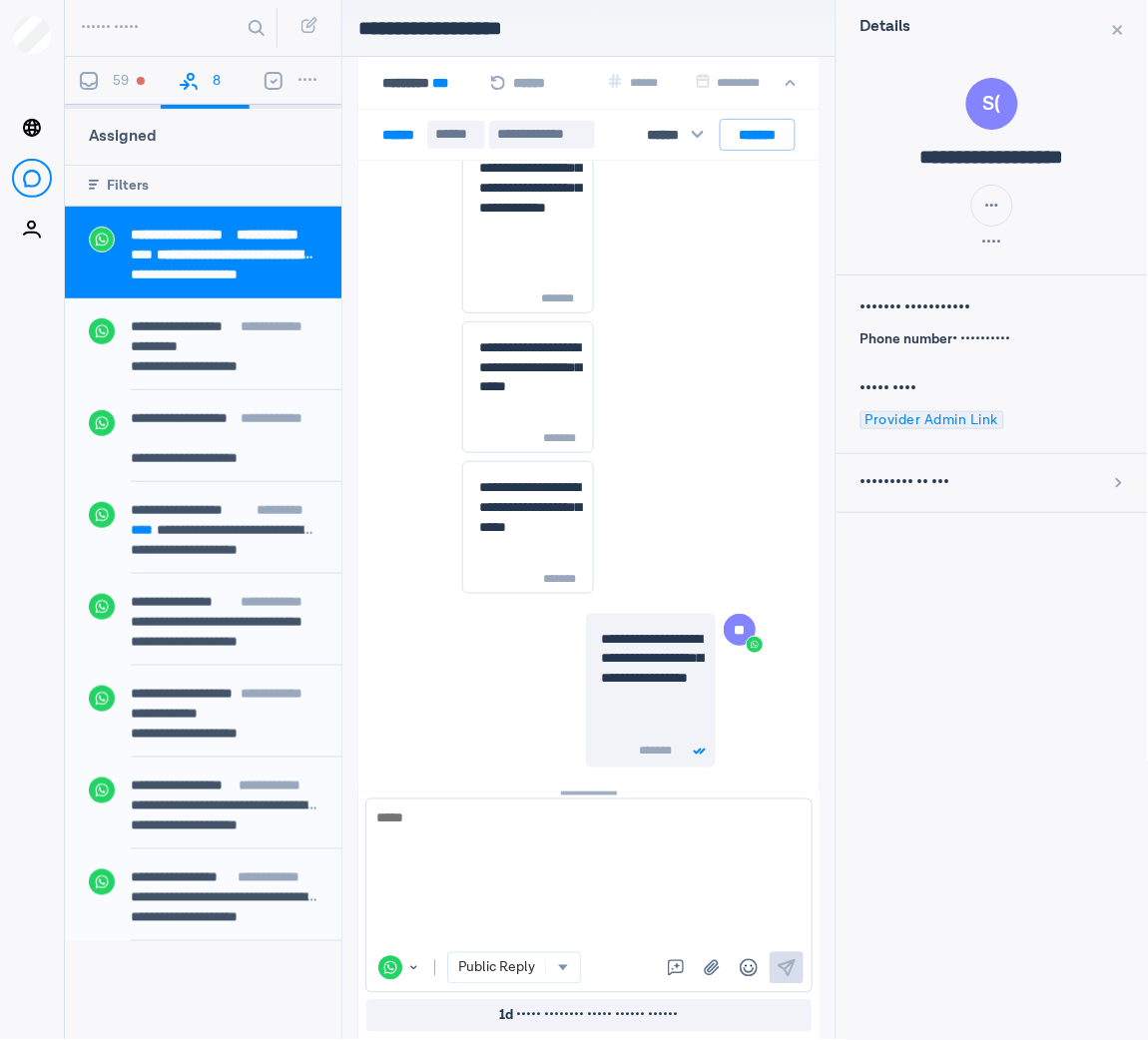 click on "Assigned" at bounding box center (203, 137) 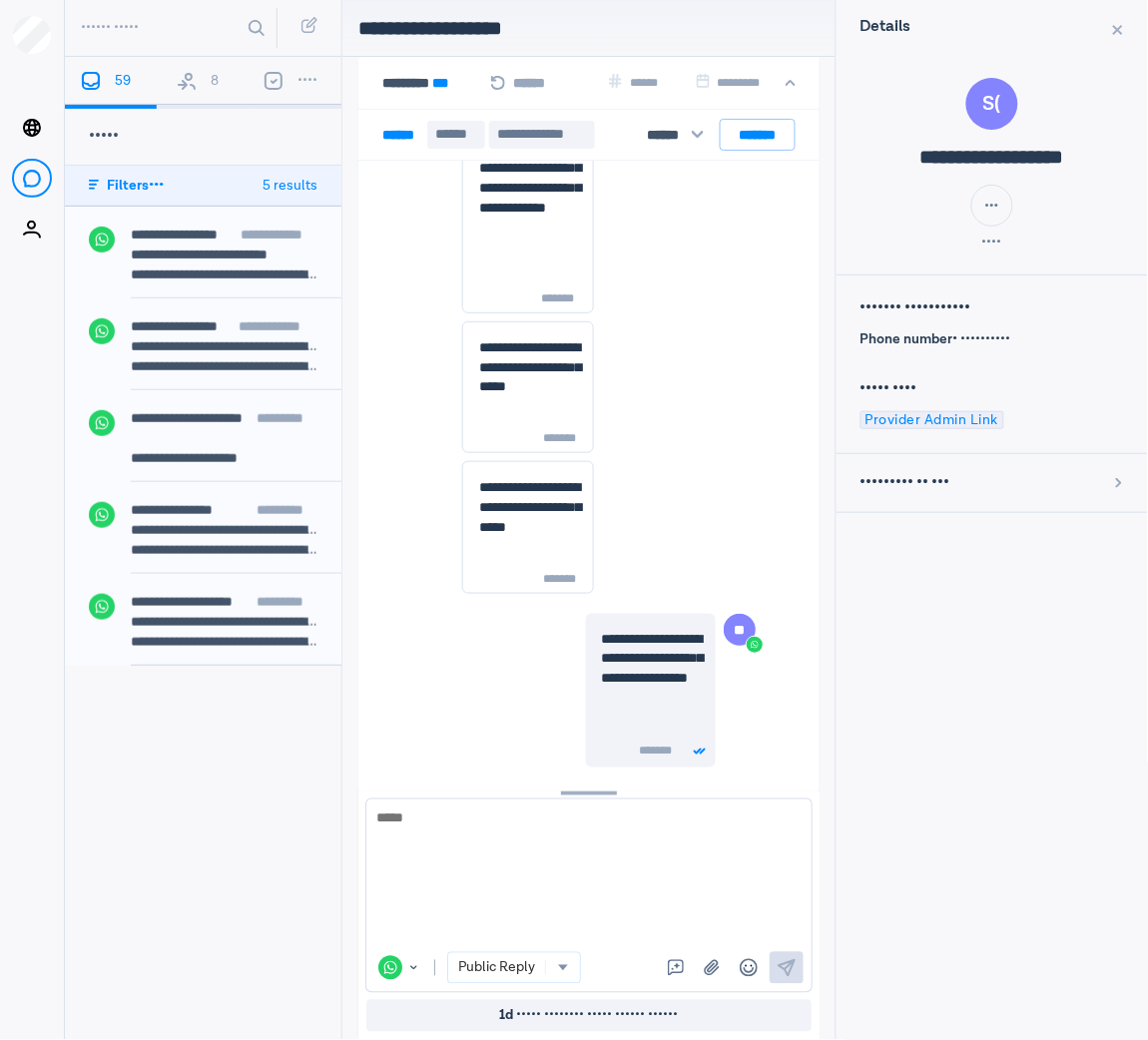 click on "8" at bounding box center (203, 83) 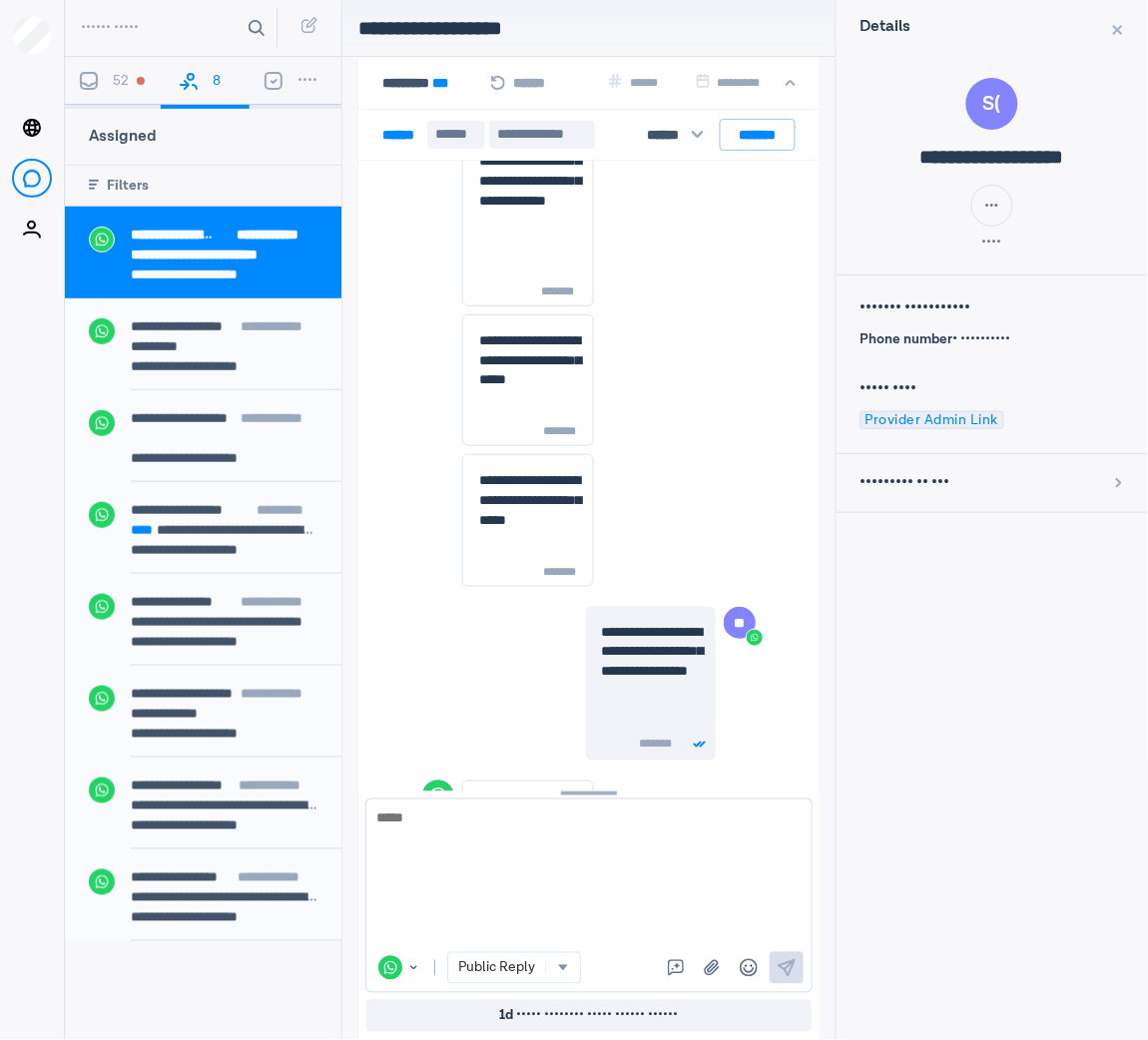 click on "•••••• •••••" at bounding box center (175, 28) 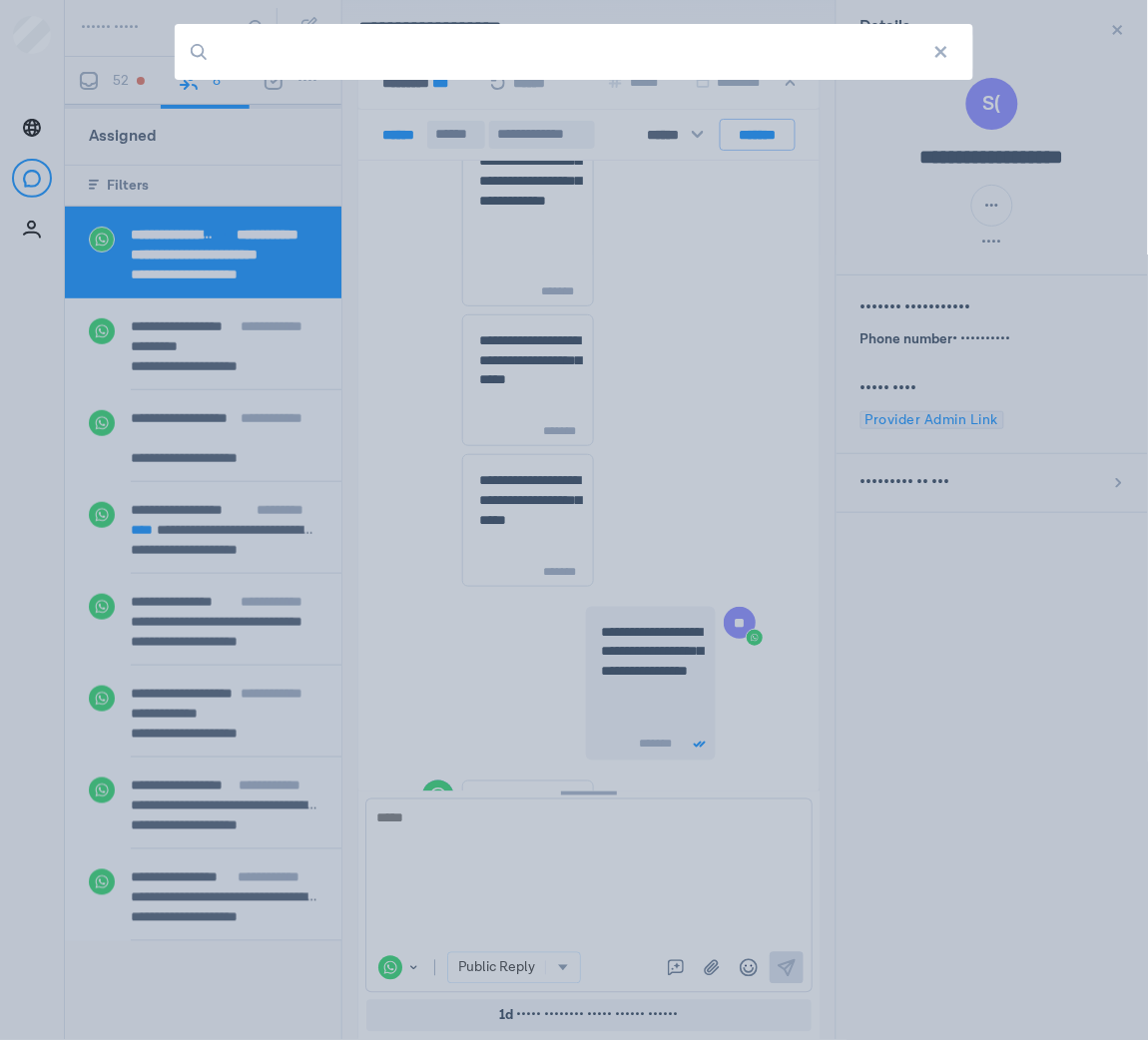 drag, startPoint x: 89, startPoint y: 47, endPoint x: 115, endPoint y: 66, distance: 32.202484 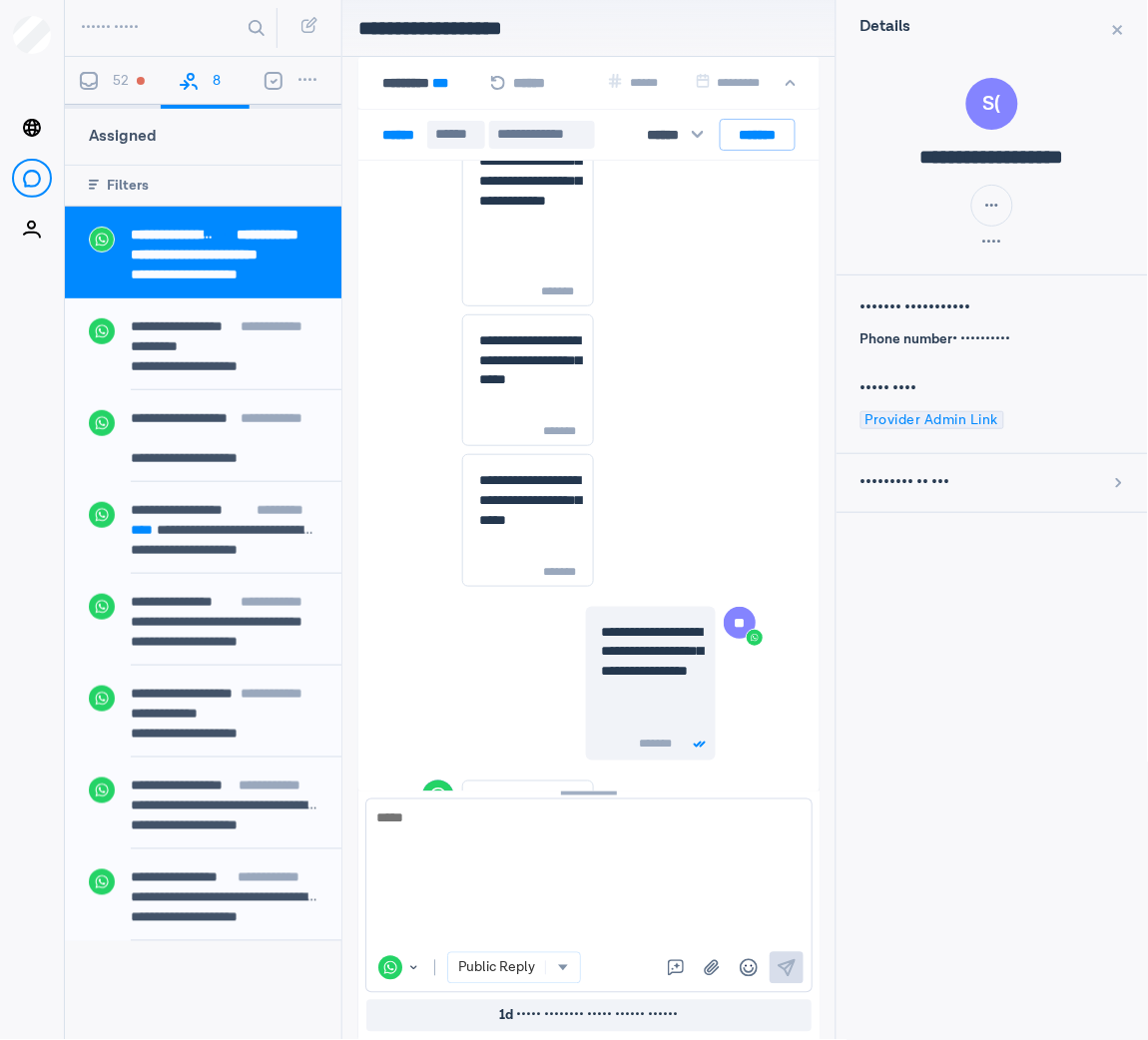 click on "52" at bounding box center (113, 83) 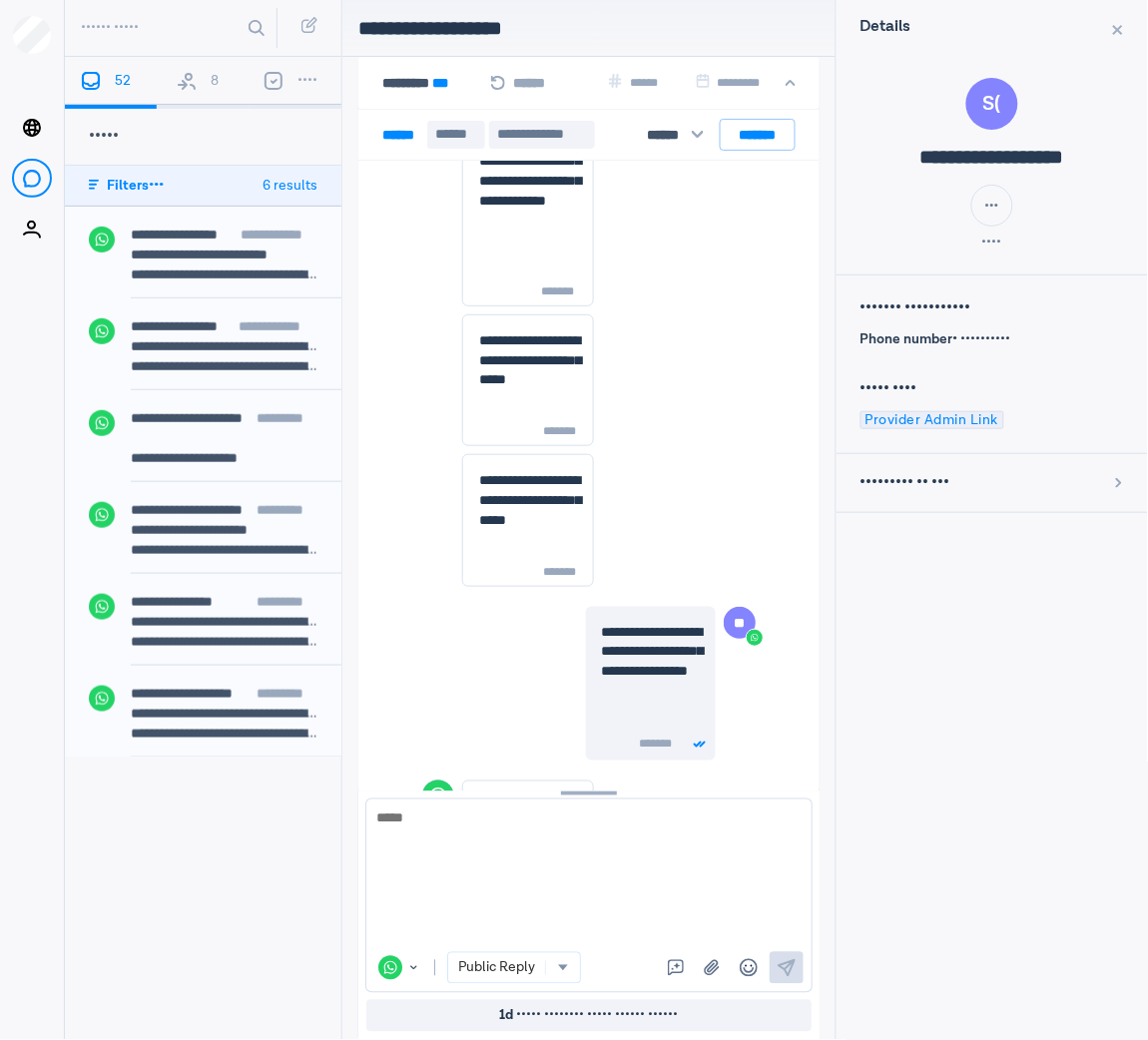 click on "8" at bounding box center (203, 83) 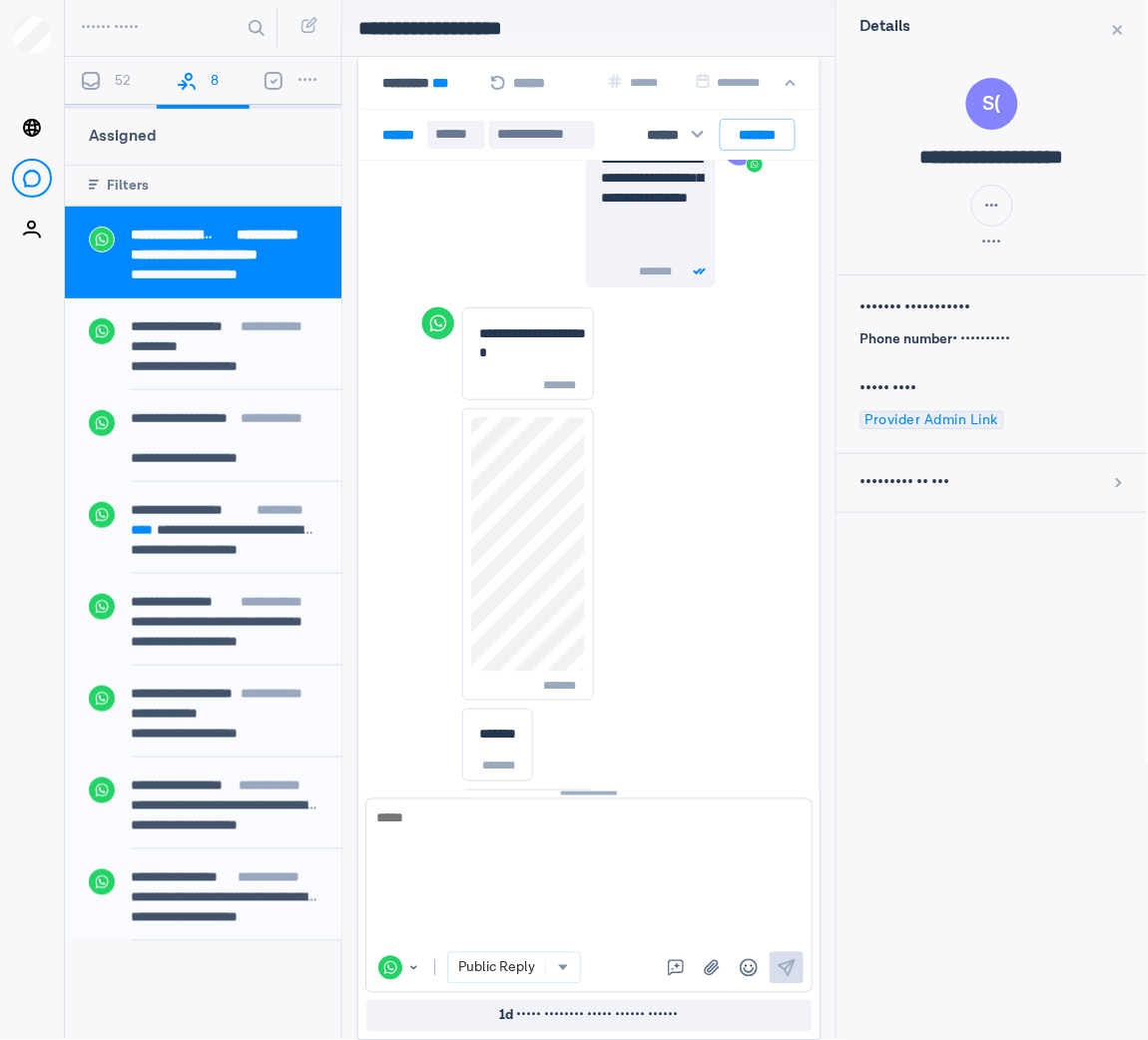 scroll, scrollTop: 9002, scrollLeft: 0, axis: vertical 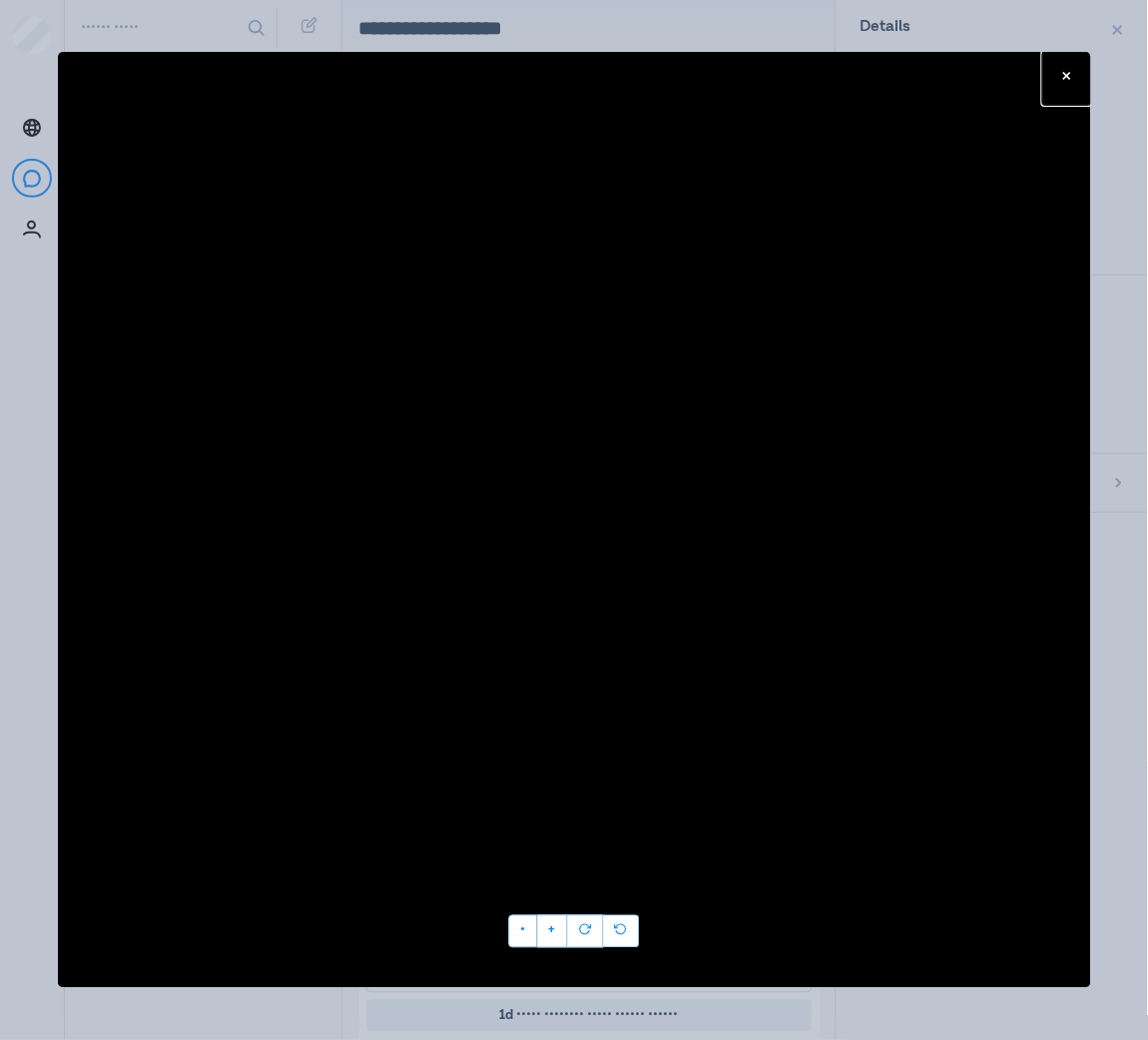 click on "••••• • •" at bounding box center [574, 520] 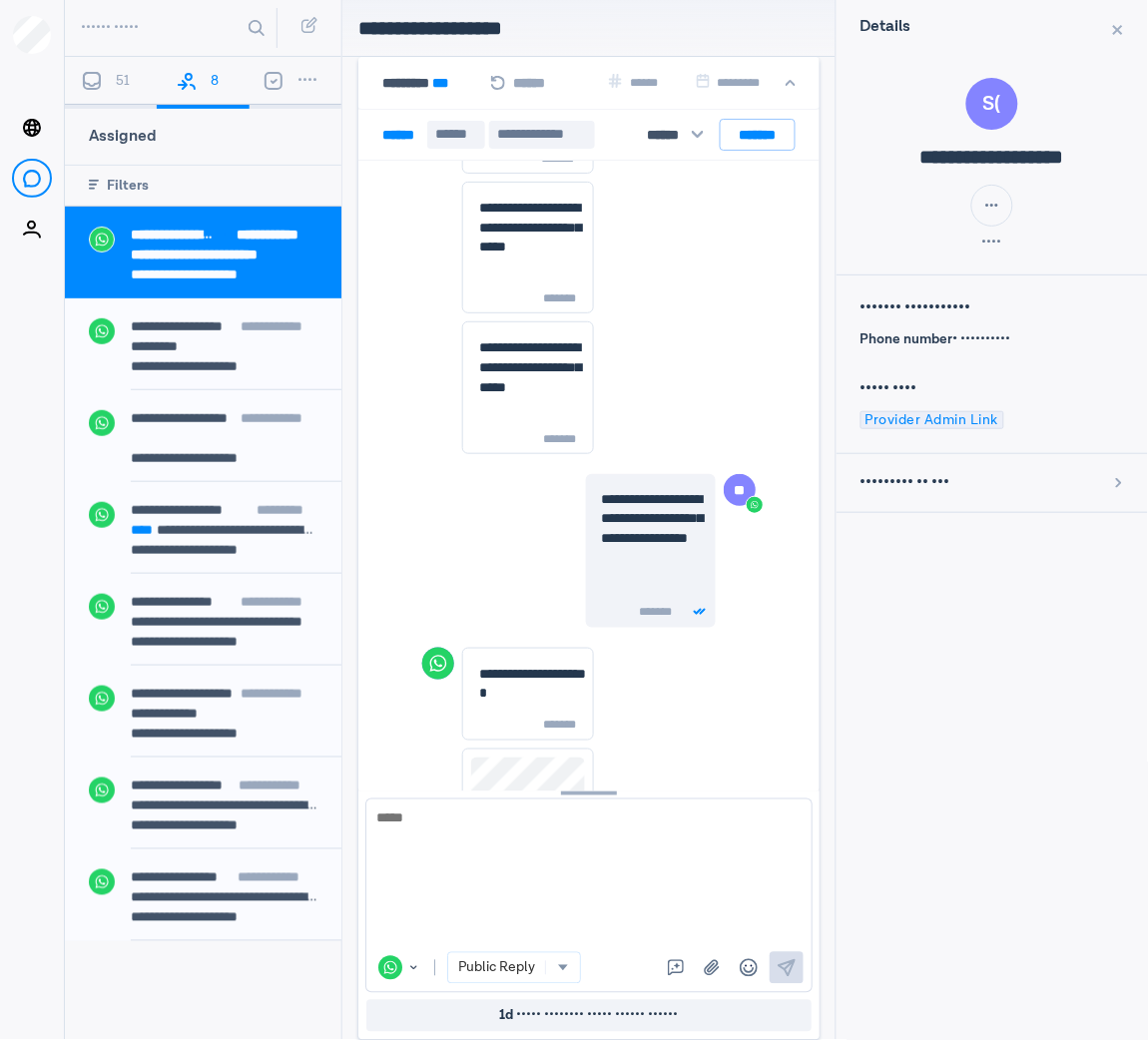 scroll, scrollTop: 9002, scrollLeft: 0, axis: vertical 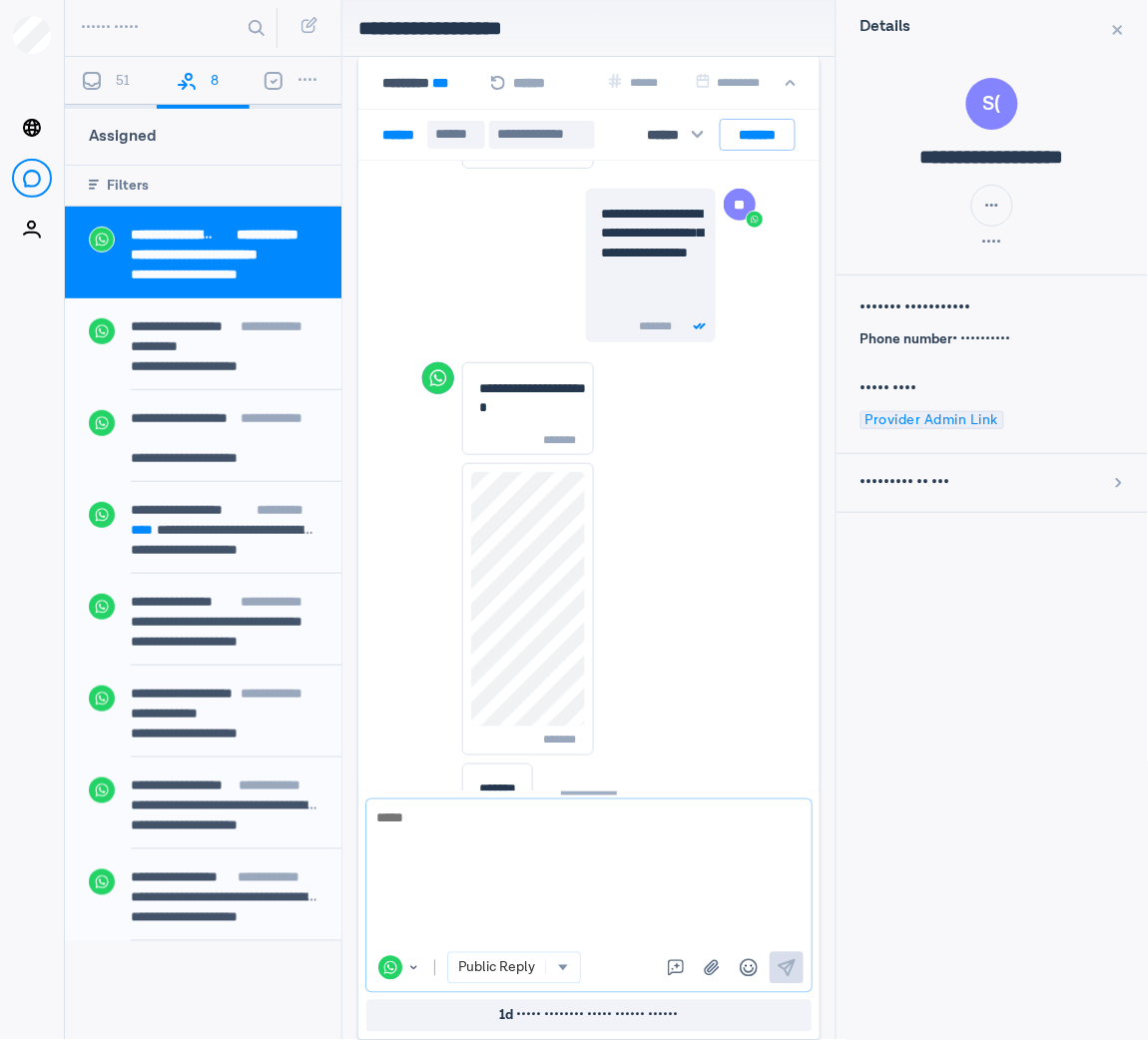 click at bounding box center [589, 875] 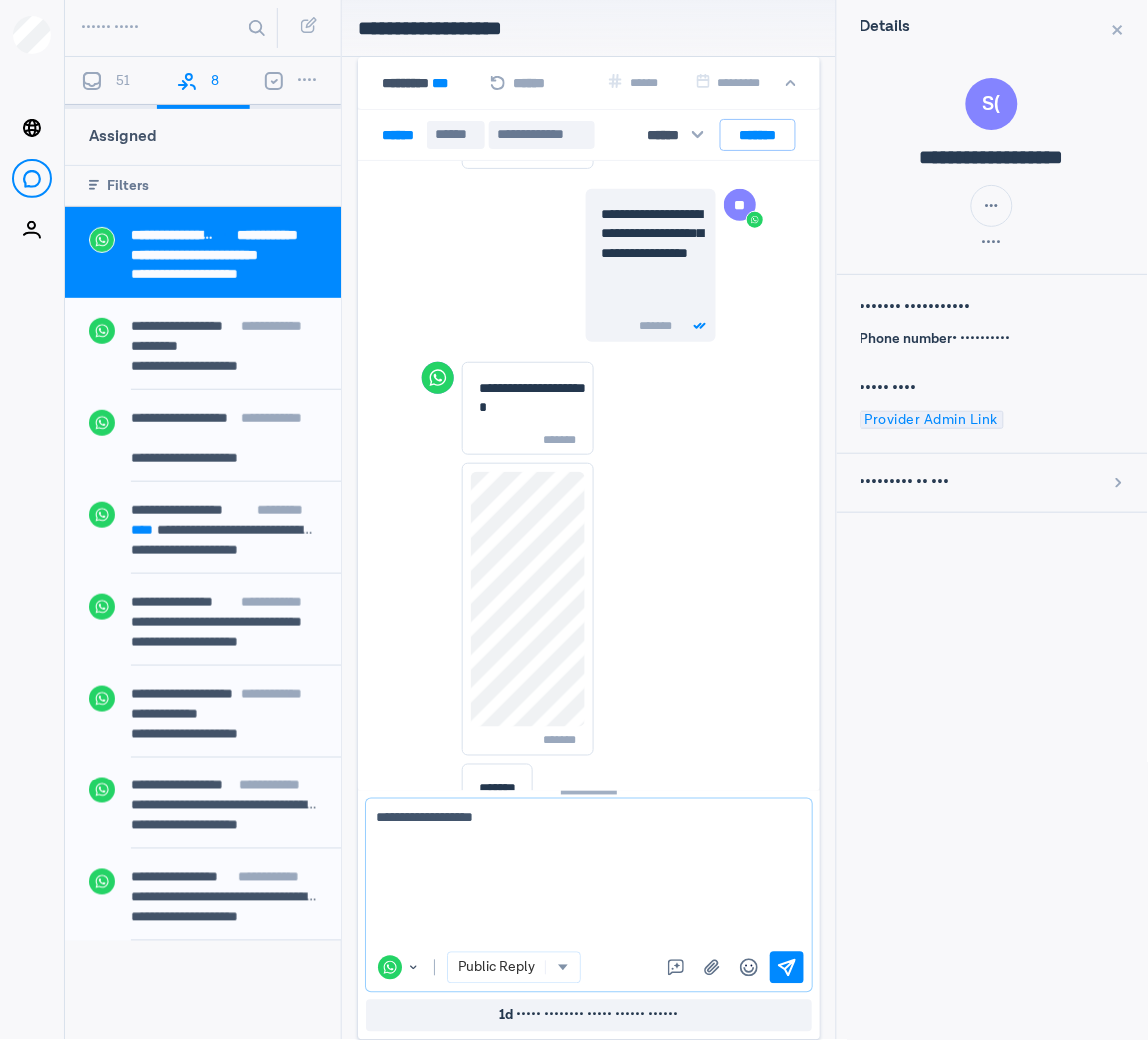 type on "**********" 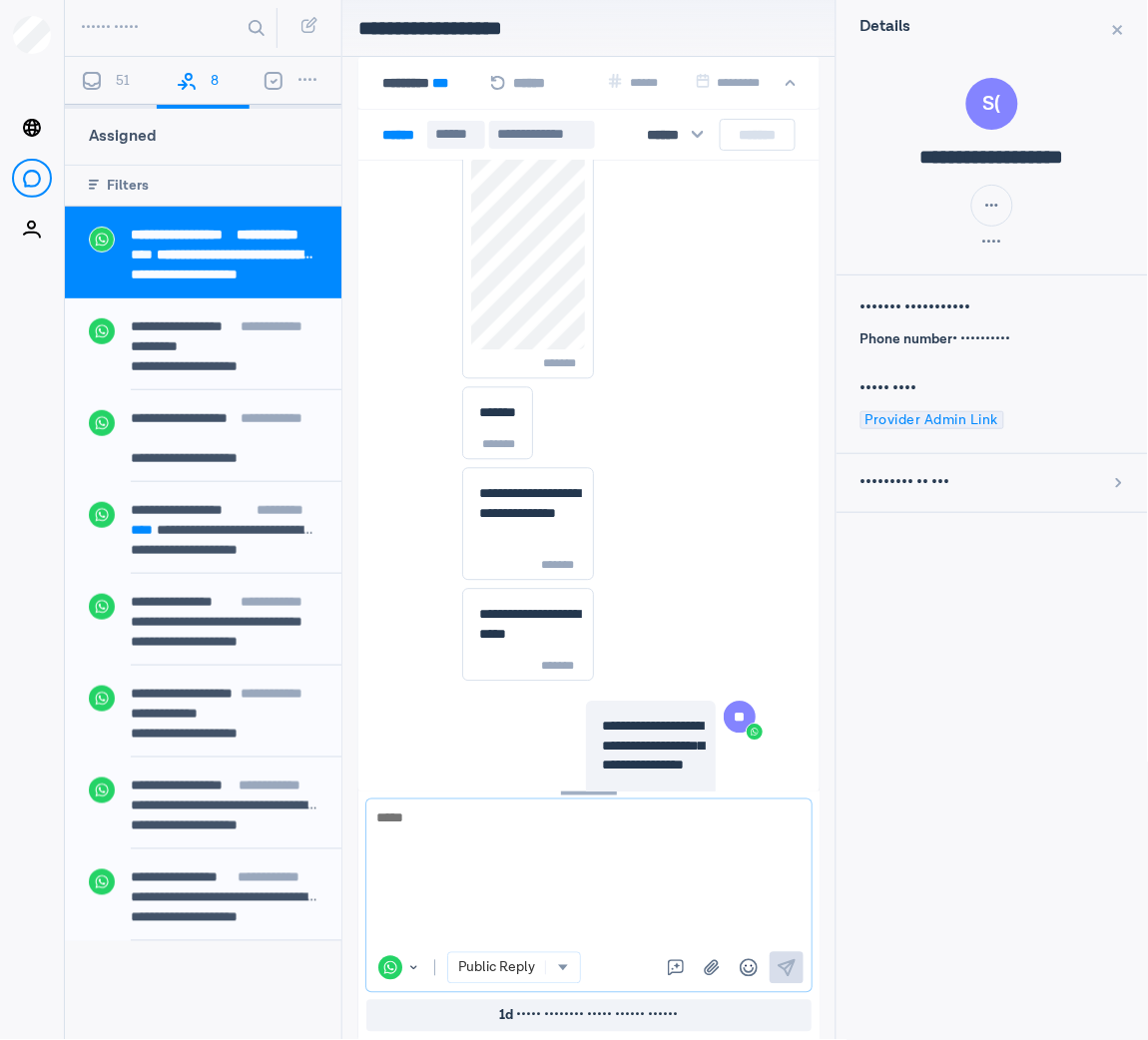 scroll, scrollTop: 9476, scrollLeft: 0, axis: vertical 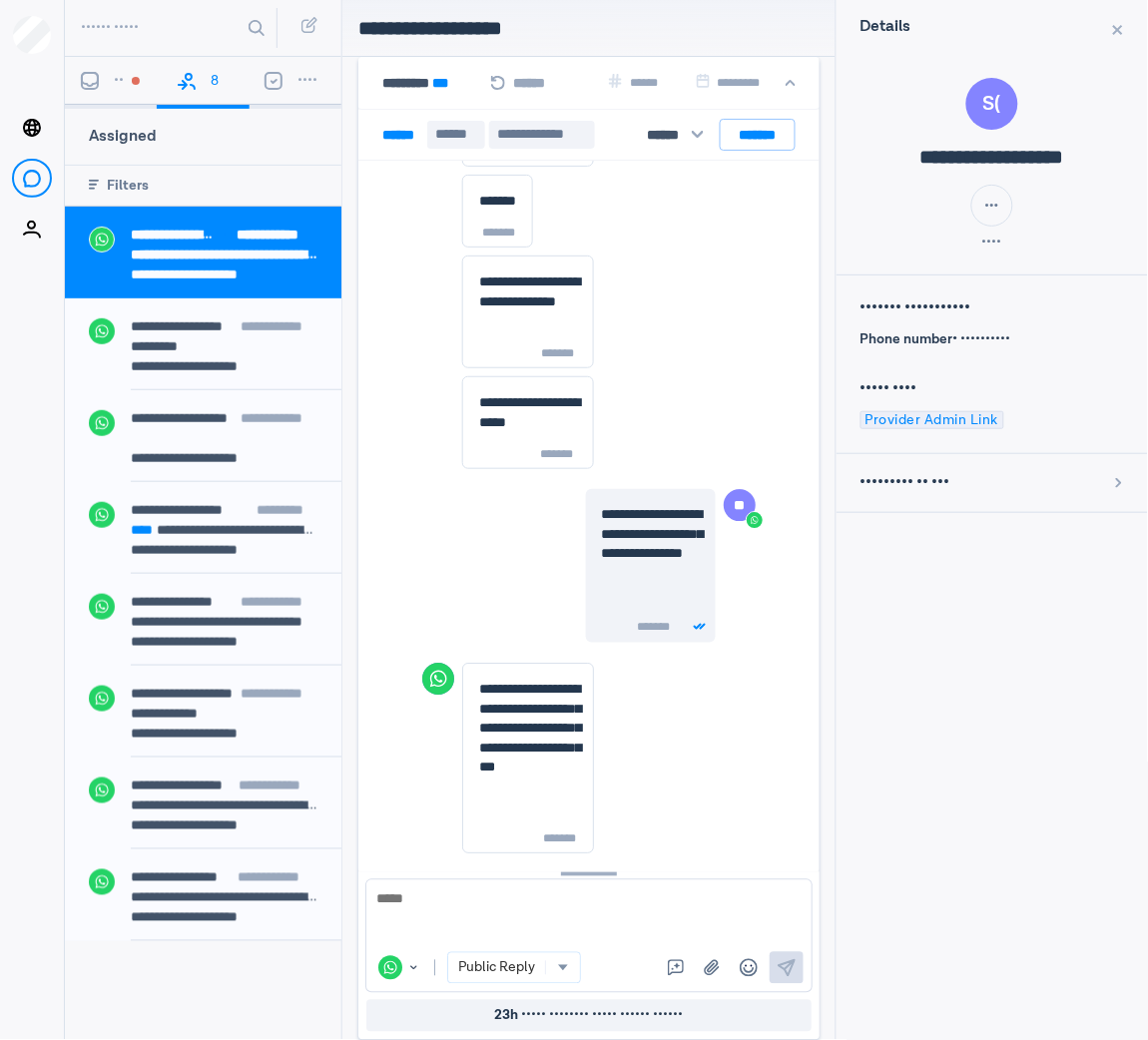 drag, startPoint x: 600, startPoint y: 801, endPoint x: 609, endPoint y: 882, distance: 81.49847 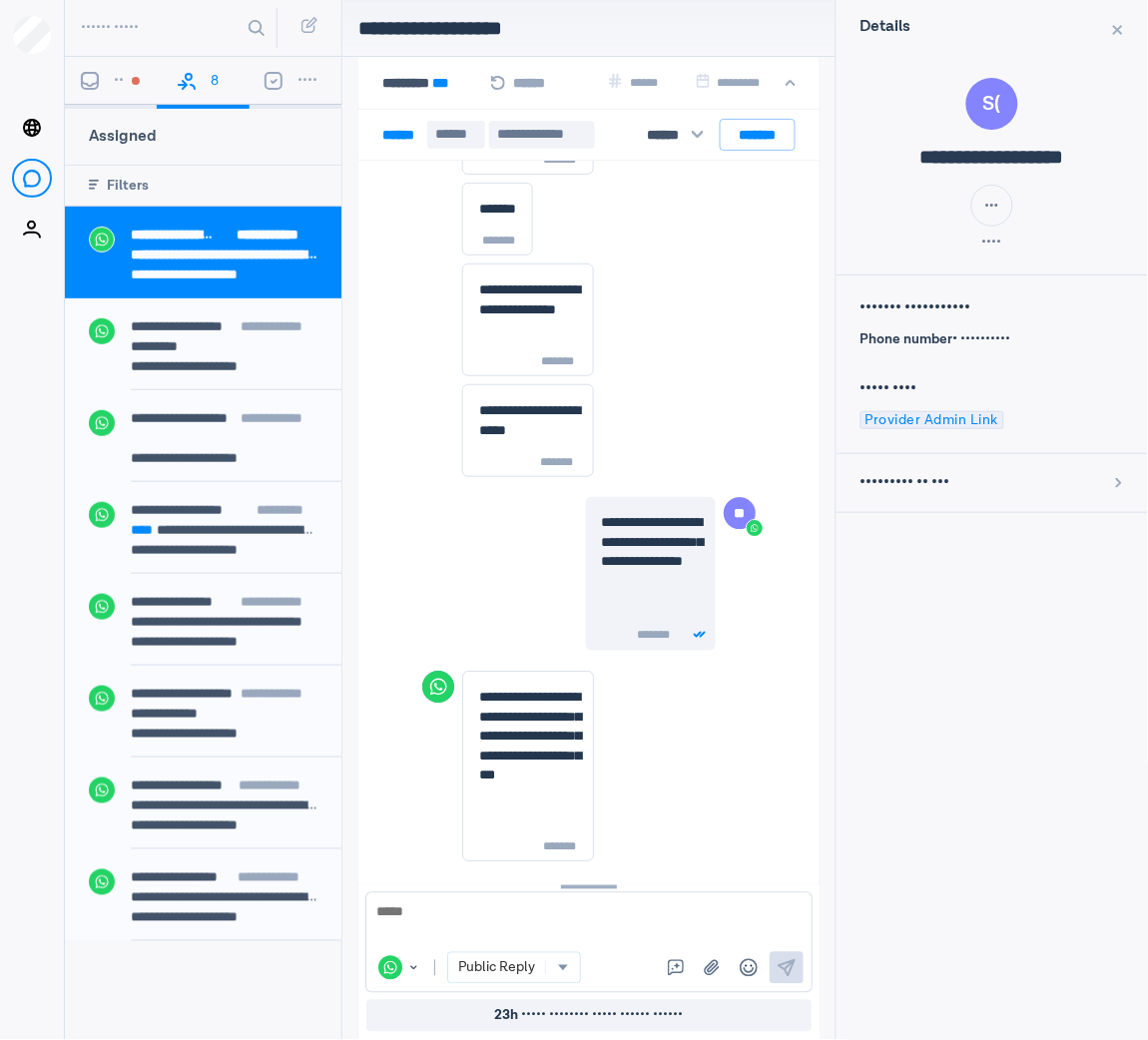 scroll, scrollTop: 9592, scrollLeft: 0, axis: vertical 